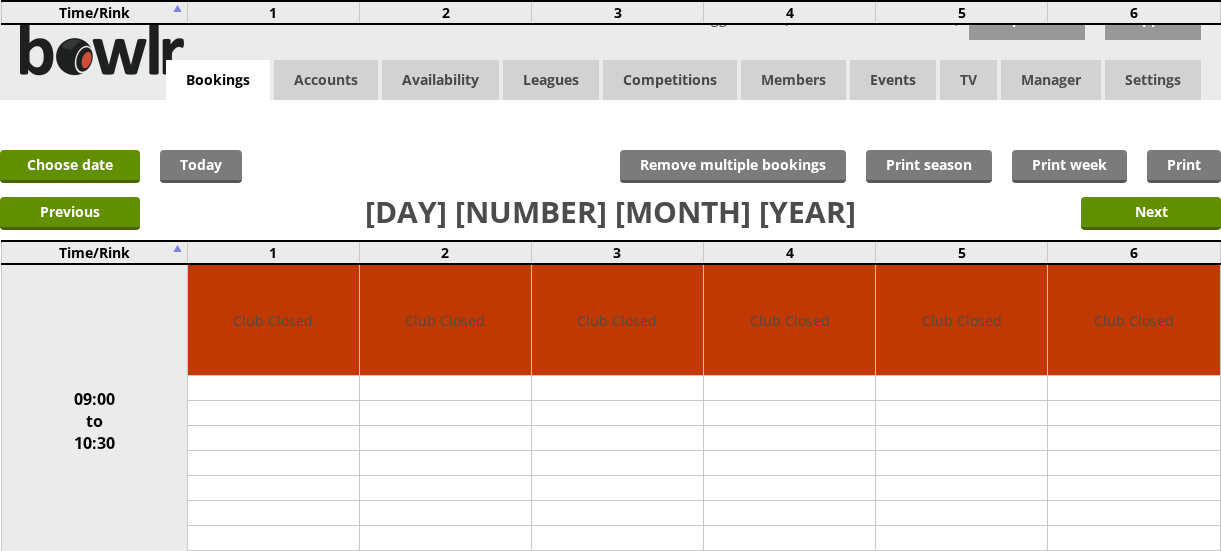 scroll, scrollTop: 590, scrollLeft: 0, axis: vertical 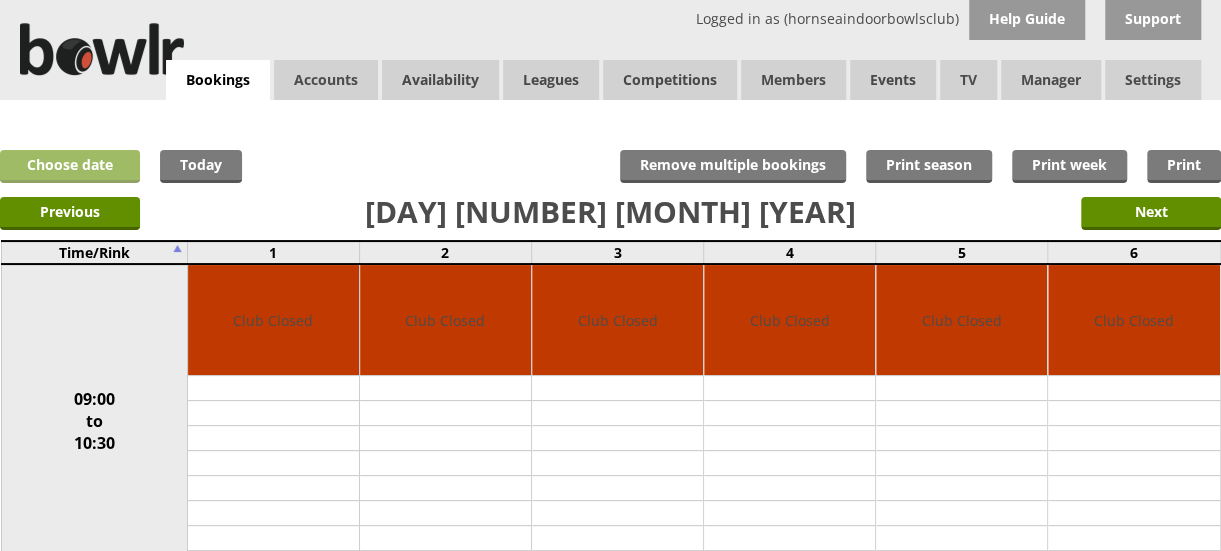 click on "Choose date" at bounding box center (70, 166) 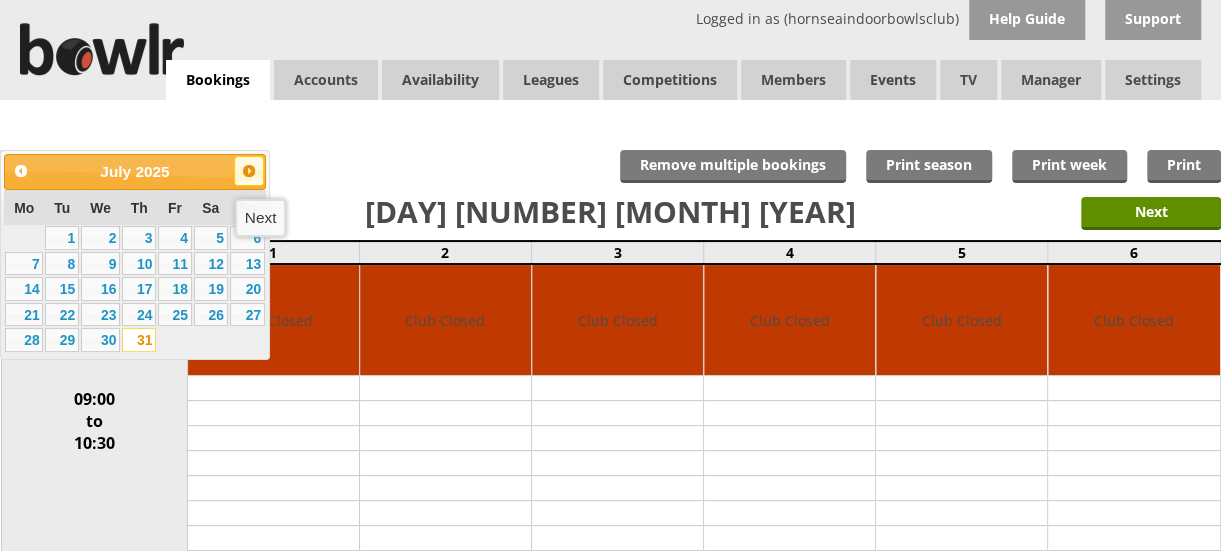 click on "Next" at bounding box center [249, 171] 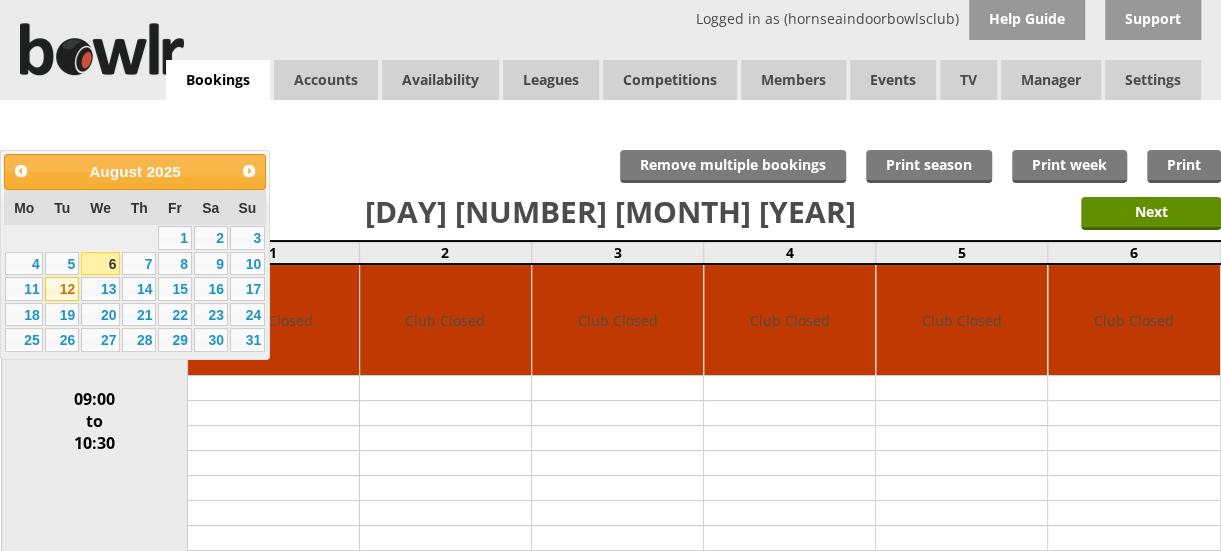 click on "12" at bounding box center [62, 289] 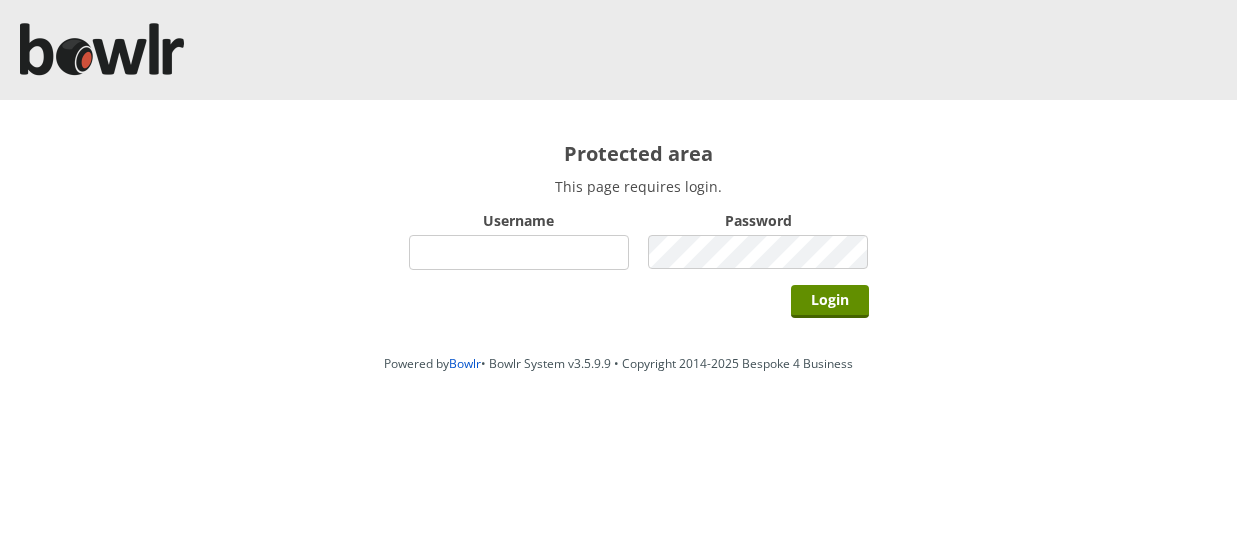 scroll, scrollTop: 0, scrollLeft: 0, axis: both 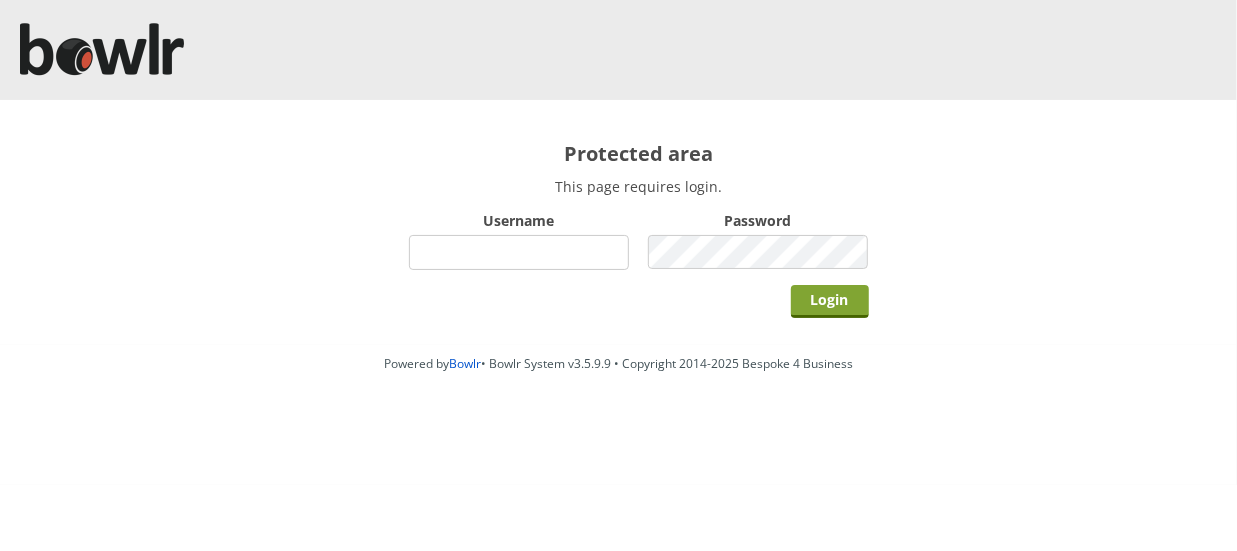 type on "hornseaindoorbowlsclub" 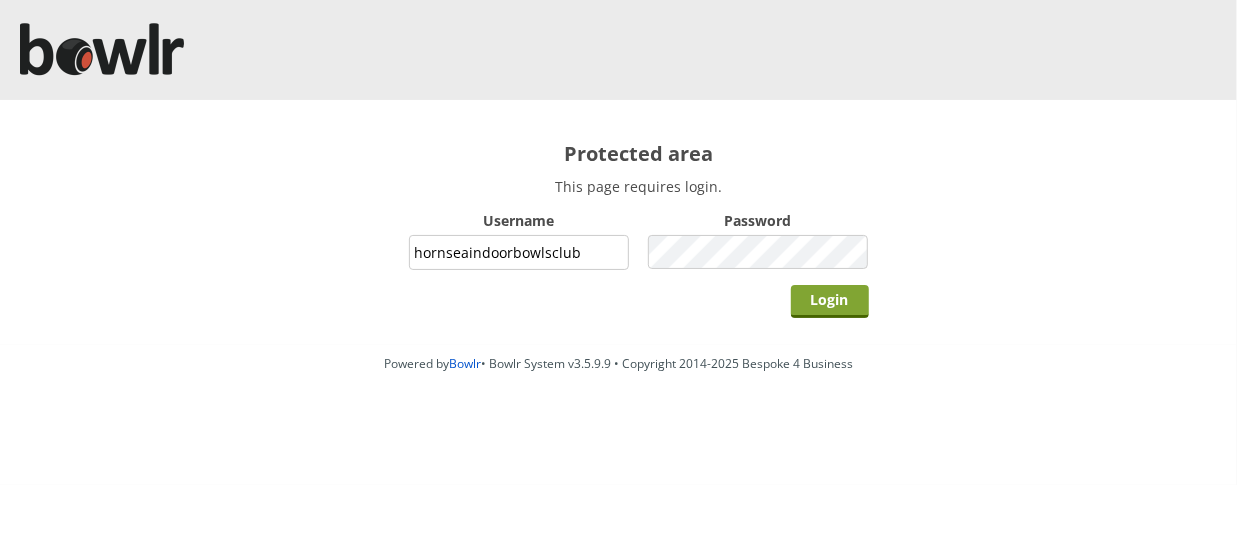 click on "Login" at bounding box center [830, 301] 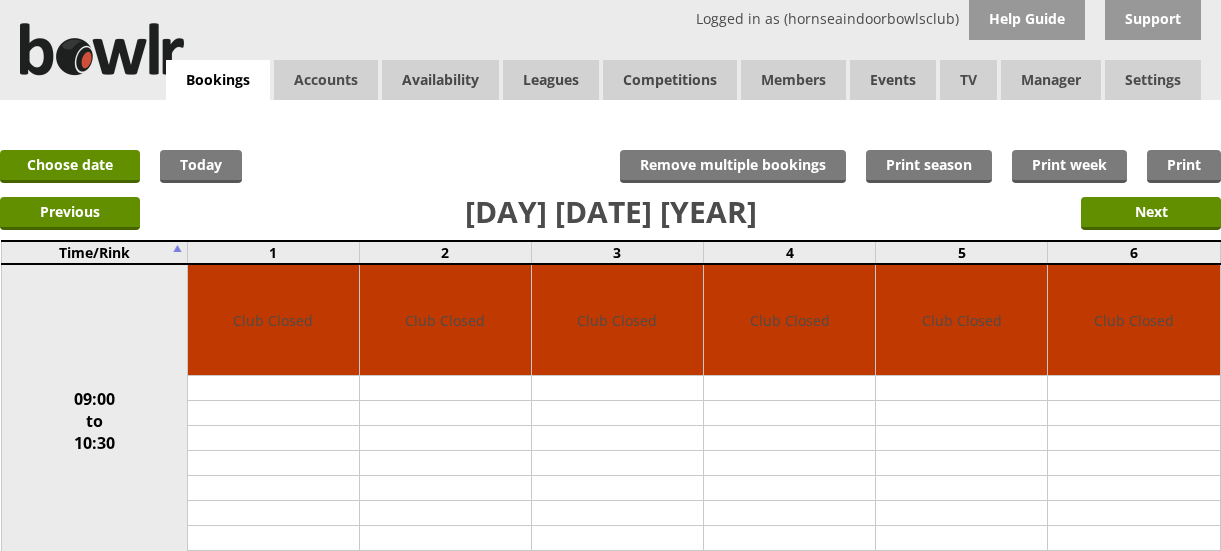 scroll, scrollTop: 0, scrollLeft: 0, axis: both 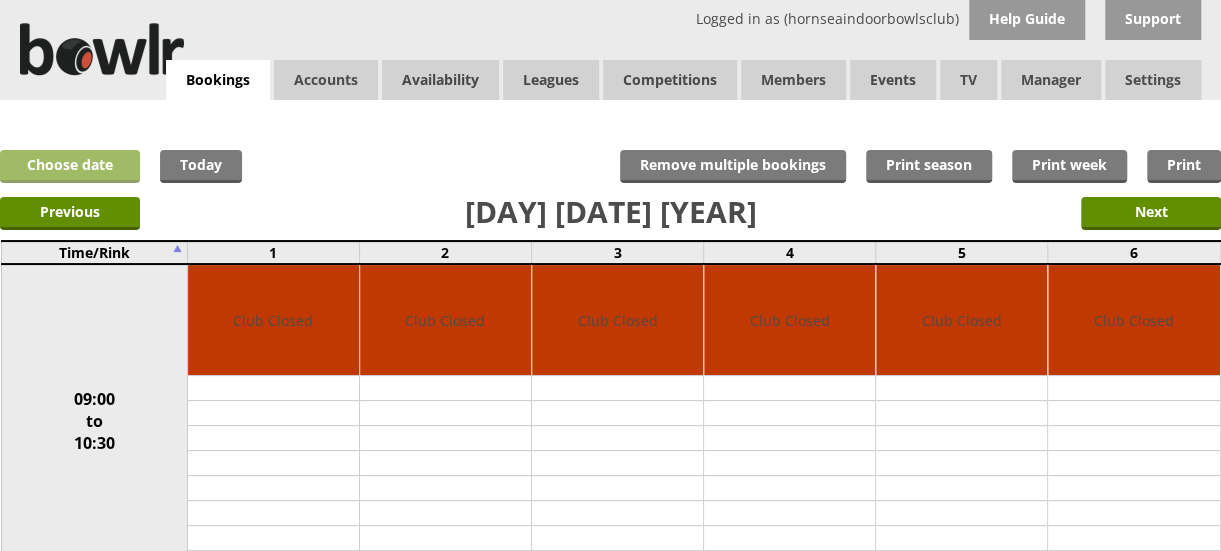 click on "Choose date" at bounding box center (70, 166) 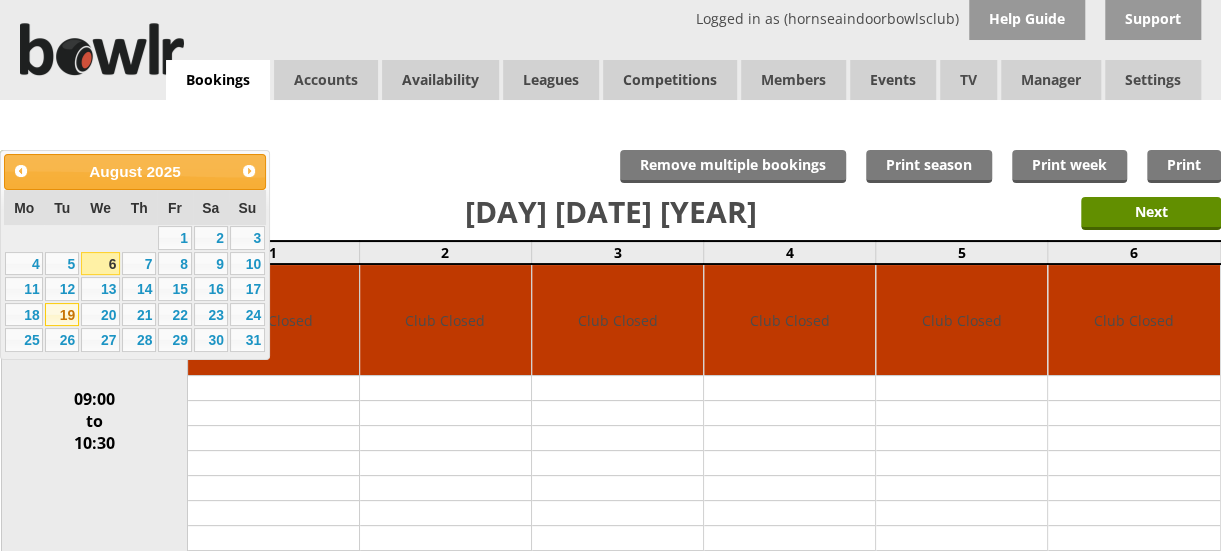 click on "19" at bounding box center [62, 315] 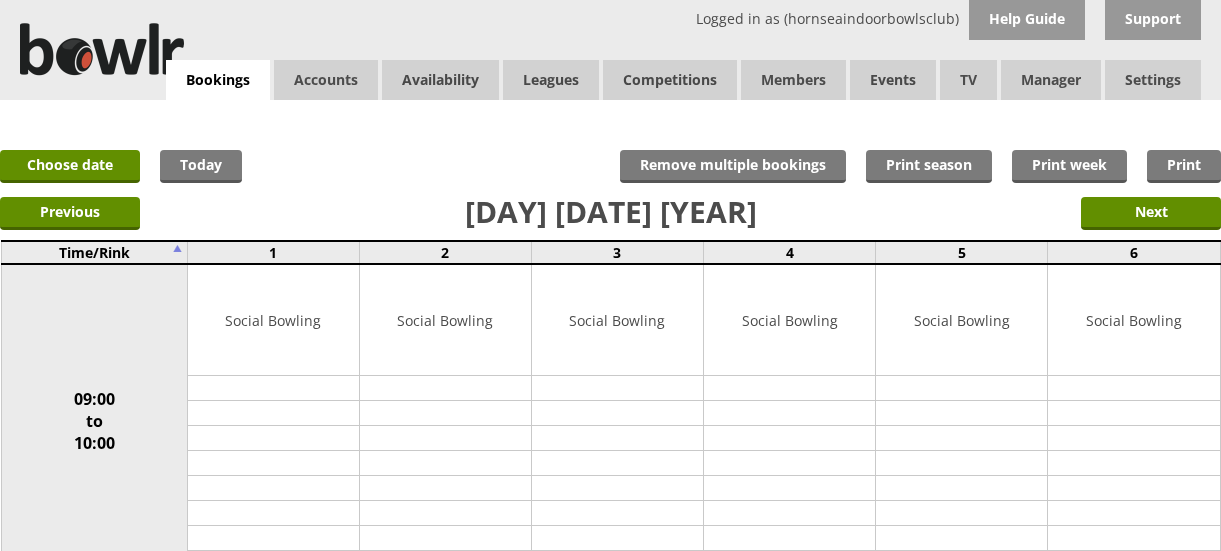 scroll, scrollTop: 0, scrollLeft: 0, axis: both 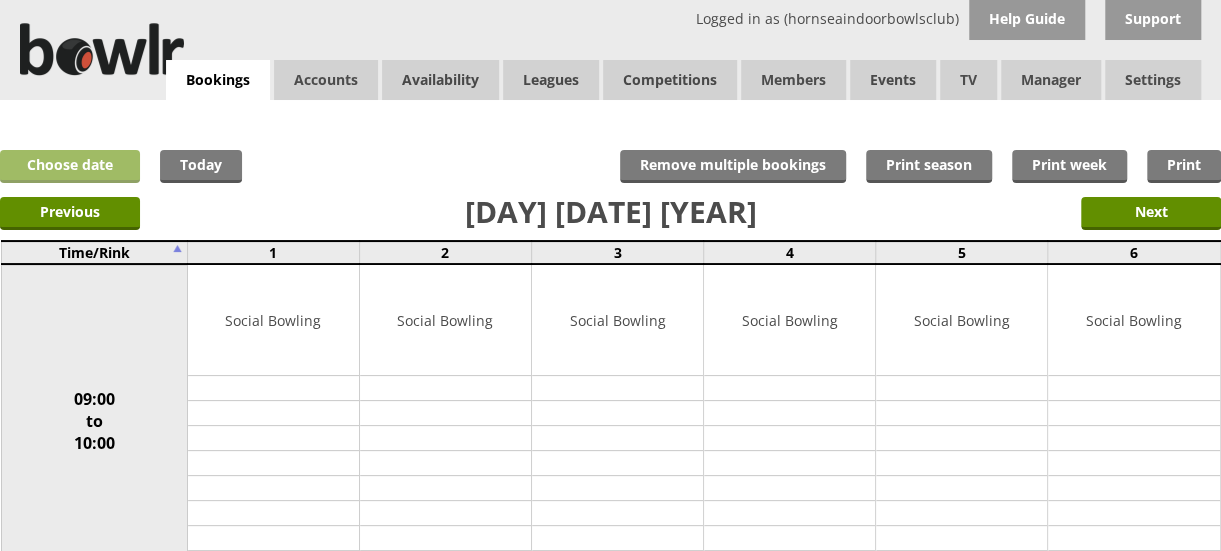 click on "Choose date" at bounding box center (70, 166) 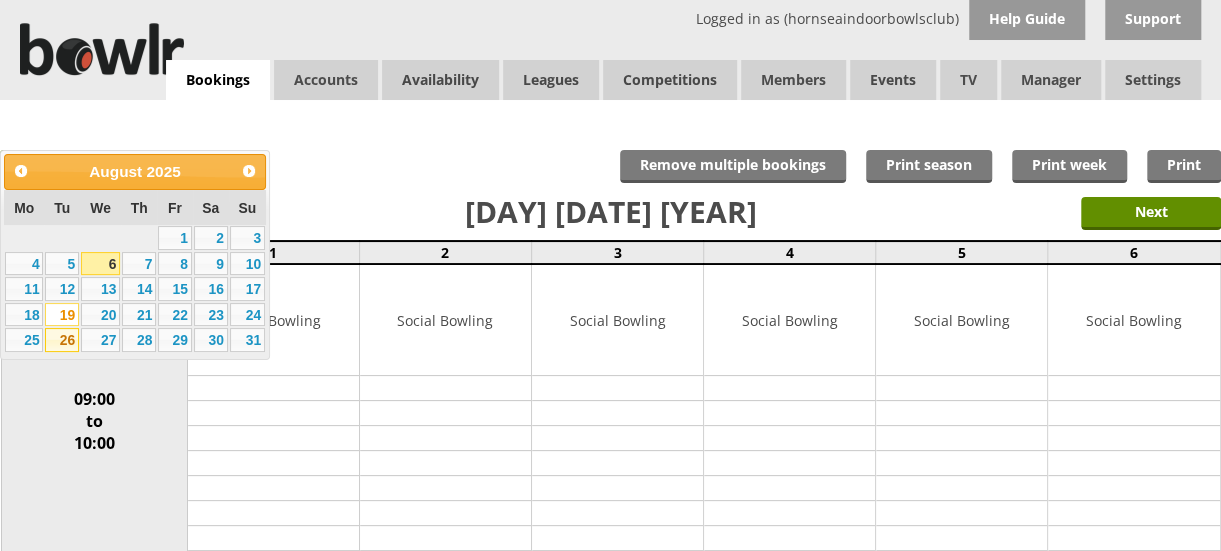 click on "26" at bounding box center [62, 340] 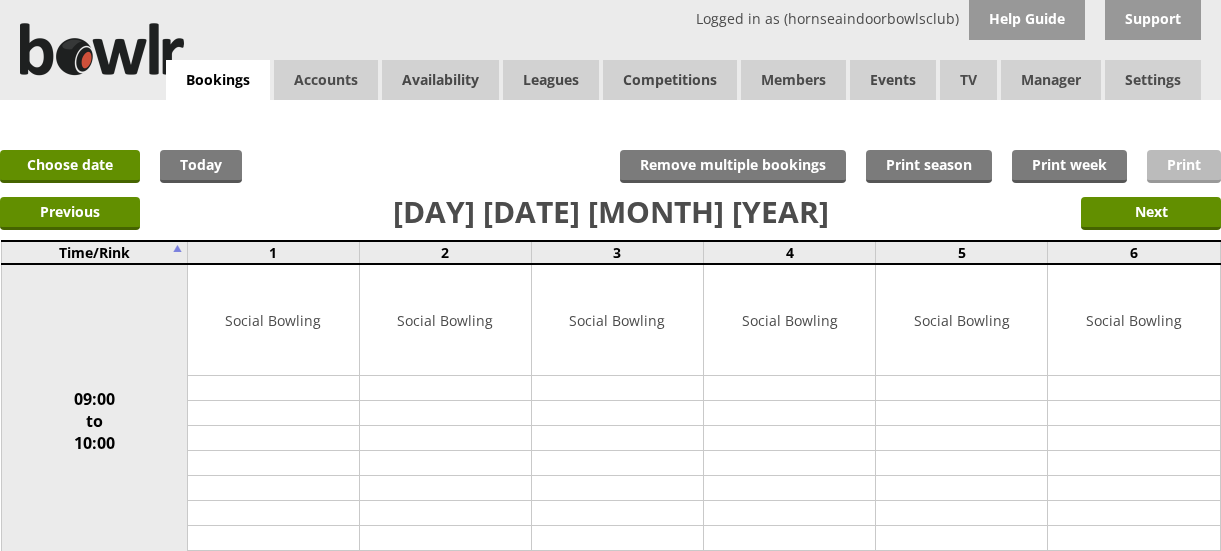 scroll, scrollTop: 0, scrollLeft: 0, axis: both 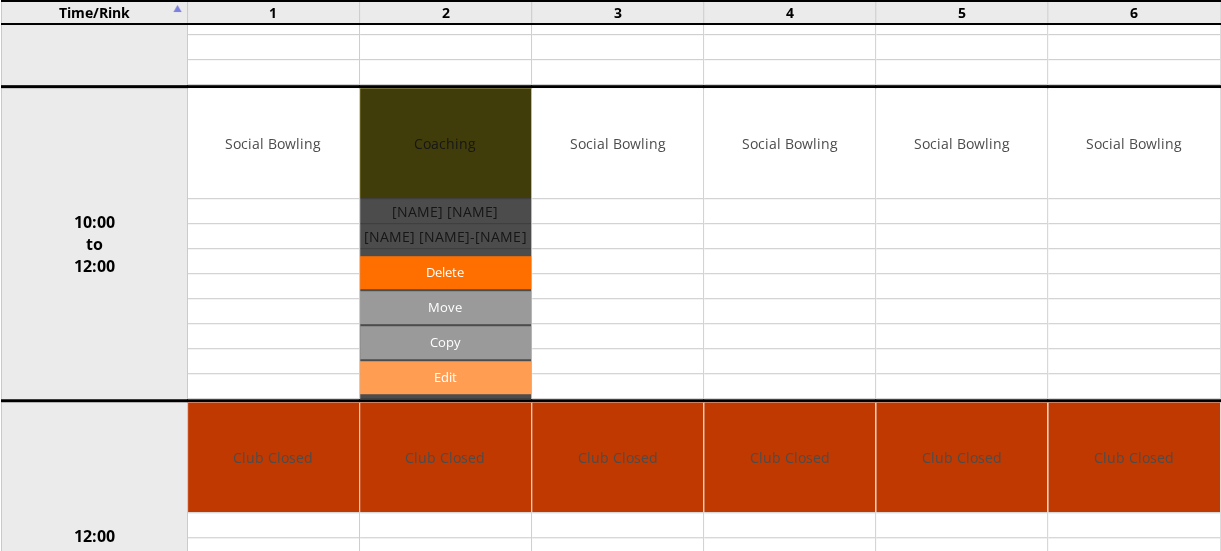 click on "Edit" at bounding box center [445, 377] 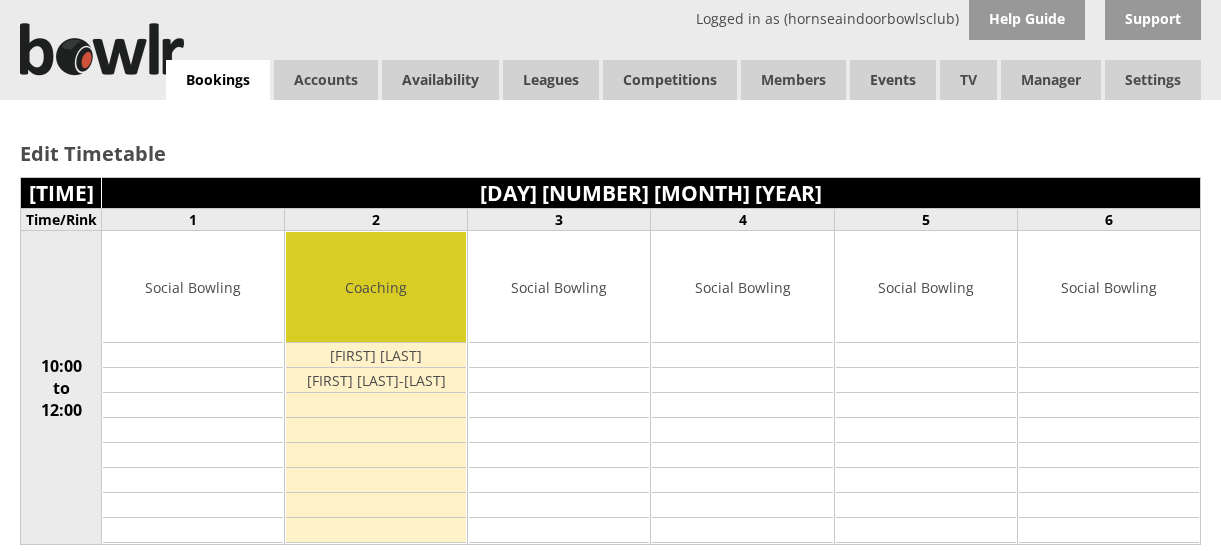 scroll, scrollTop: 0, scrollLeft: 0, axis: both 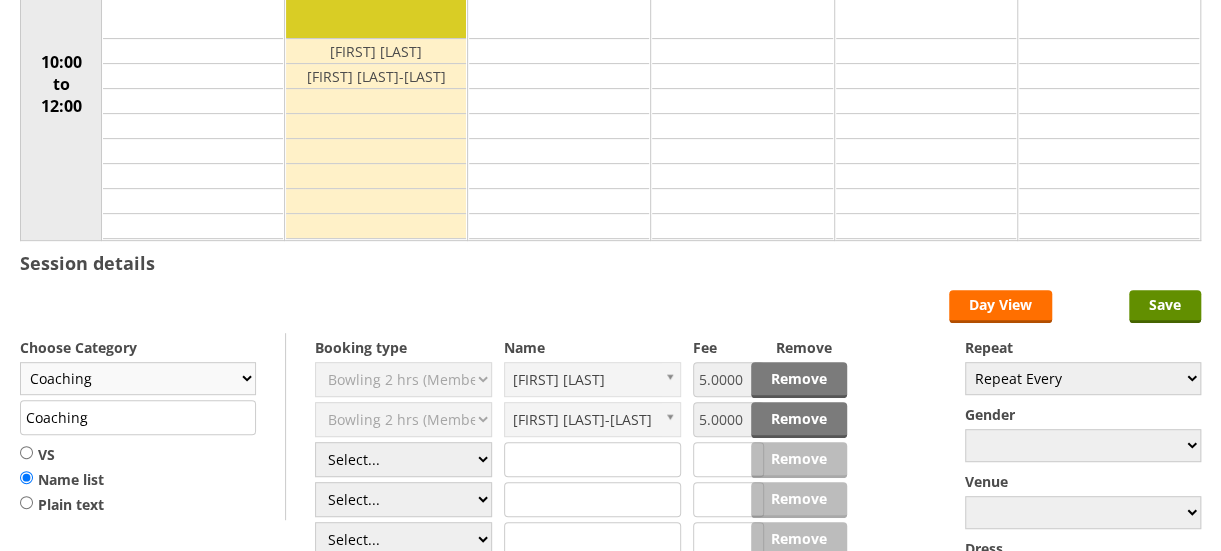 click on "Club Closed Singles League Triples League Pairs League Friendly Social Bowling Coaching Short Mat Yorkshire/Over 55's Fun / Coaching Session National Game Club Competition Bowls Drive" at bounding box center [138, 378] 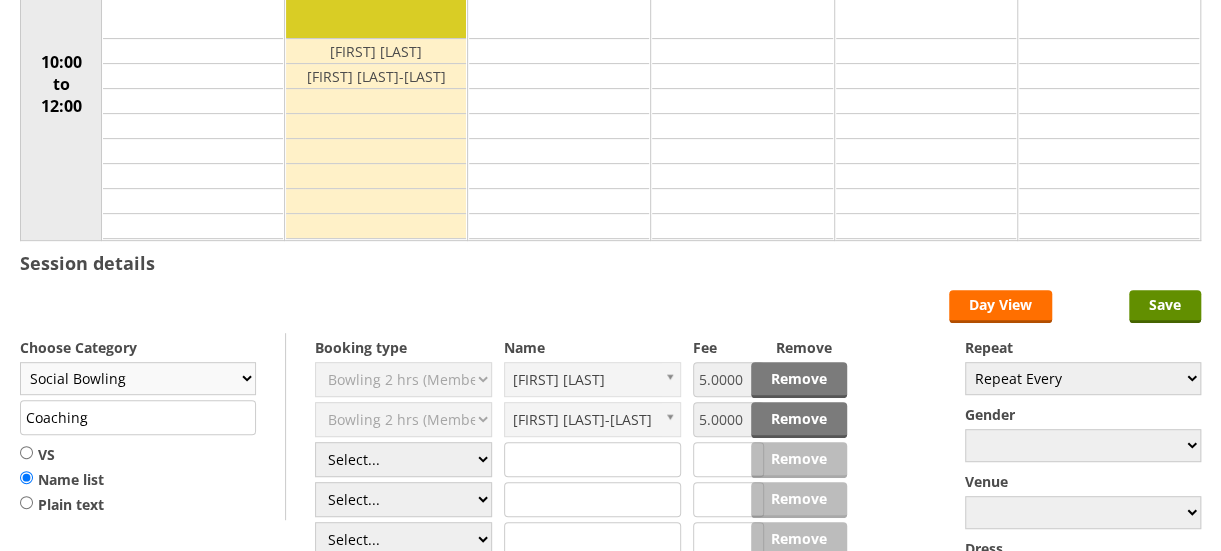 click on "Club Closed Singles League Triples League Pairs League Friendly Social Bowling Coaching Short Mat Yorkshire/Over 55's Fun / Coaching Session National Game Club Competition Bowls Drive" at bounding box center [138, 378] 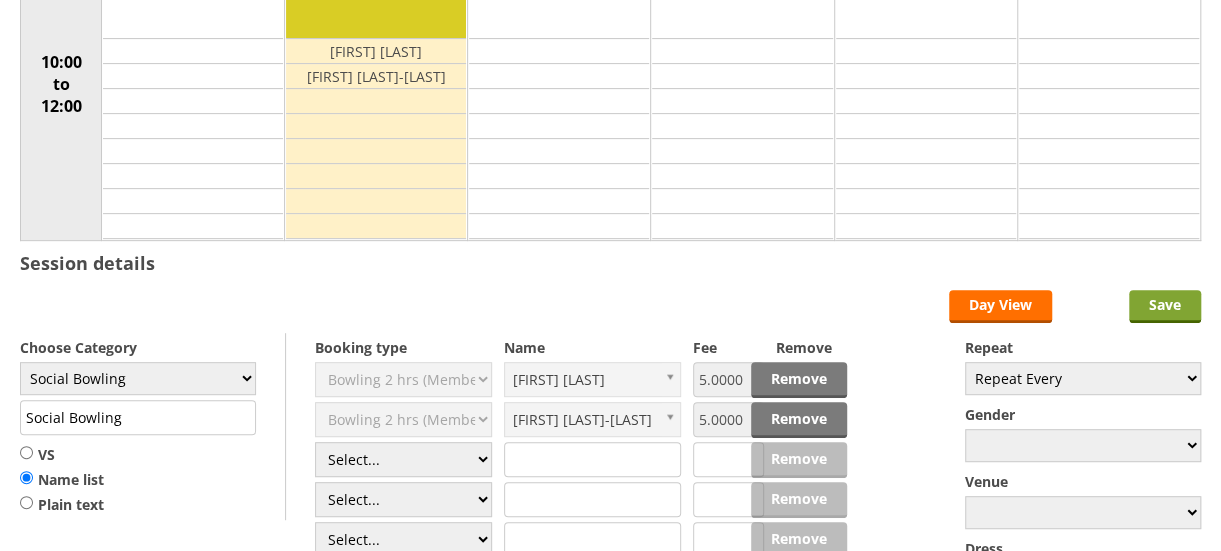 click on "Save" at bounding box center (1165, 306) 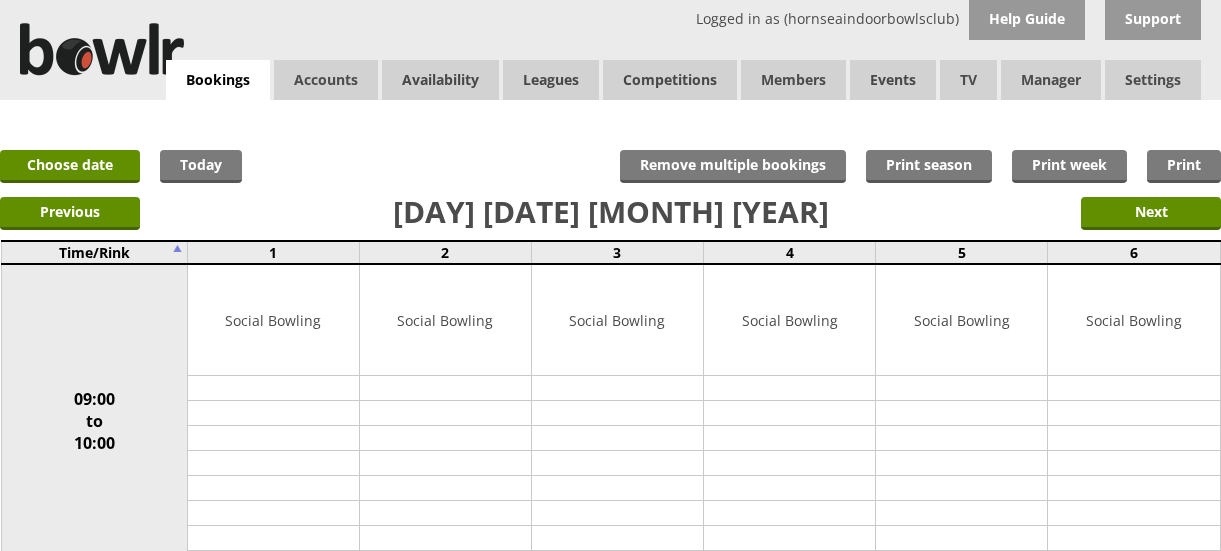 scroll, scrollTop: 0, scrollLeft: 0, axis: both 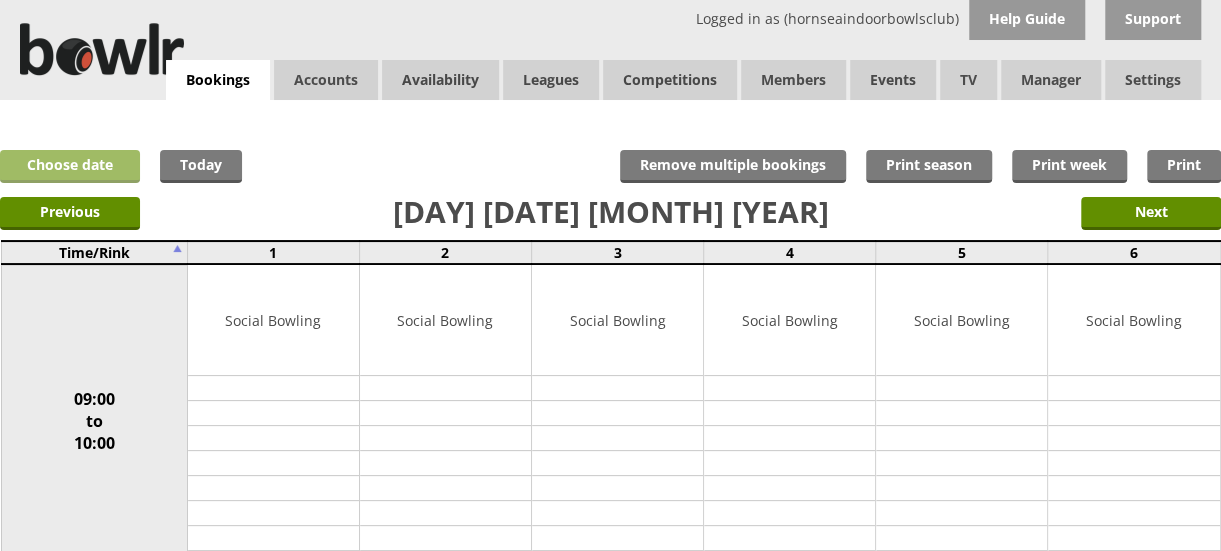 click on "Choose date" at bounding box center (70, 166) 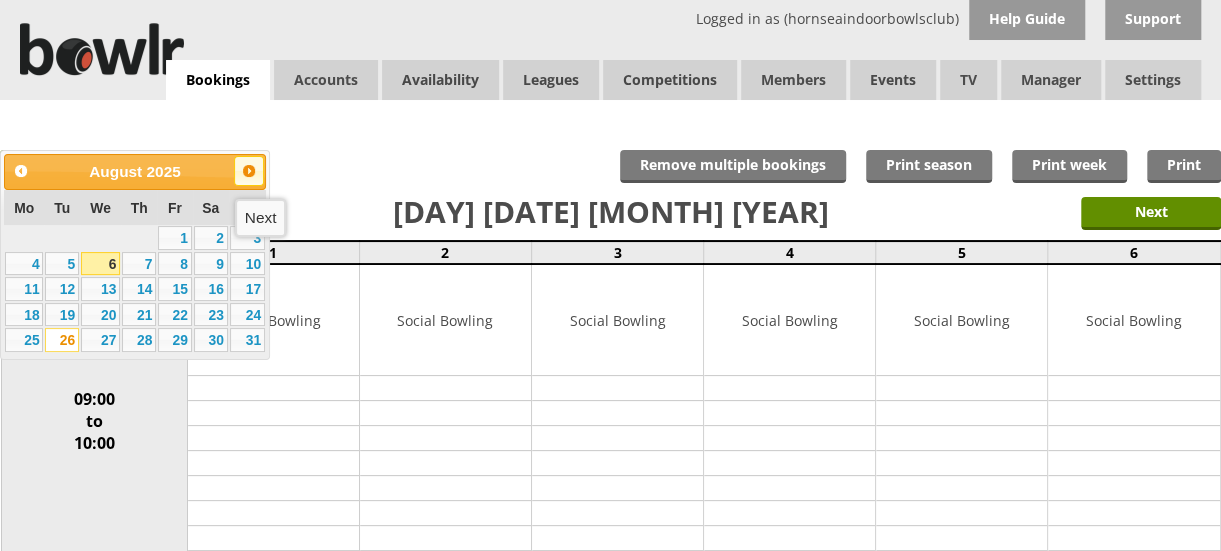 click on "Next" at bounding box center (249, 171) 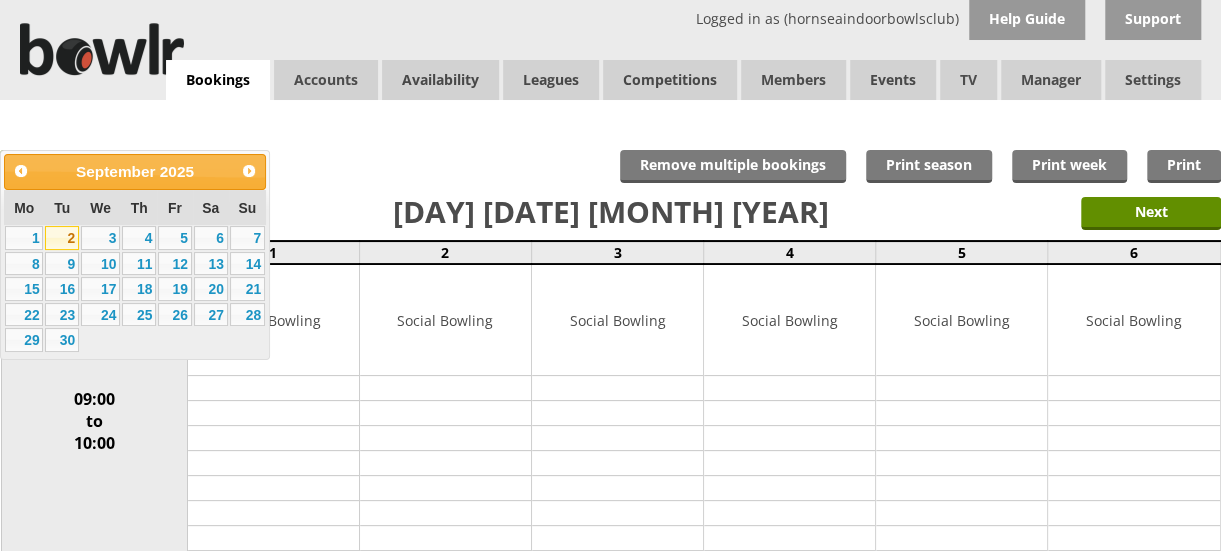 click on "2" at bounding box center (62, 238) 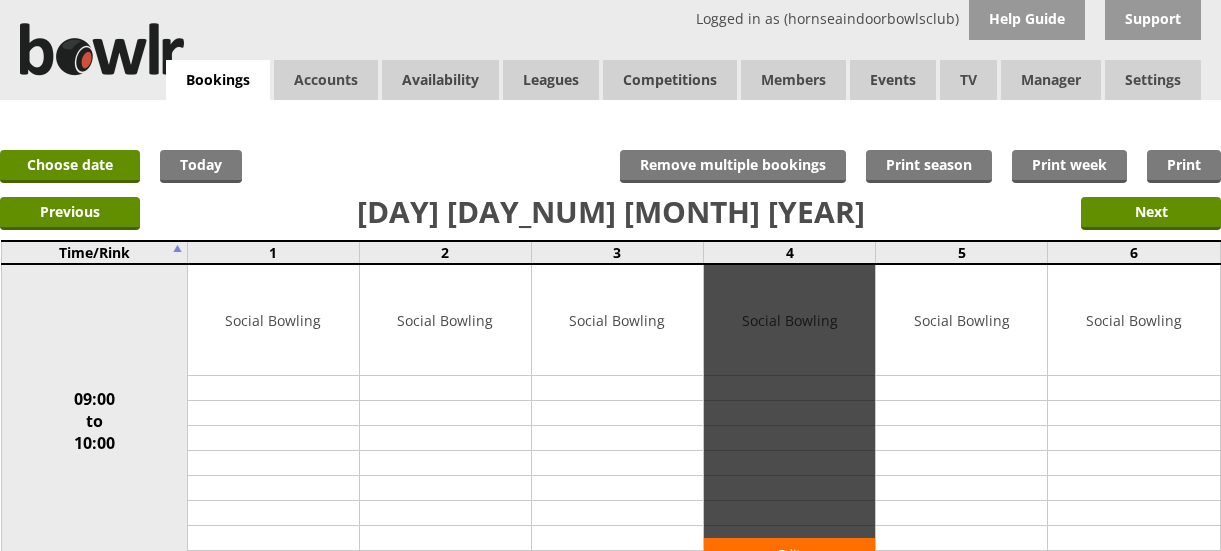 scroll, scrollTop: 0, scrollLeft: 0, axis: both 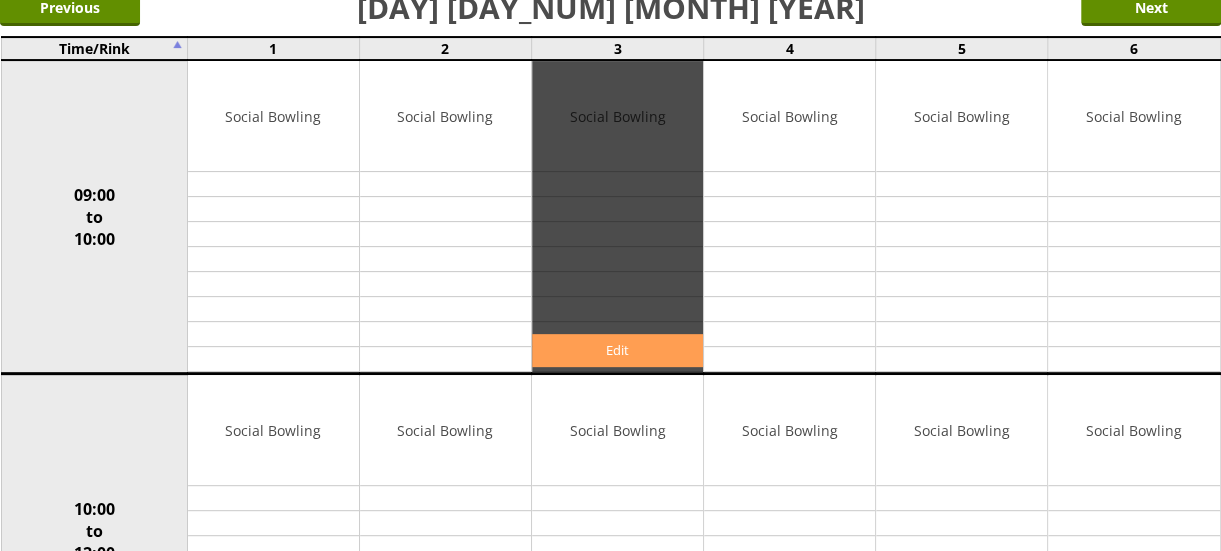 click on "Edit" at bounding box center [617, 350] 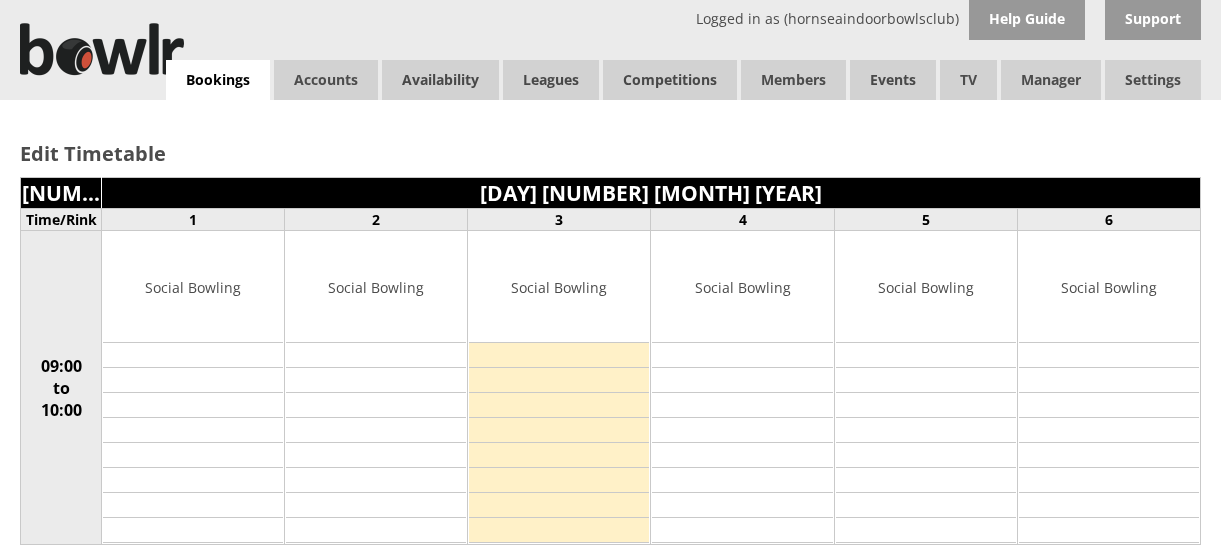 scroll, scrollTop: 0, scrollLeft: 0, axis: both 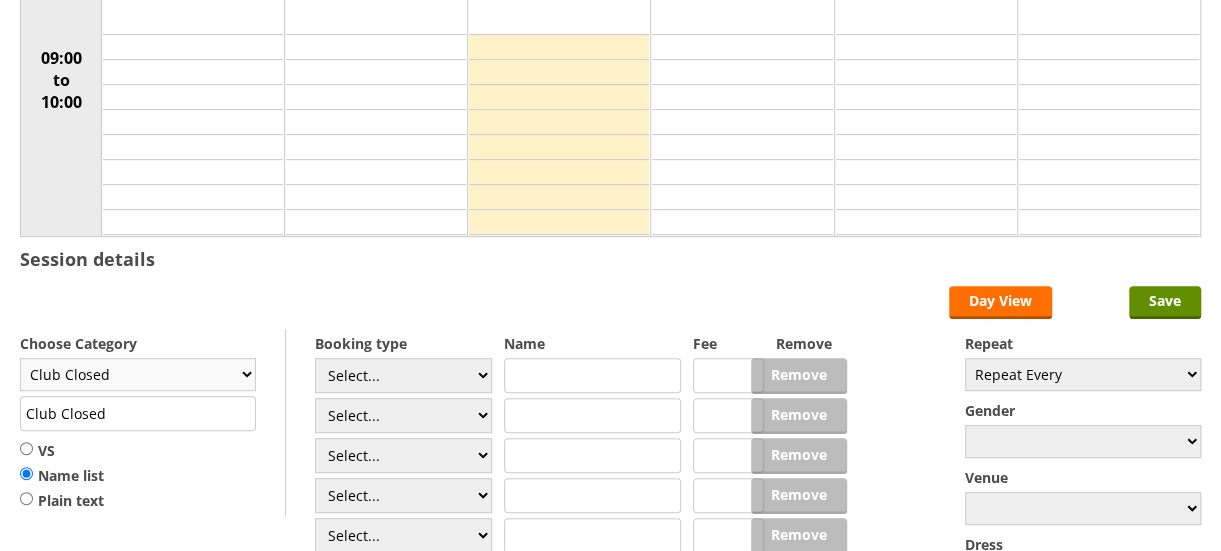 click on "Club Closed Singles League Triples League Pairs League Friendly Social Bowling Coaching Short Mat Yorkshire/Over 55's Fun / Coaching Session National Game Club Competition Bowls Drive" at bounding box center (138, 374) 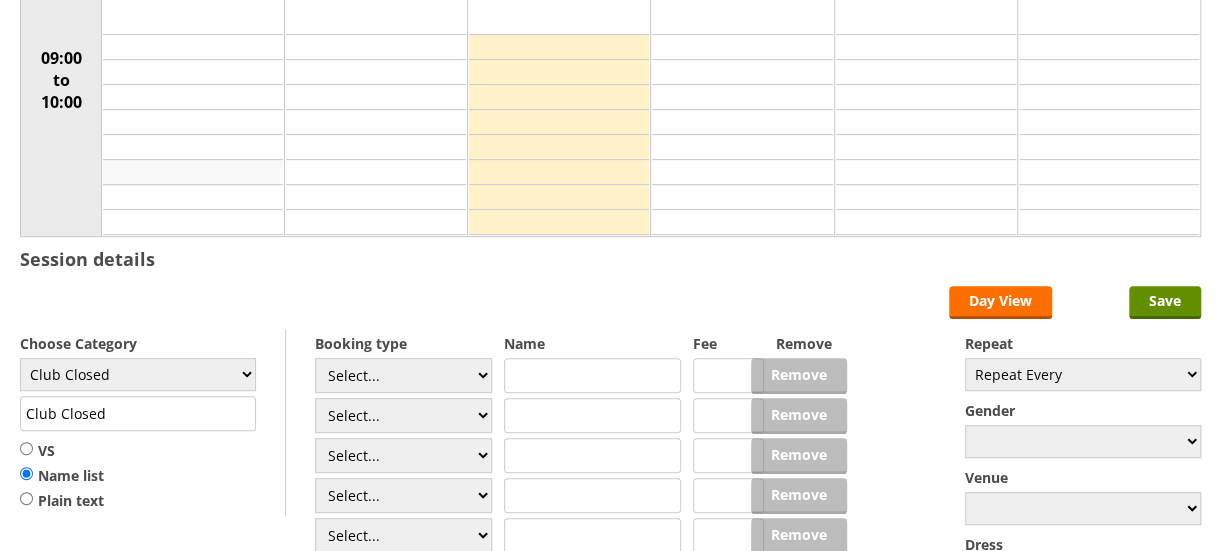 type on "Coaching" 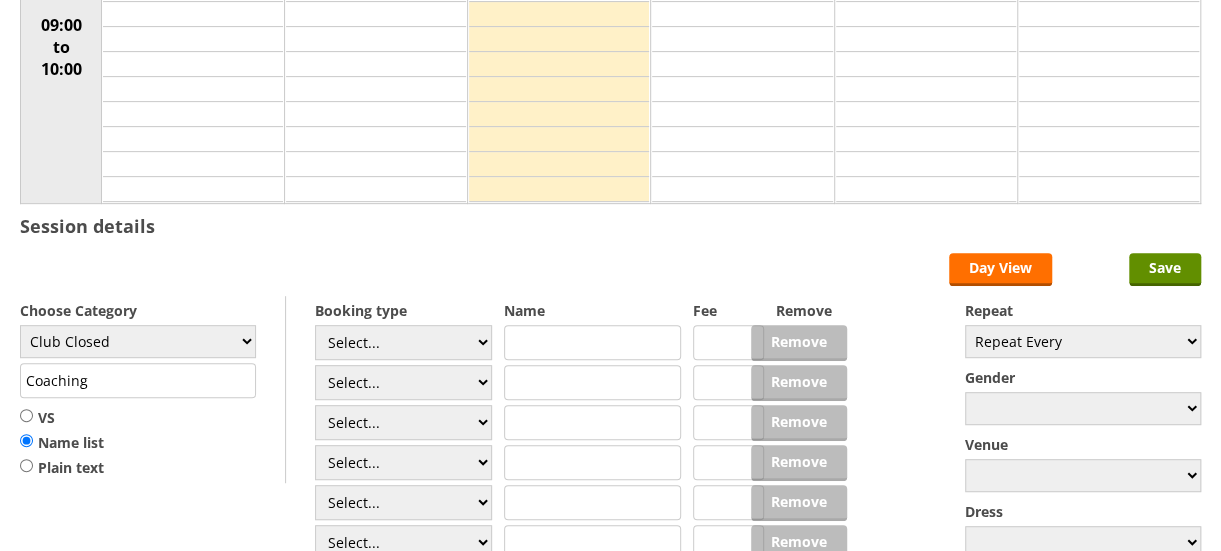 scroll, scrollTop: 356, scrollLeft: 0, axis: vertical 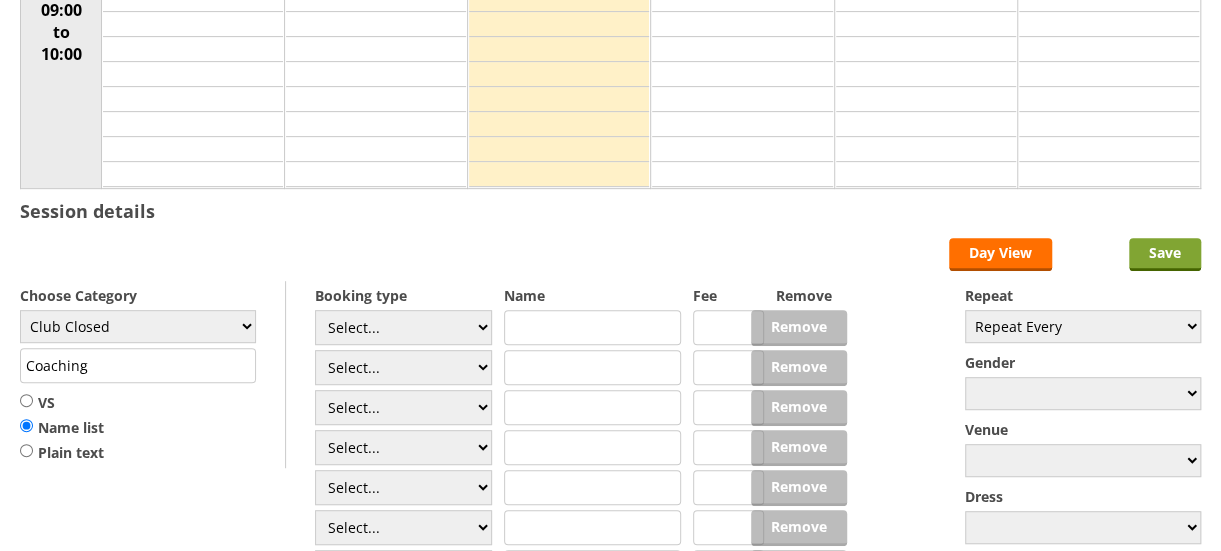 click on "Save" at bounding box center [1165, 254] 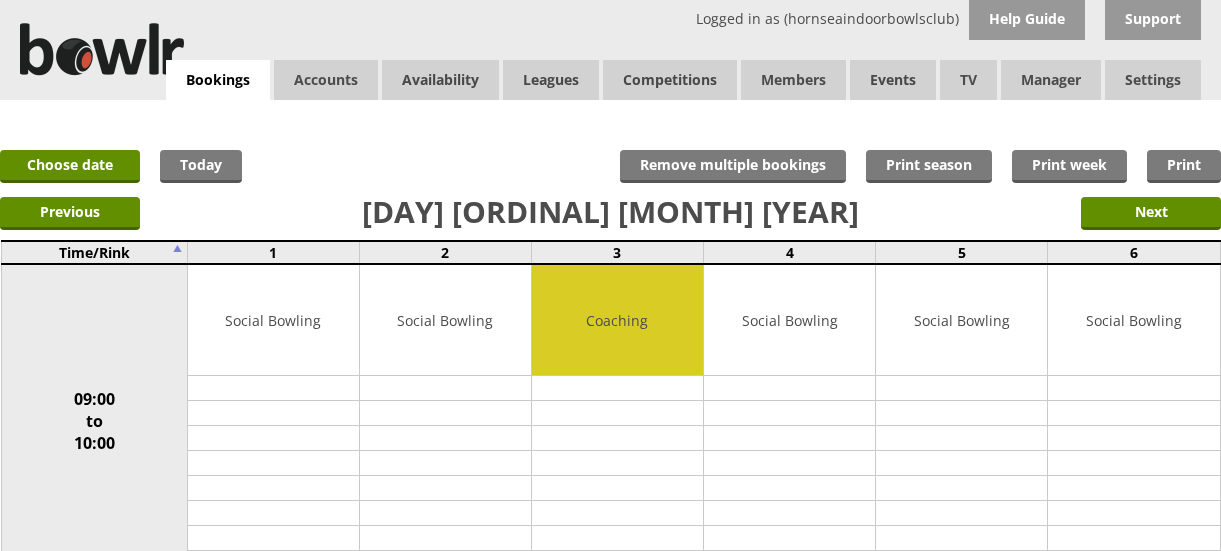 scroll, scrollTop: 0, scrollLeft: 0, axis: both 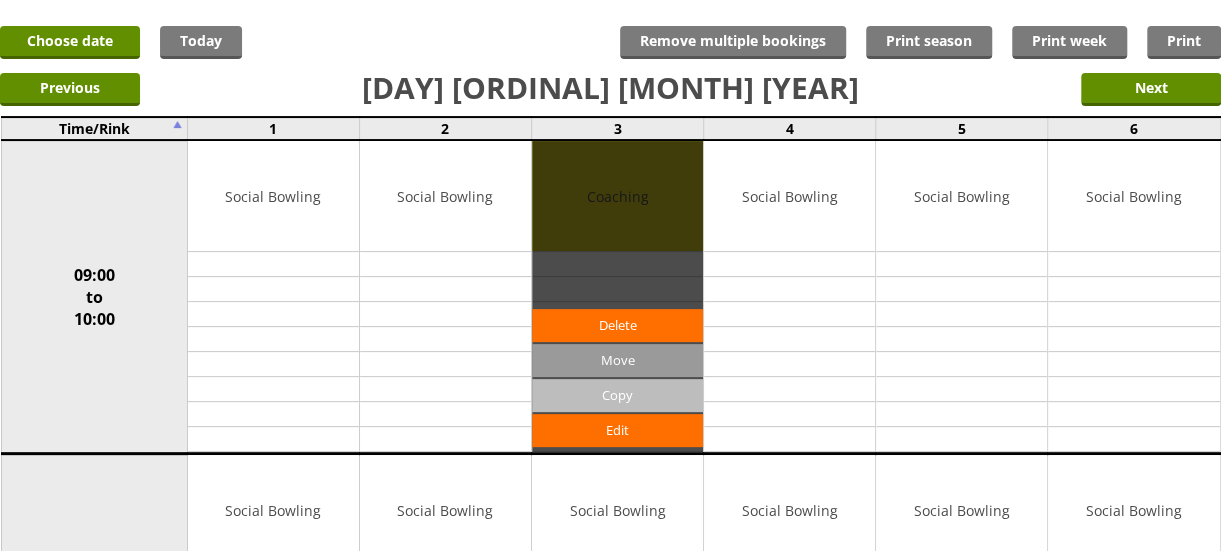 click on "Copy" at bounding box center (617, 395) 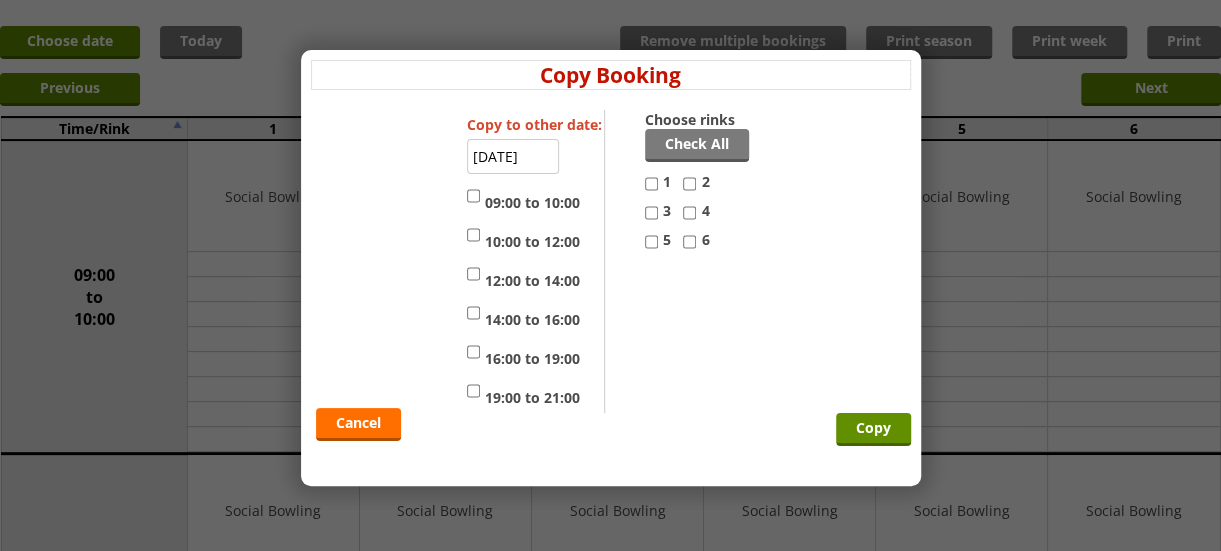 click on "09:00 to 10:00" at bounding box center (473, 196) 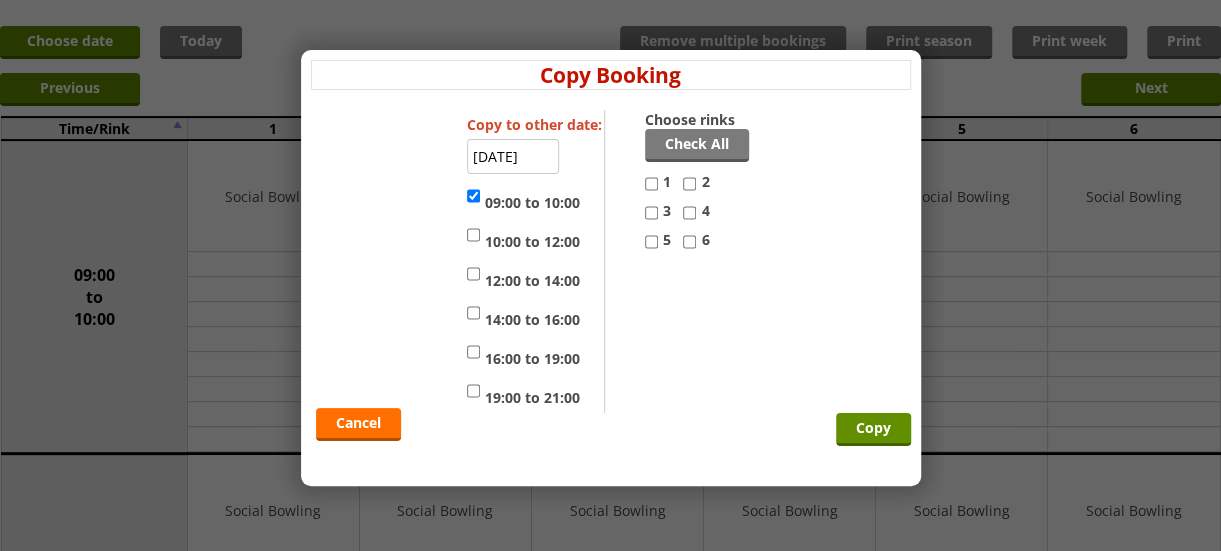 click on "4" at bounding box center (689, 213) 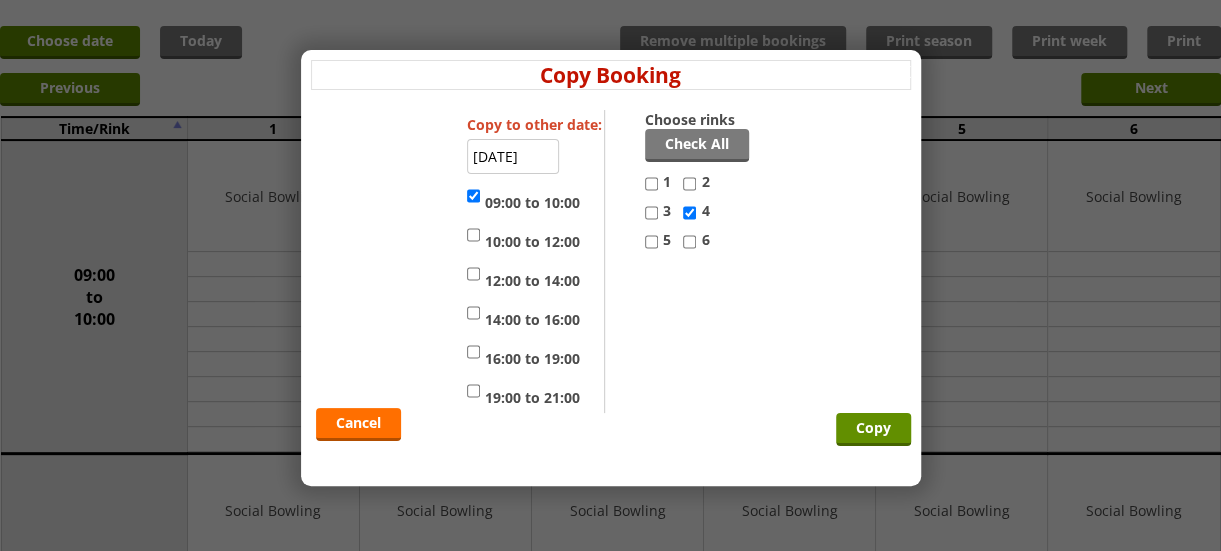 click on "5" at bounding box center (651, 242) 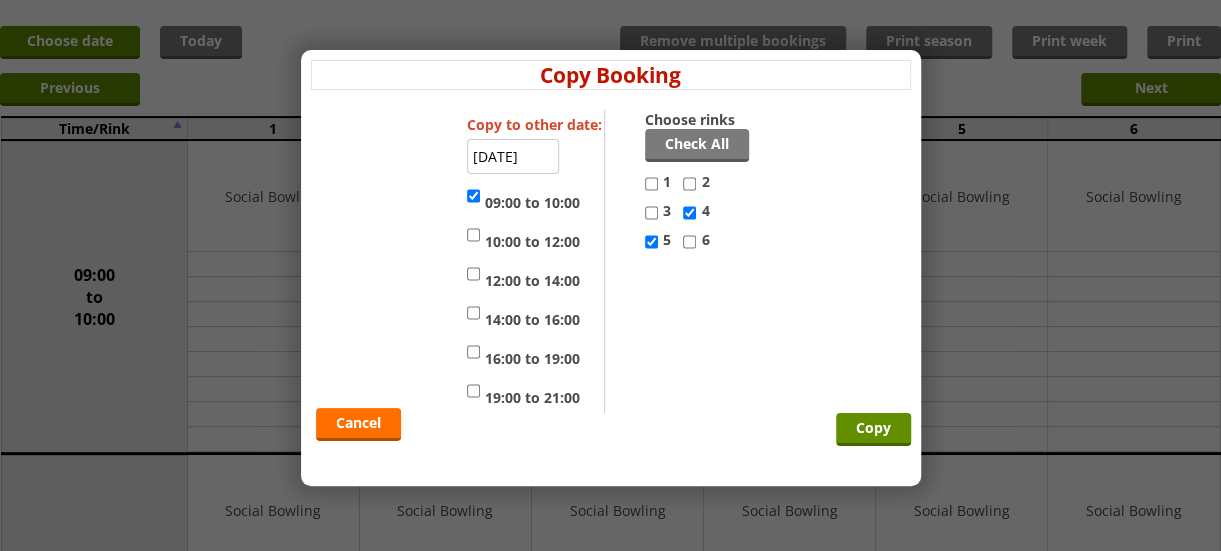 click on "6" at bounding box center (689, 242) 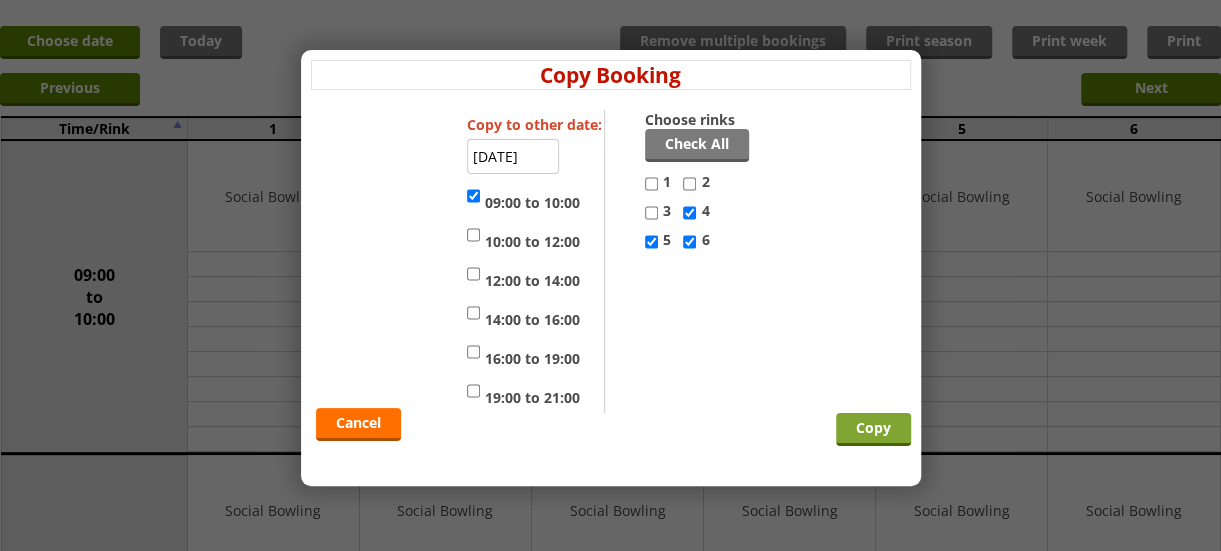 click on "Copy" at bounding box center (873, 429) 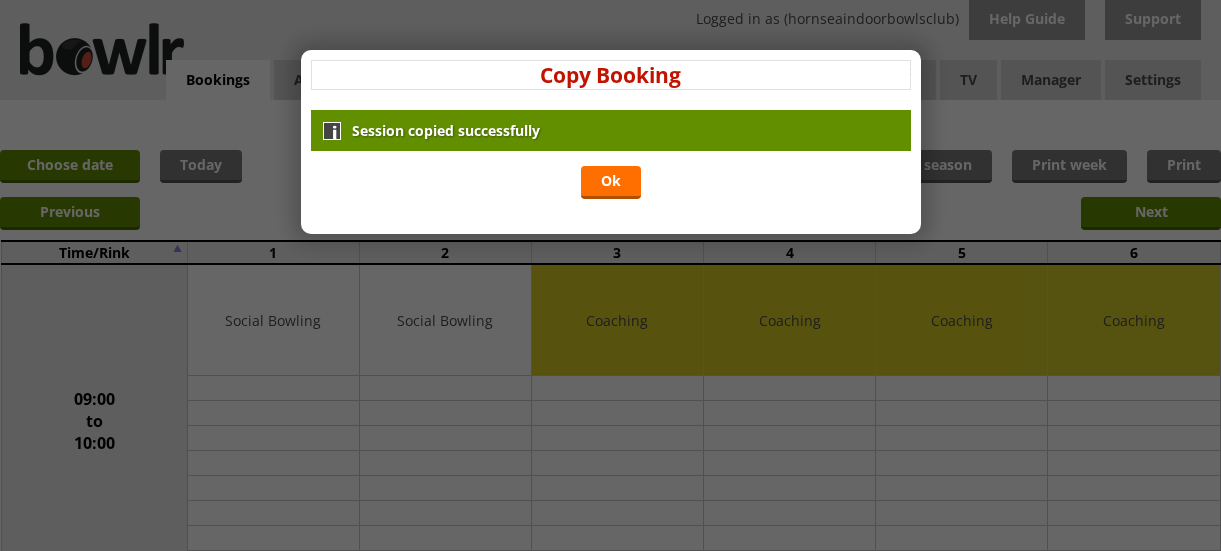 scroll, scrollTop: 0, scrollLeft: 0, axis: both 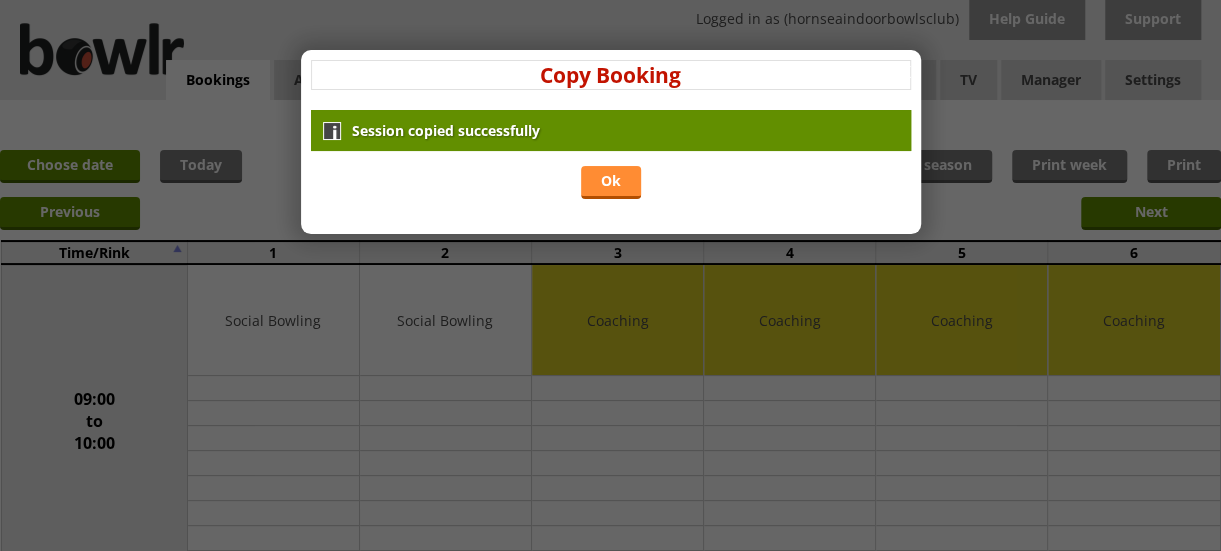 click on "Ok" at bounding box center (611, 182) 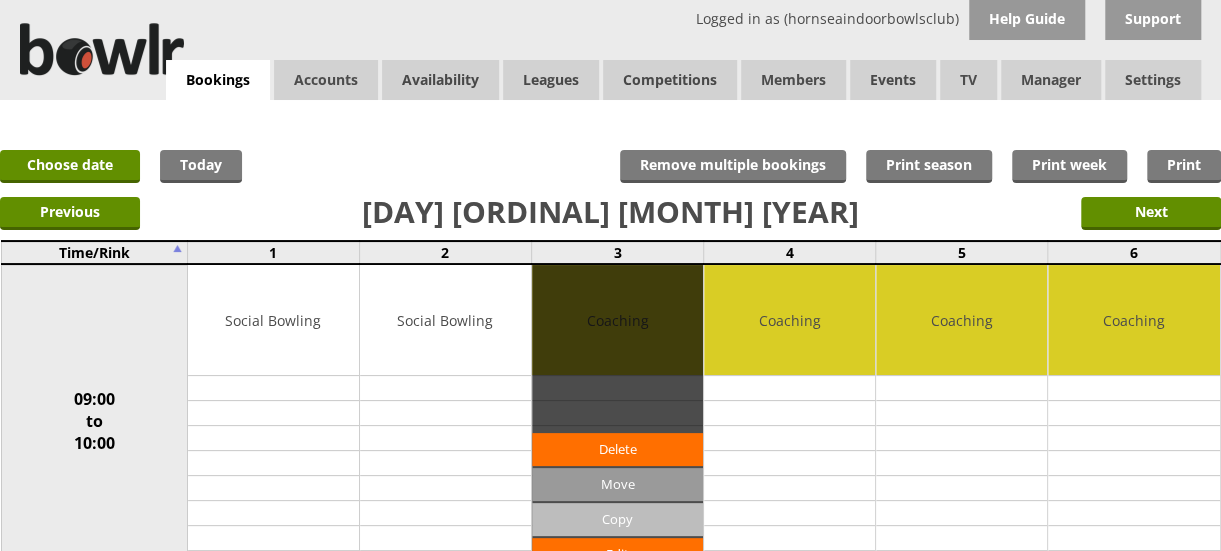 click on "Copy" at bounding box center [617, 519] 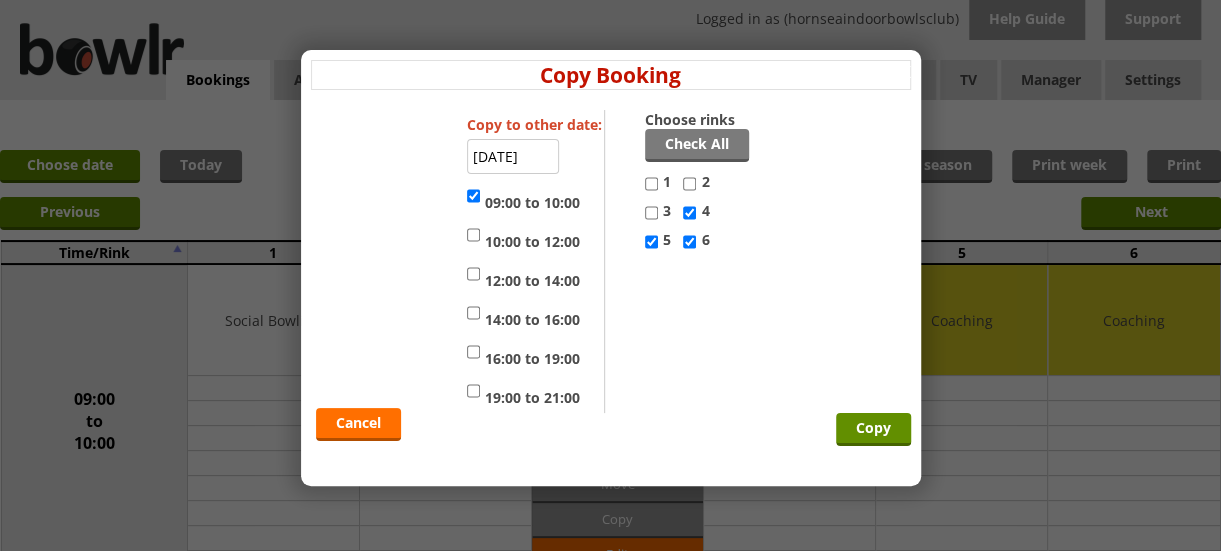 click on "10:00 to 12:00" at bounding box center [473, 235] 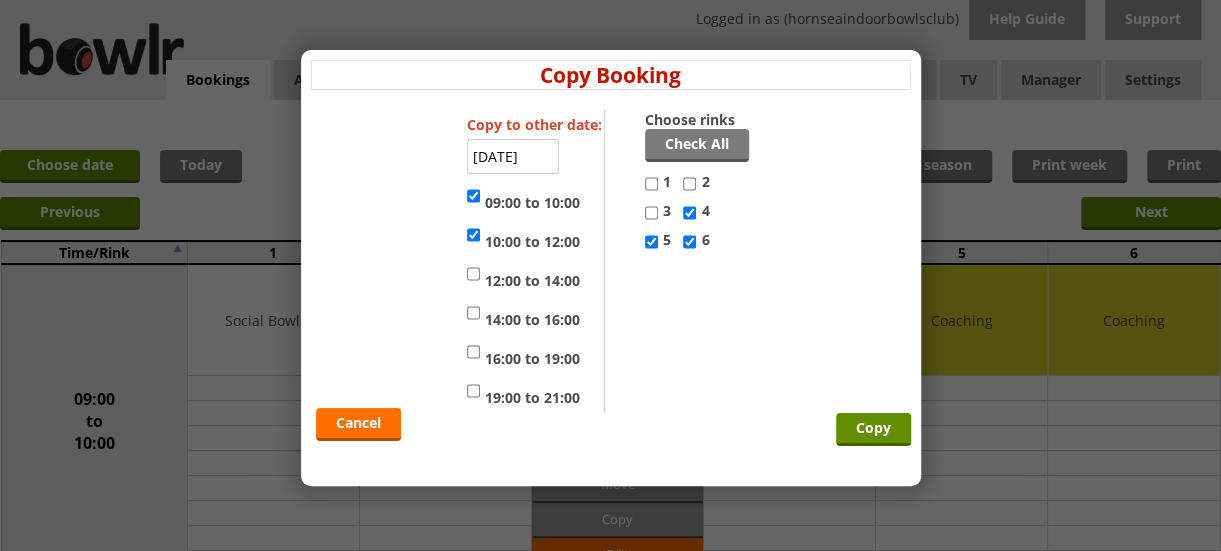 click on "09:00 to 10:00" at bounding box center (473, 196) 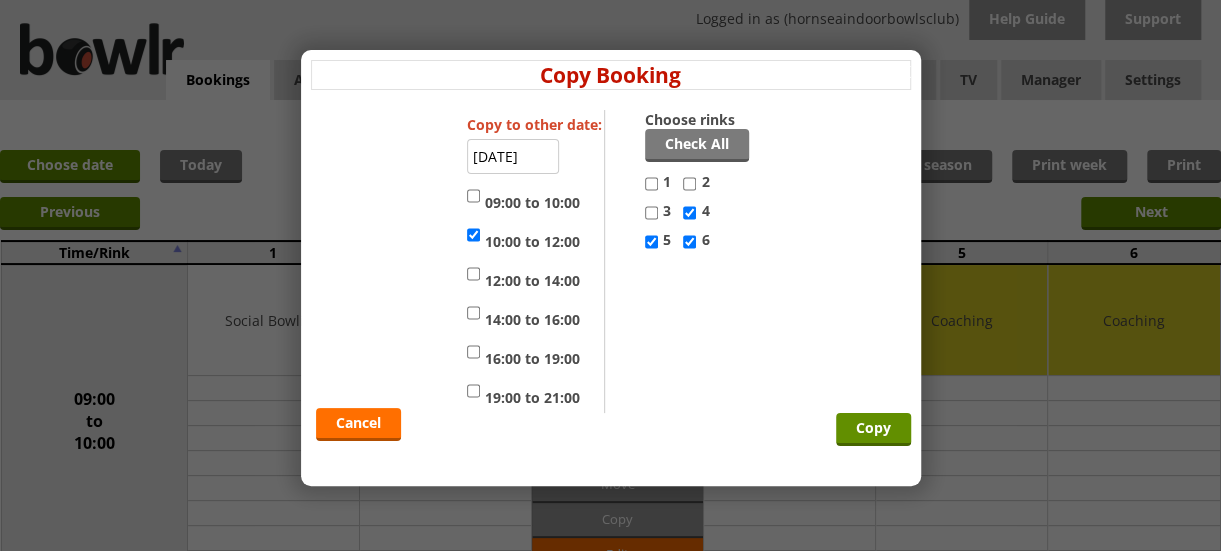 click on "3" at bounding box center [651, 213] 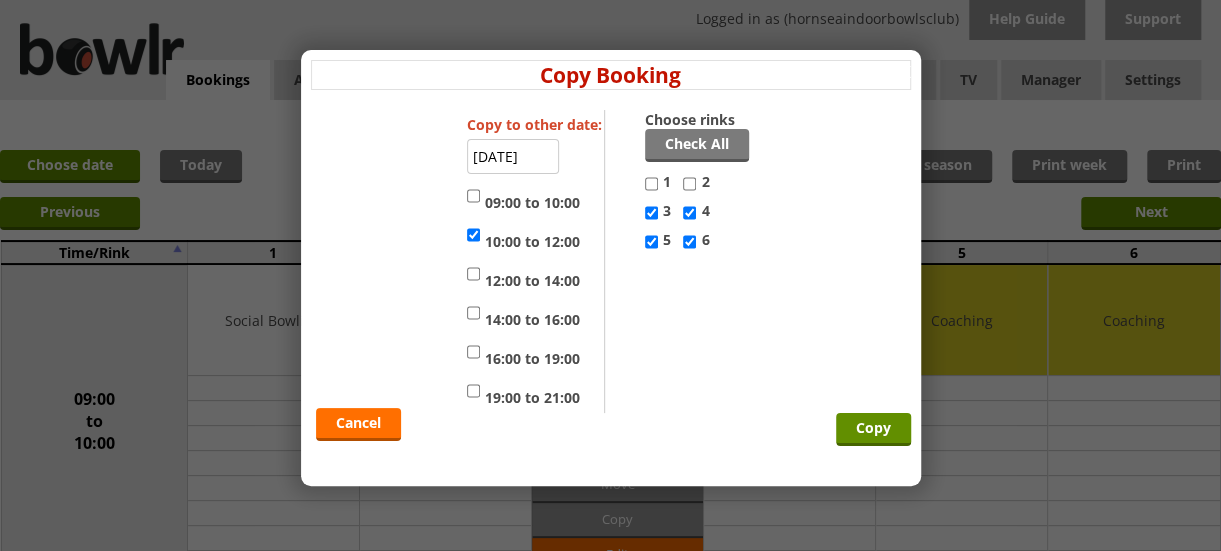 click on "2" at bounding box center (689, 184) 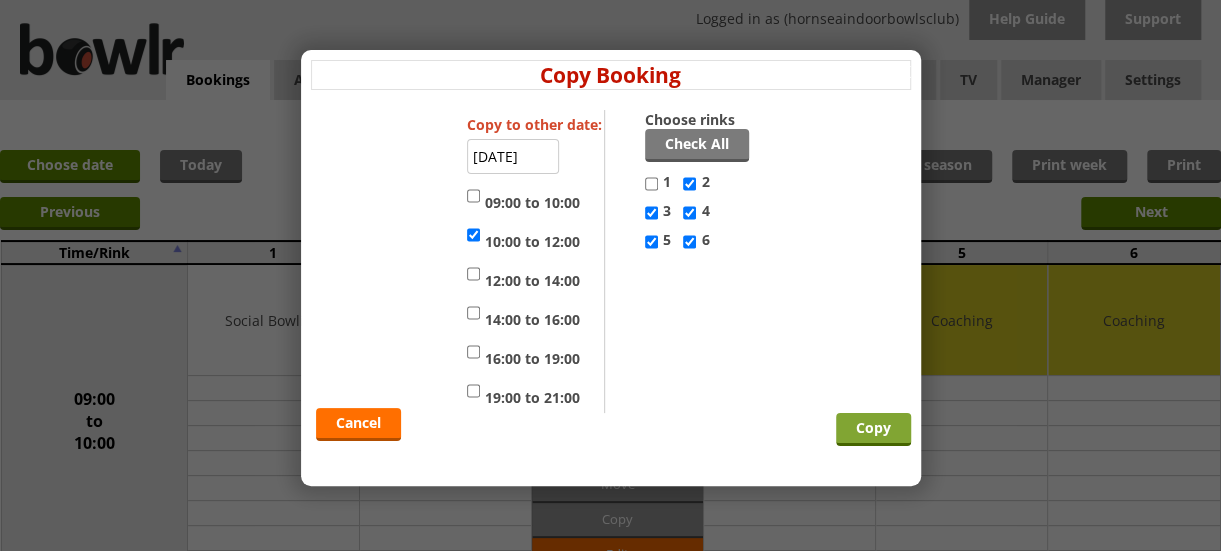 click on "Copy" at bounding box center (873, 429) 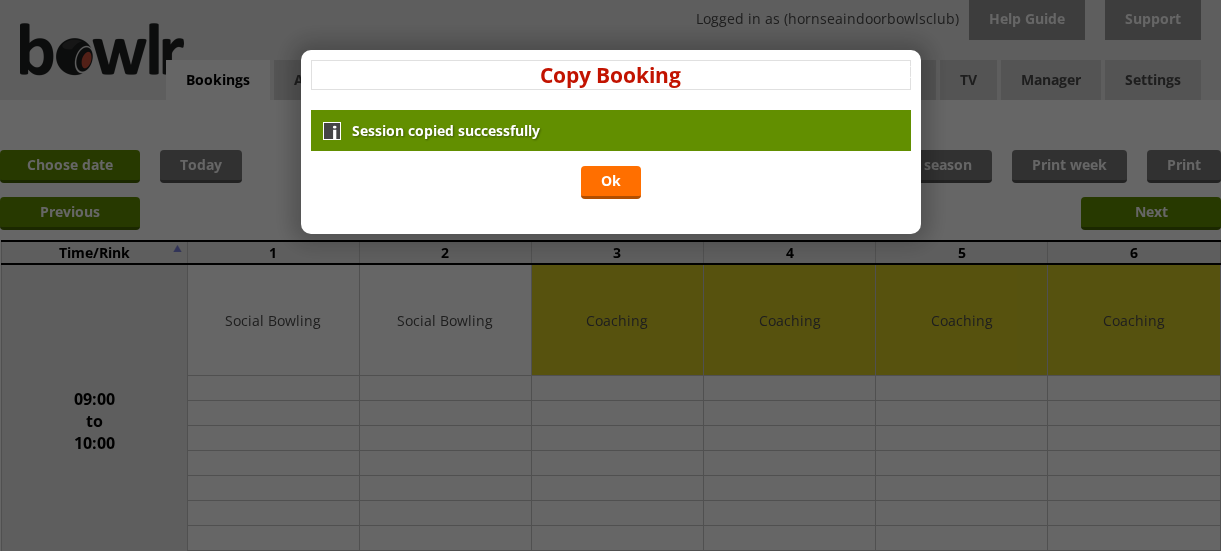 scroll, scrollTop: 0, scrollLeft: 0, axis: both 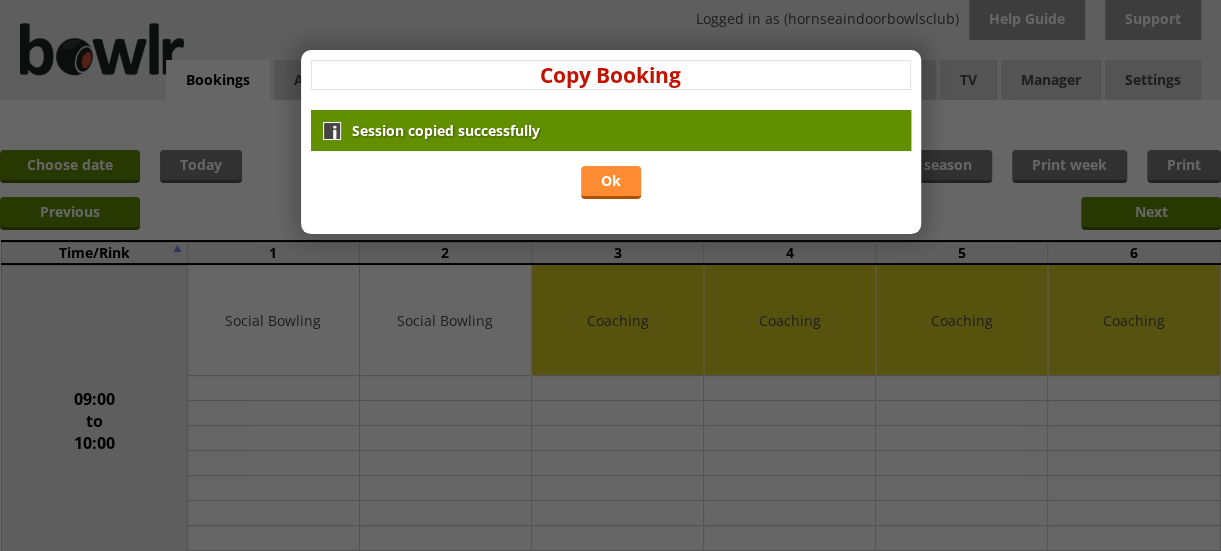 click on "Ok" at bounding box center (611, 182) 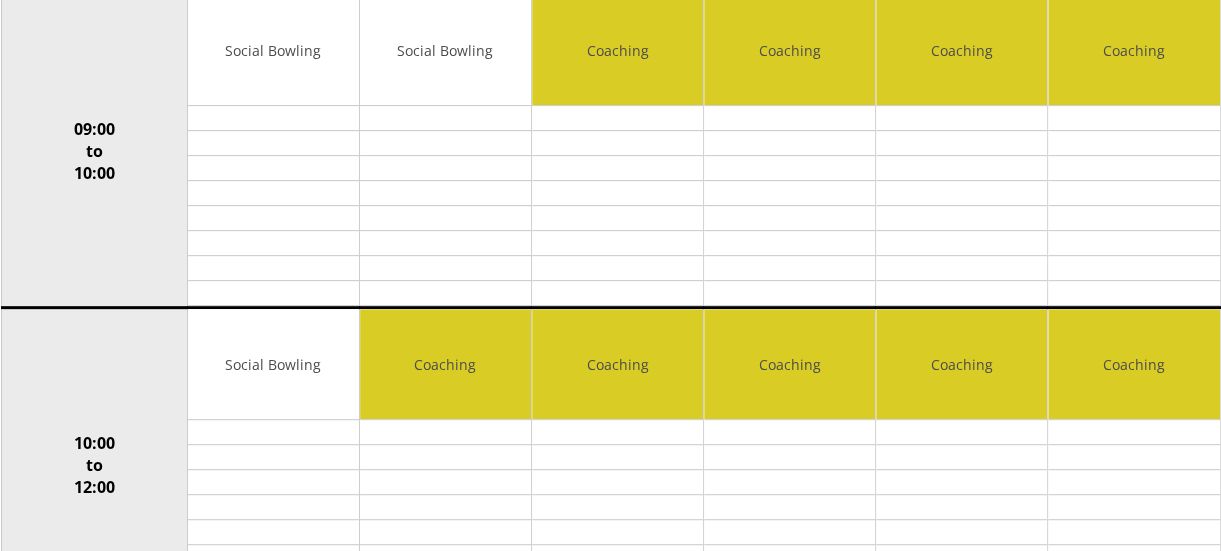 scroll, scrollTop: 0, scrollLeft: 0, axis: both 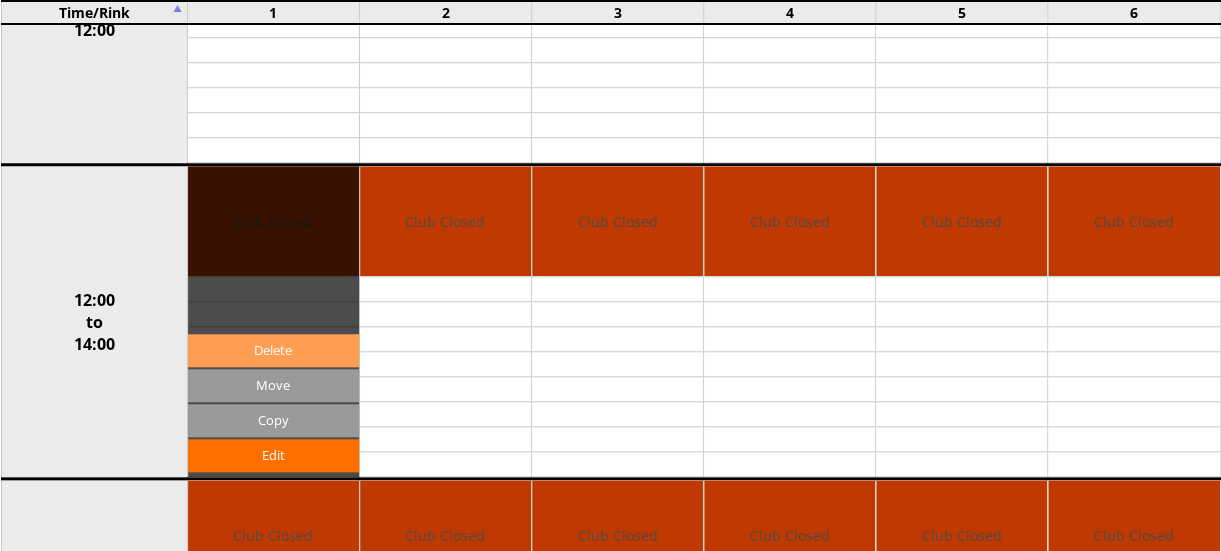 click on "Delete" at bounding box center [273, 350] 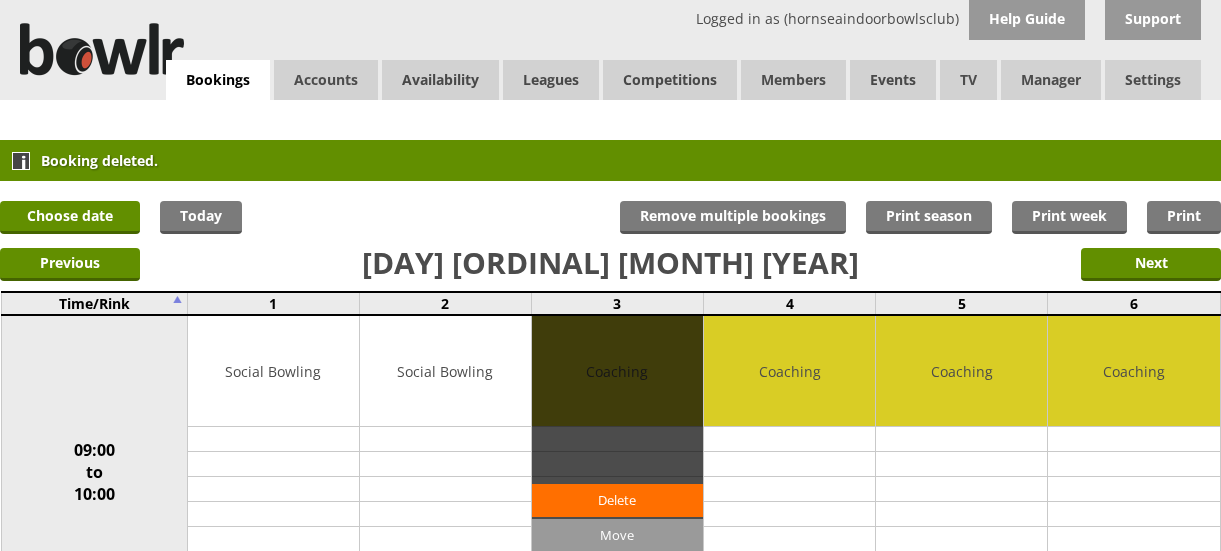 scroll, scrollTop: 0, scrollLeft: 0, axis: both 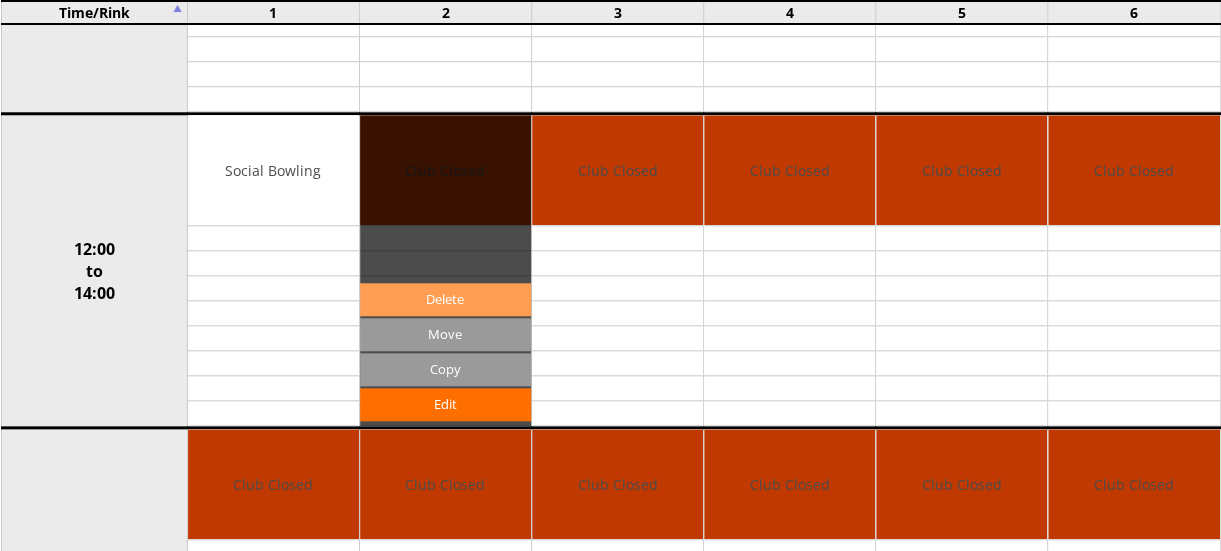 click on "Delete" at bounding box center (445, 299) 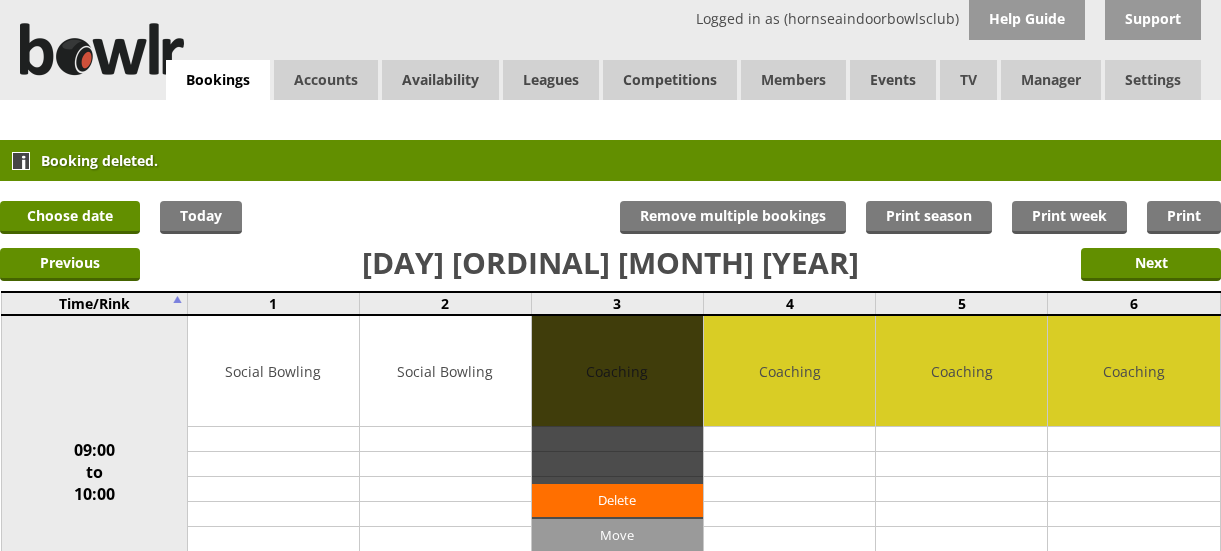 scroll, scrollTop: 0, scrollLeft: 0, axis: both 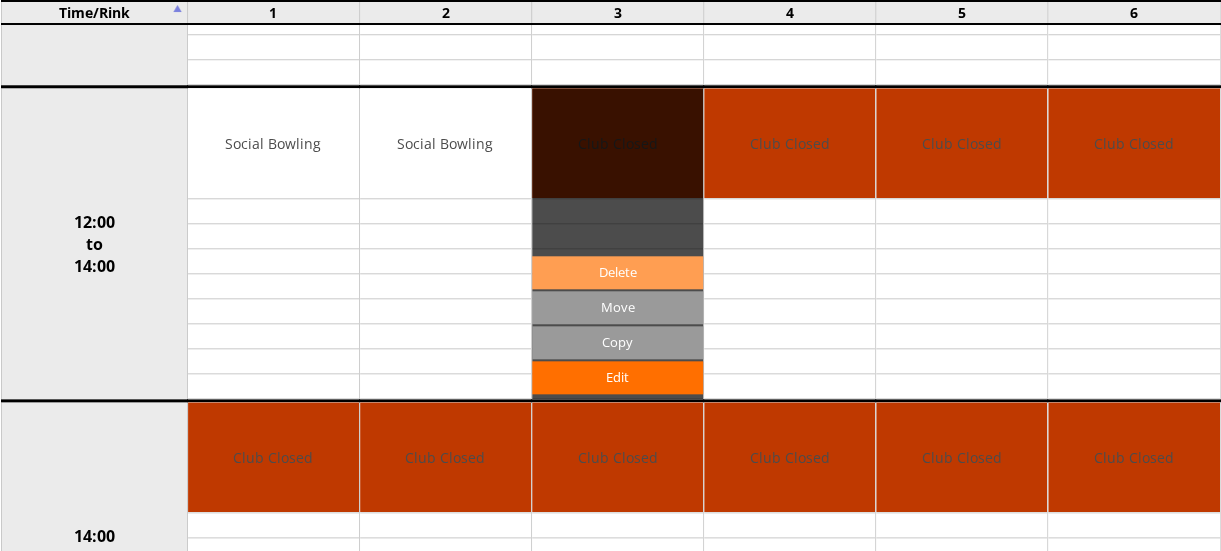 click on "Delete" at bounding box center (617, 272) 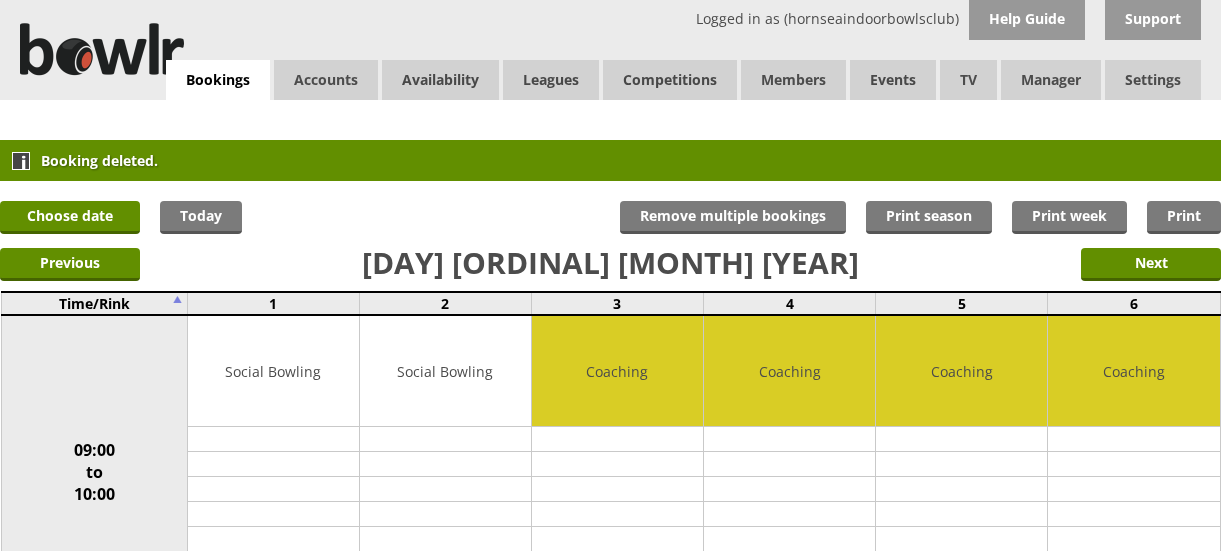 scroll, scrollTop: 0, scrollLeft: 0, axis: both 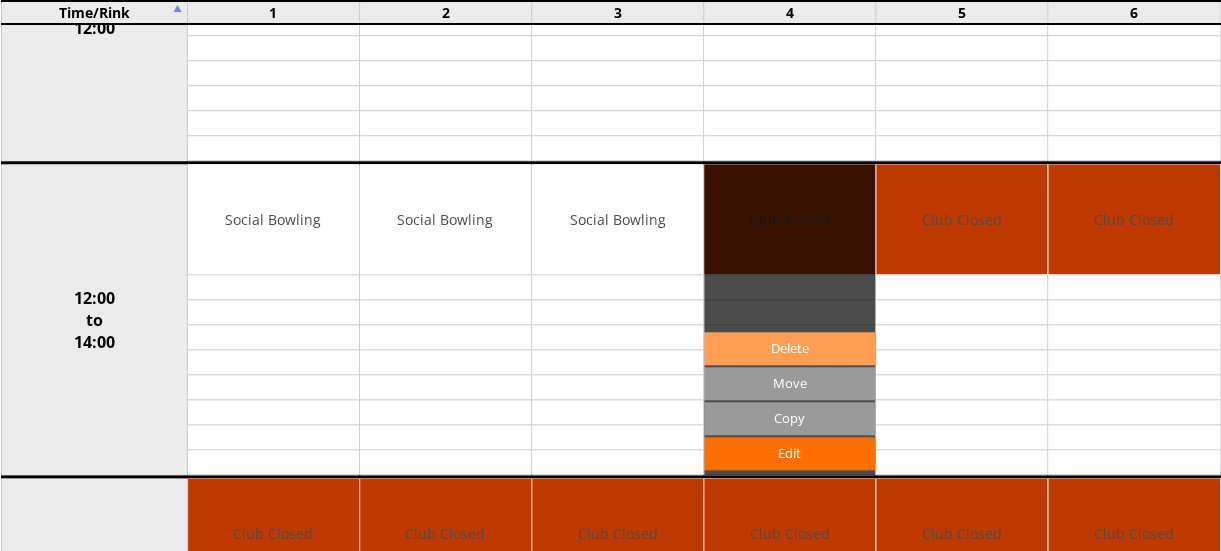 click on "Delete" at bounding box center (789, 348) 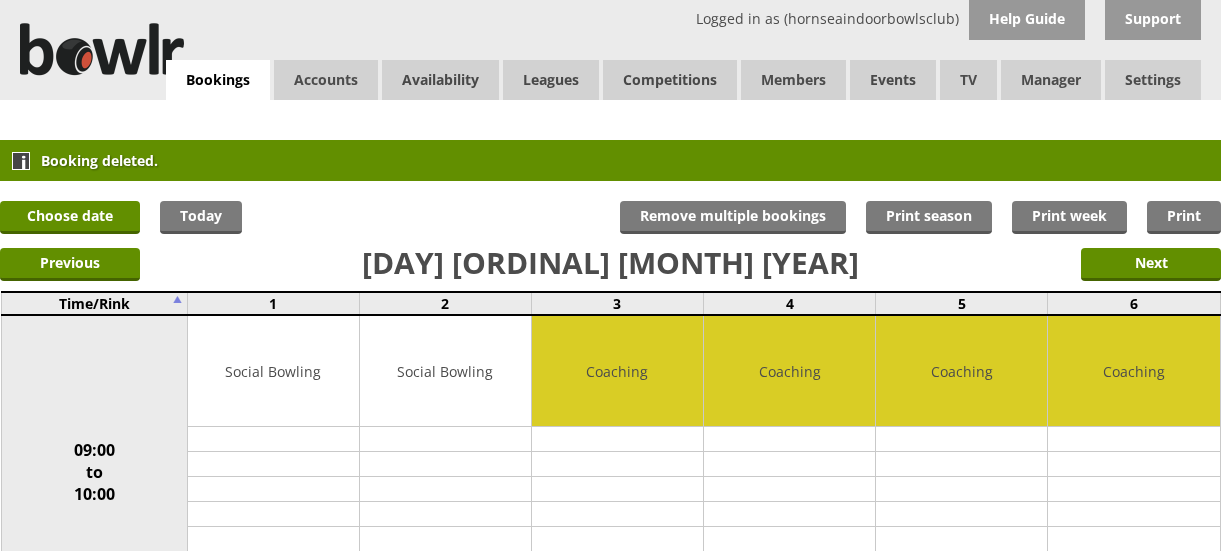 scroll, scrollTop: 0, scrollLeft: 0, axis: both 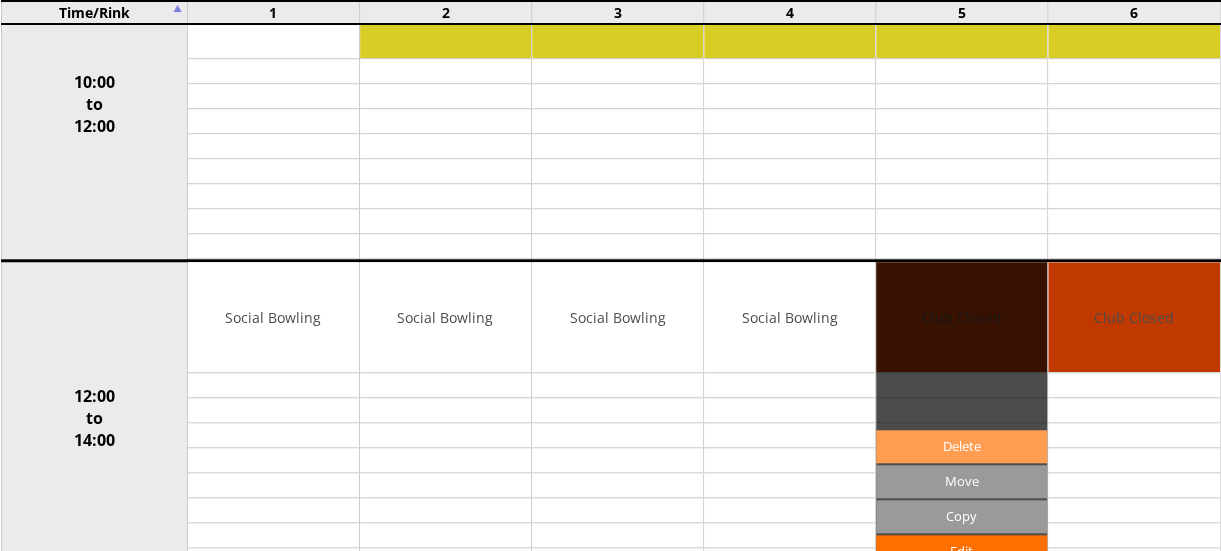 click on "Delete" at bounding box center [961, 446] 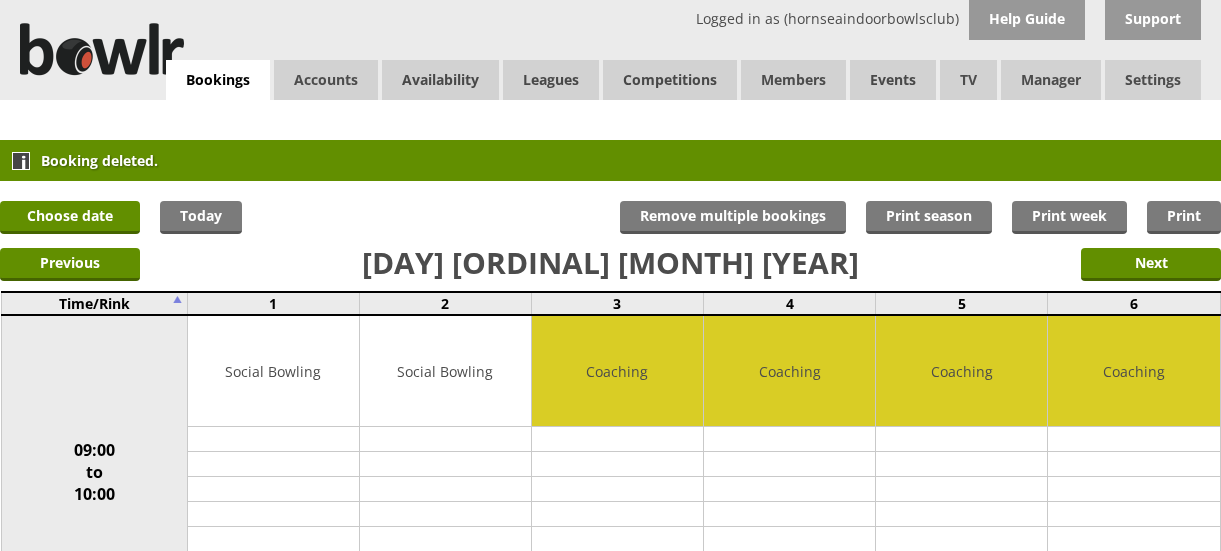 scroll, scrollTop: 0, scrollLeft: 0, axis: both 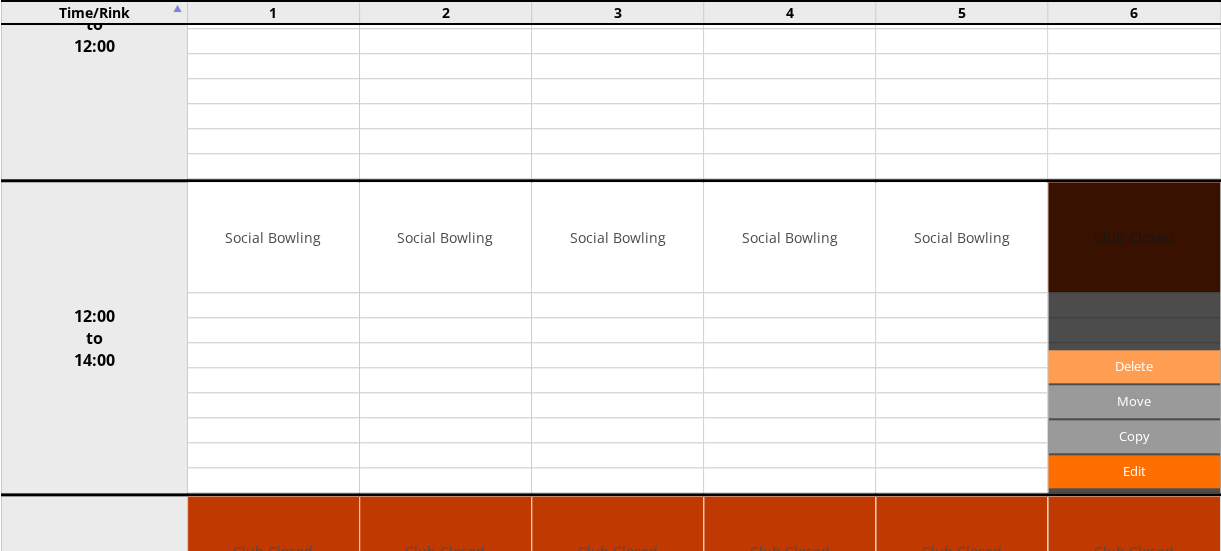 click on "Delete" at bounding box center [1133, 366] 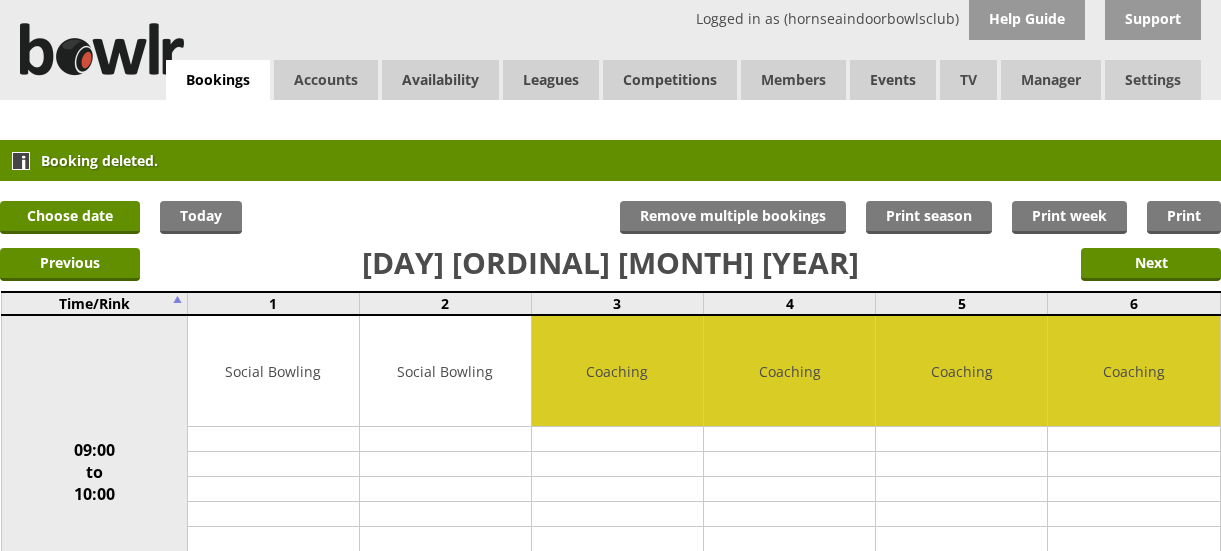 scroll, scrollTop: 0, scrollLeft: 0, axis: both 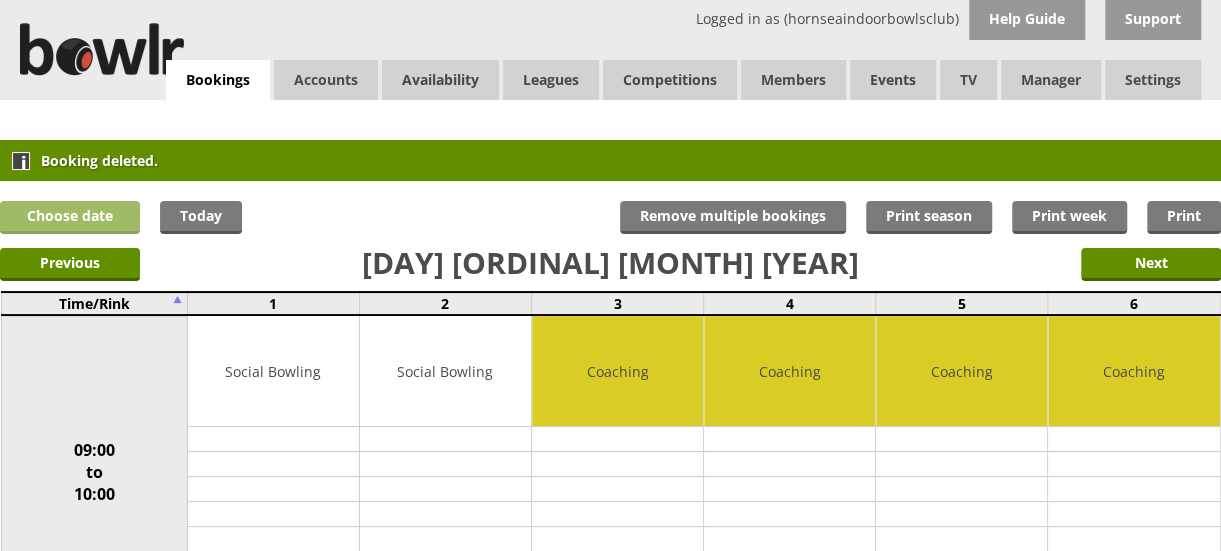 click on "Choose date" at bounding box center [70, 217] 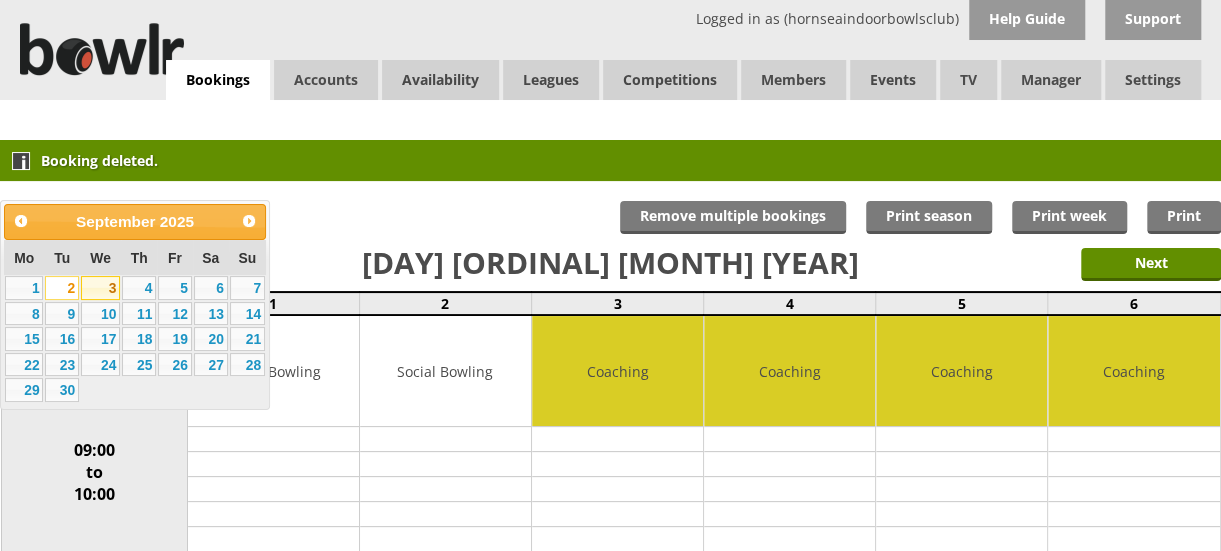 click on "3" at bounding box center [100, 288] 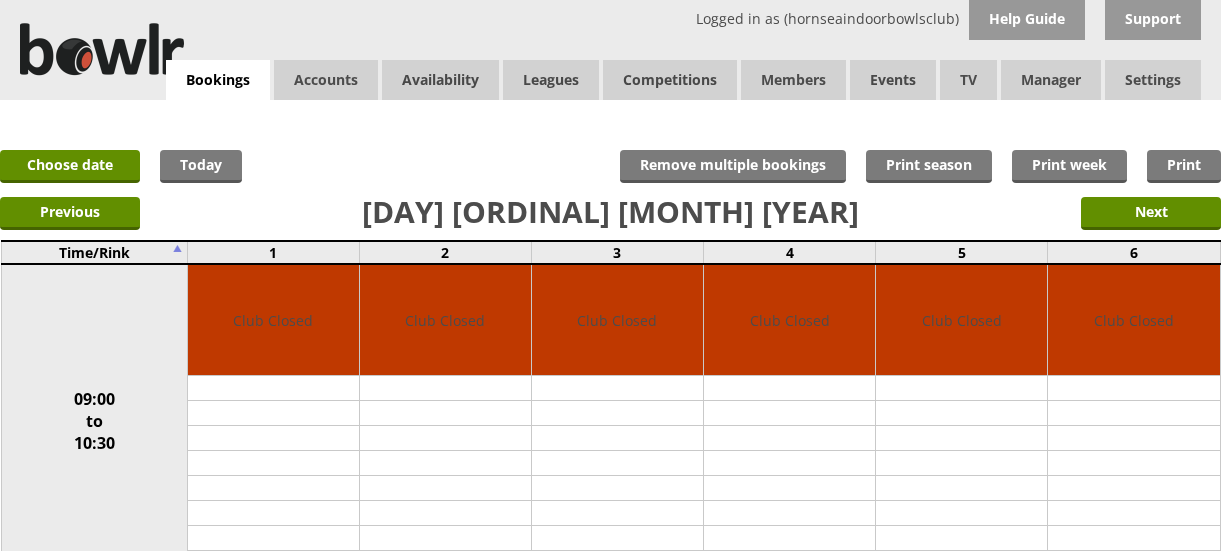 scroll, scrollTop: 0, scrollLeft: 0, axis: both 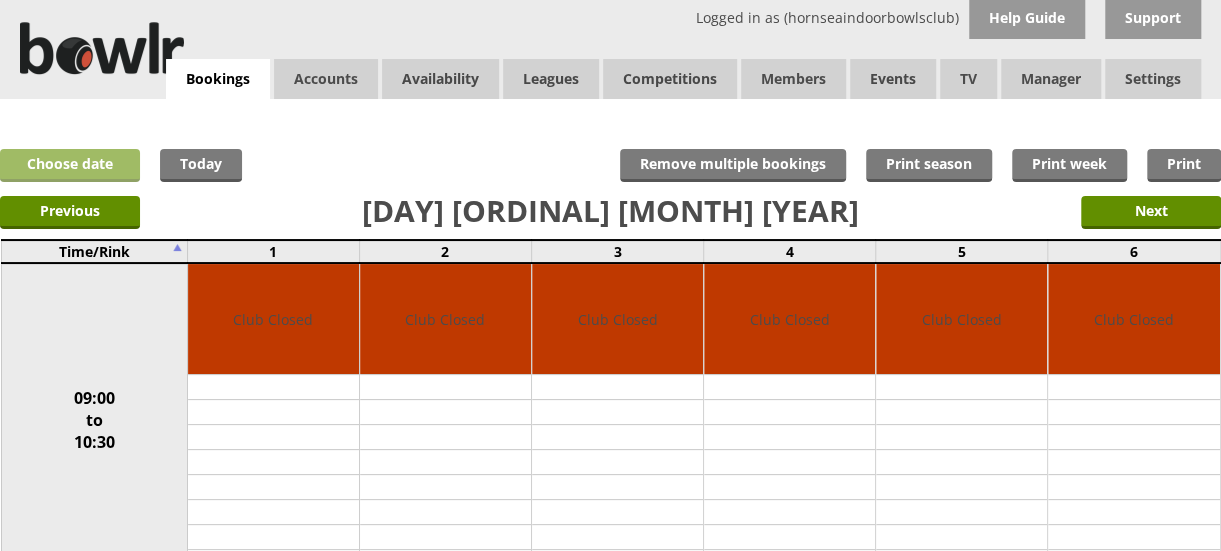 click on "Choose date" at bounding box center (70, 165) 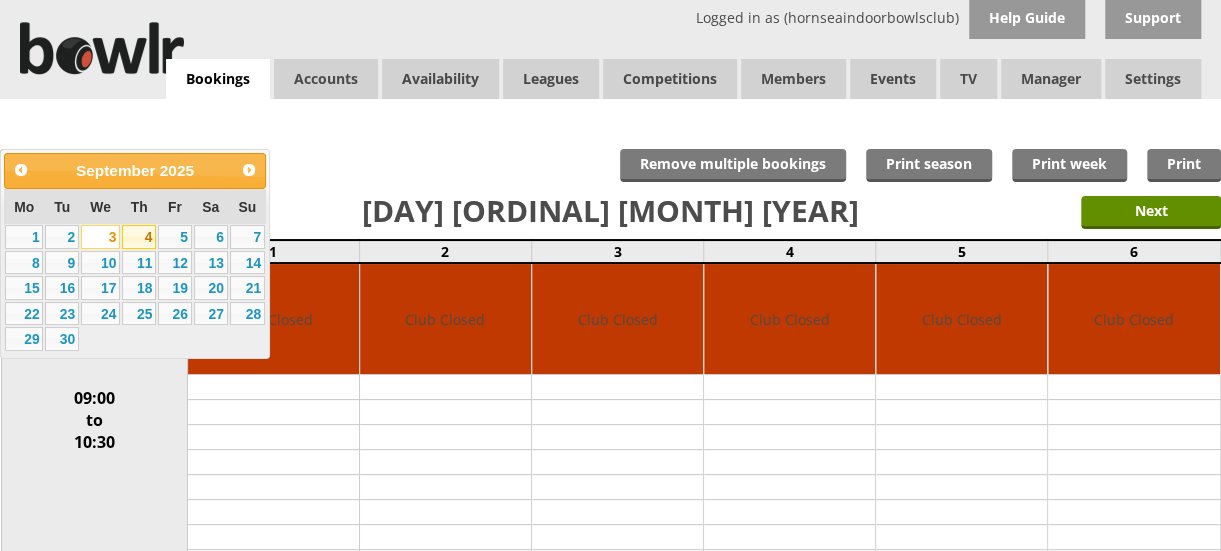 click on "4" at bounding box center [139, 237] 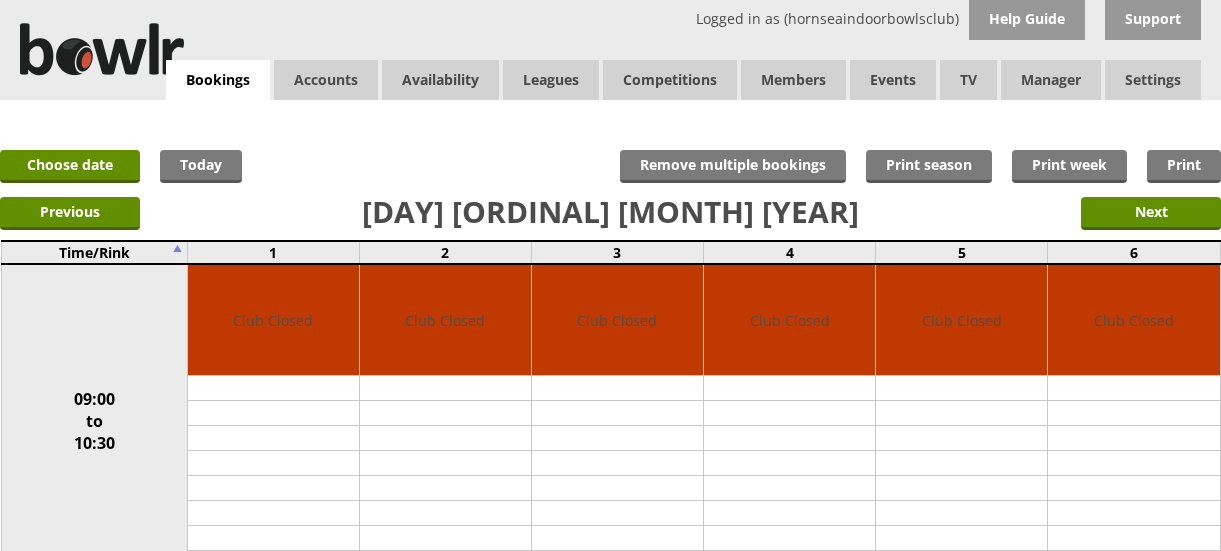 scroll, scrollTop: 0, scrollLeft: 0, axis: both 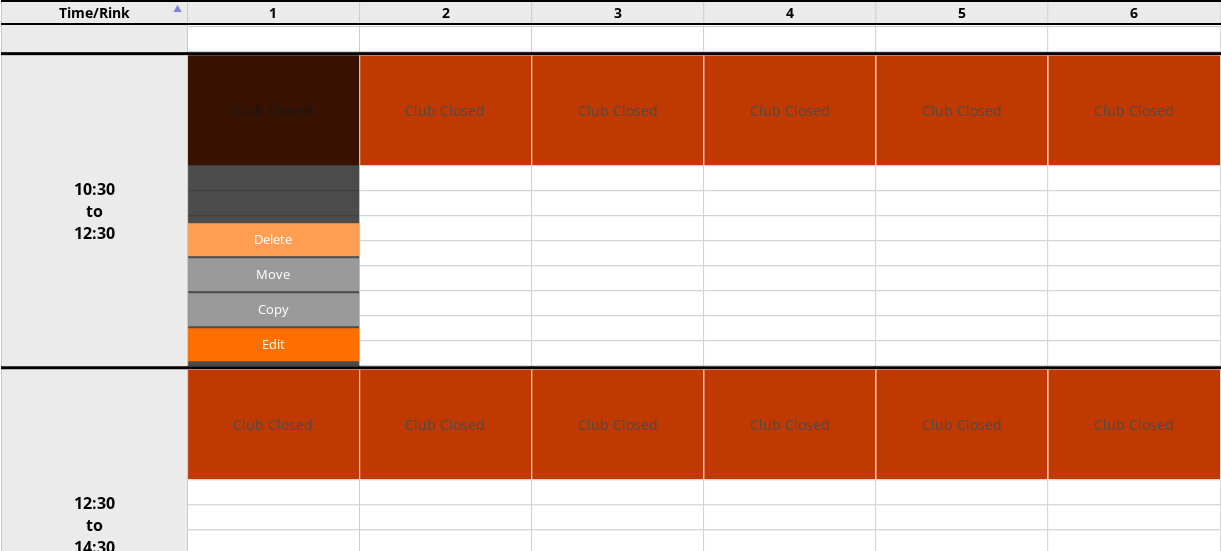 click on "Delete" at bounding box center [273, 239] 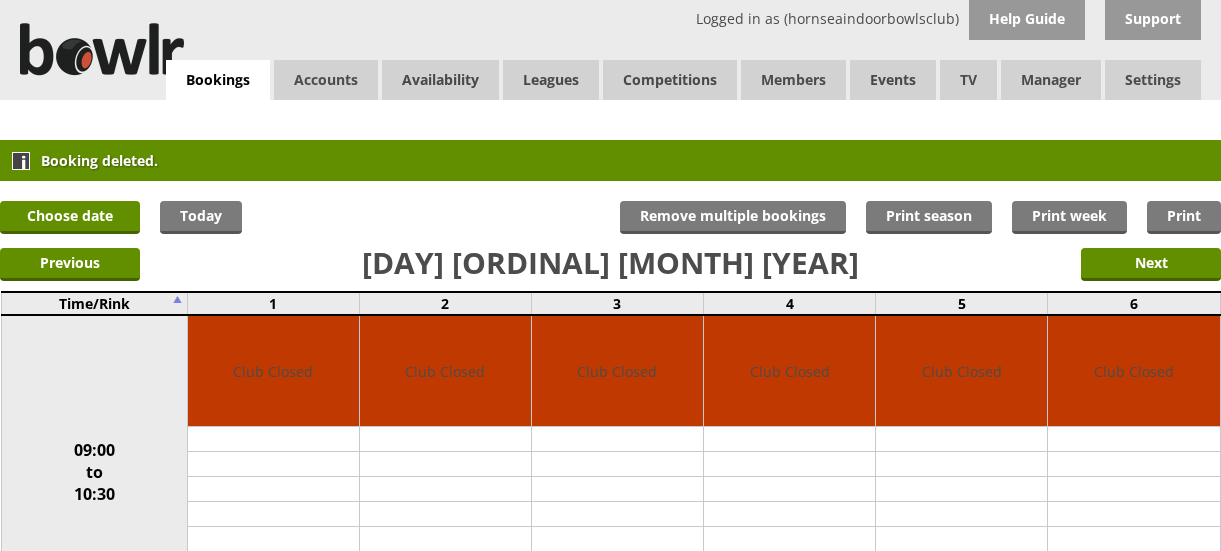 scroll, scrollTop: 0, scrollLeft: 0, axis: both 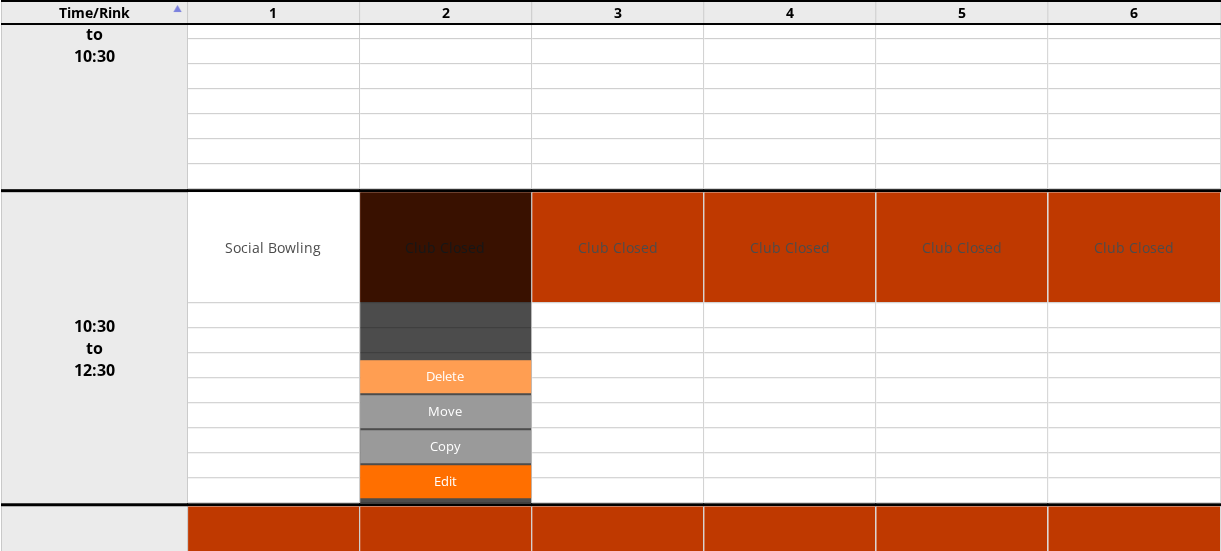 click on "Delete" at bounding box center [445, 376] 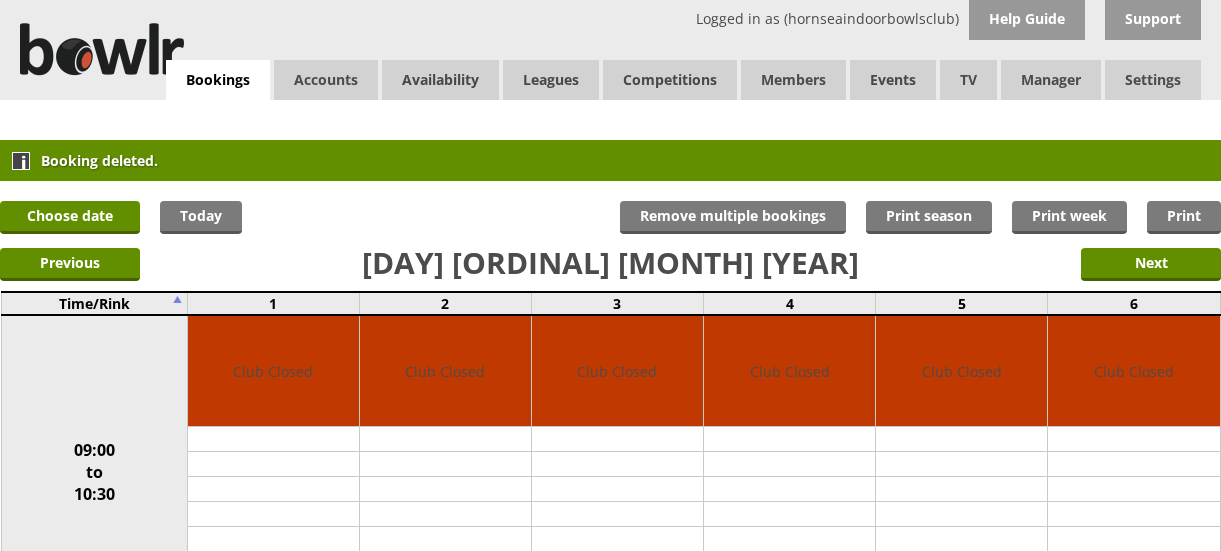 scroll, scrollTop: 0, scrollLeft: 0, axis: both 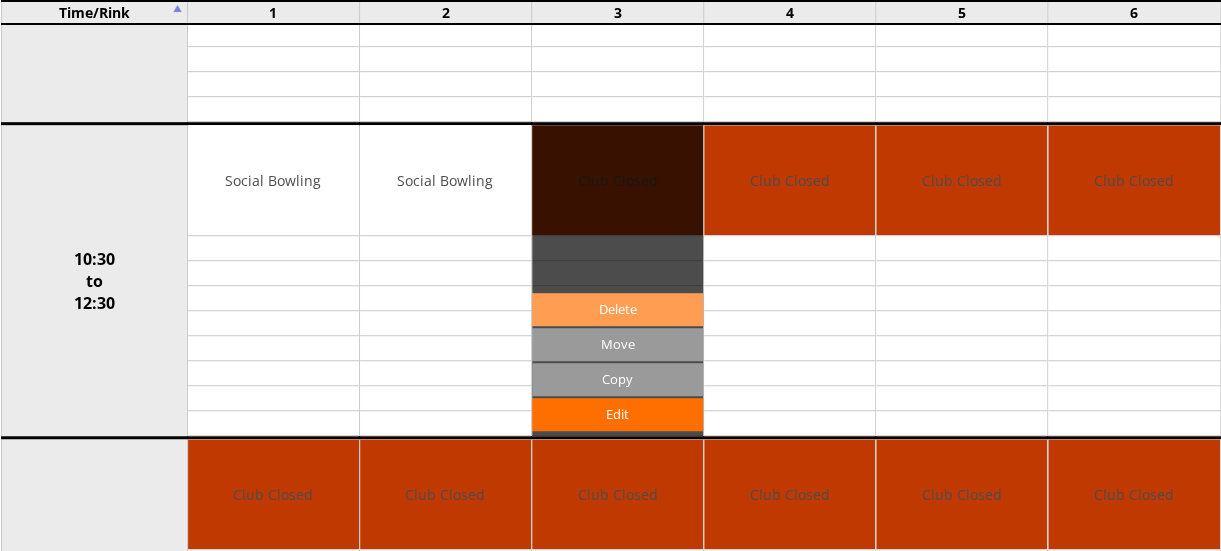click on "Delete" at bounding box center (617, 309) 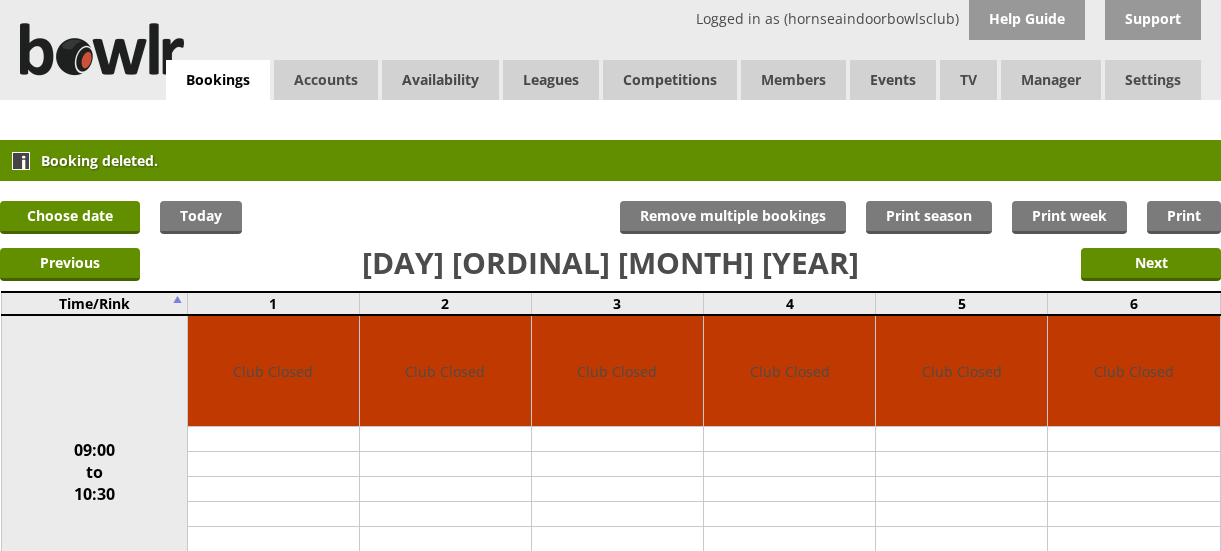scroll, scrollTop: 0, scrollLeft: 0, axis: both 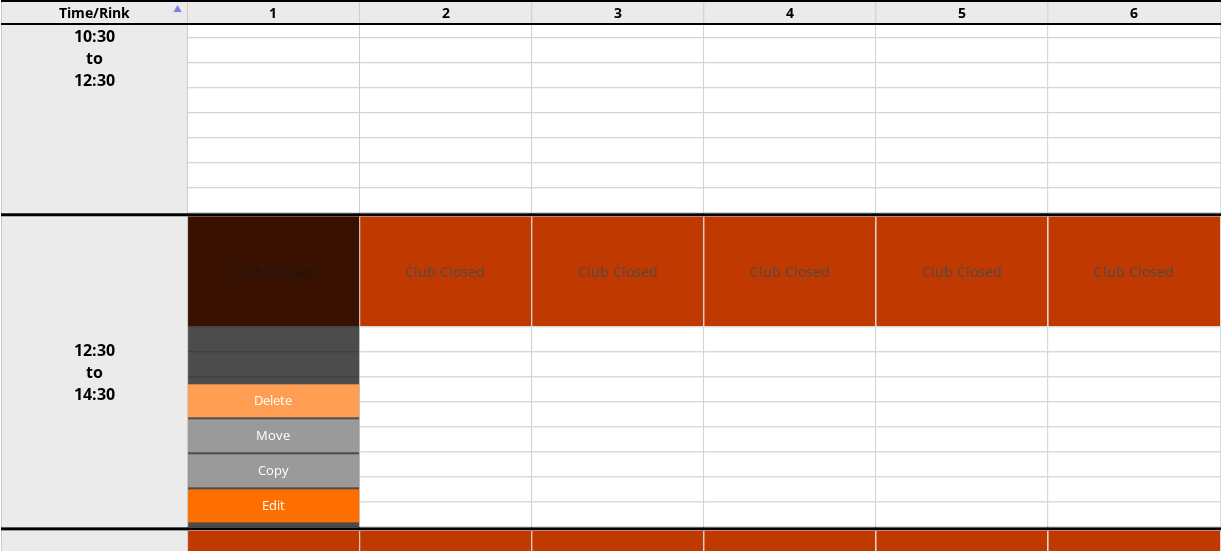 click on "Delete" at bounding box center [273, 400] 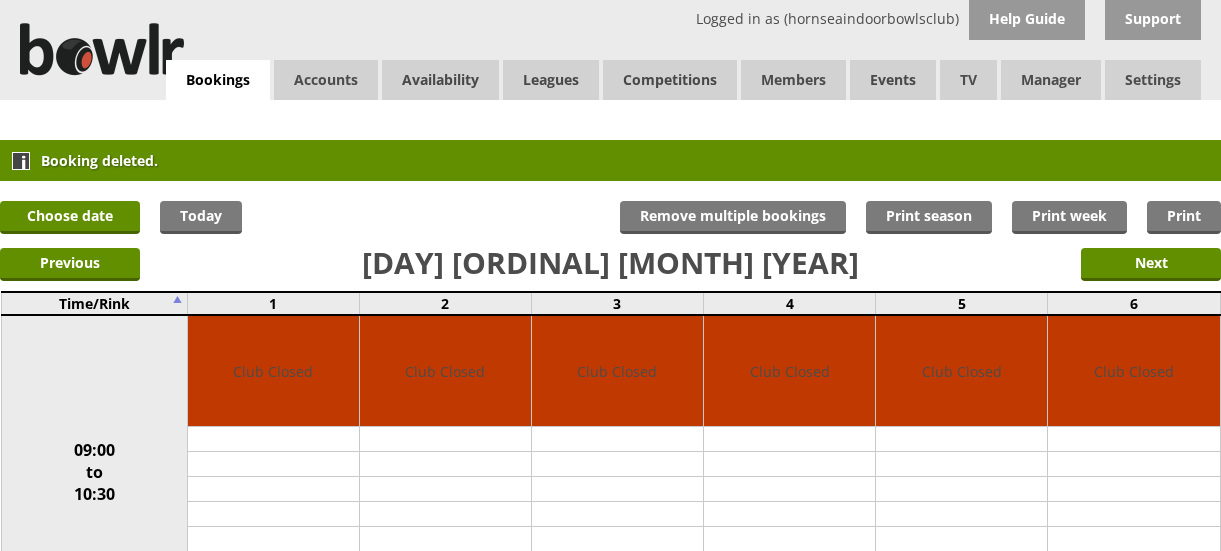 scroll, scrollTop: 0, scrollLeft: 0, axis: both 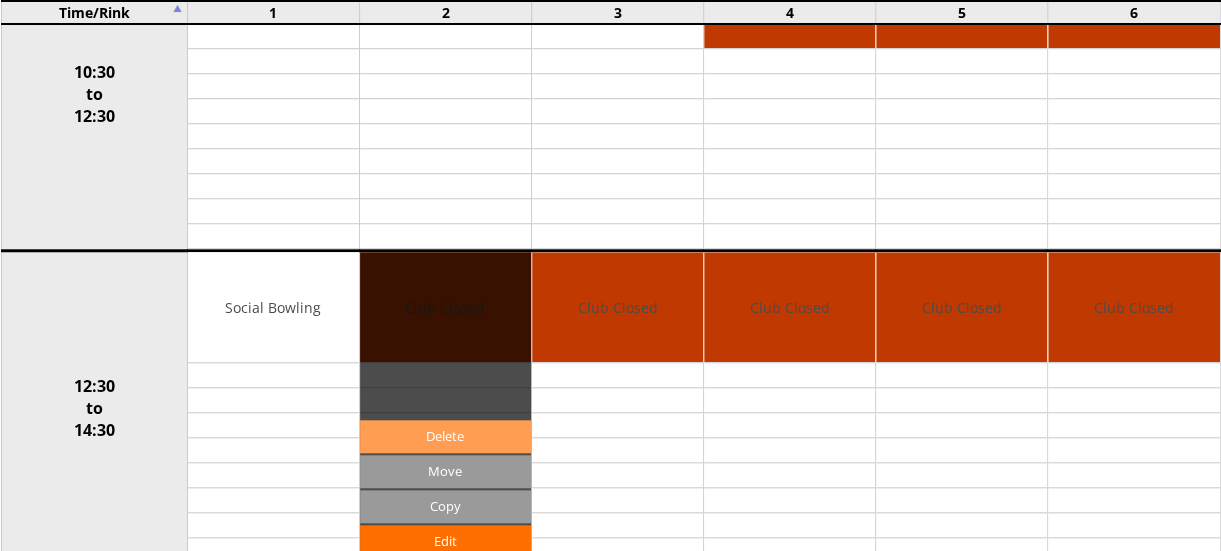 click on "Delete" at bounding box center [445, 436] 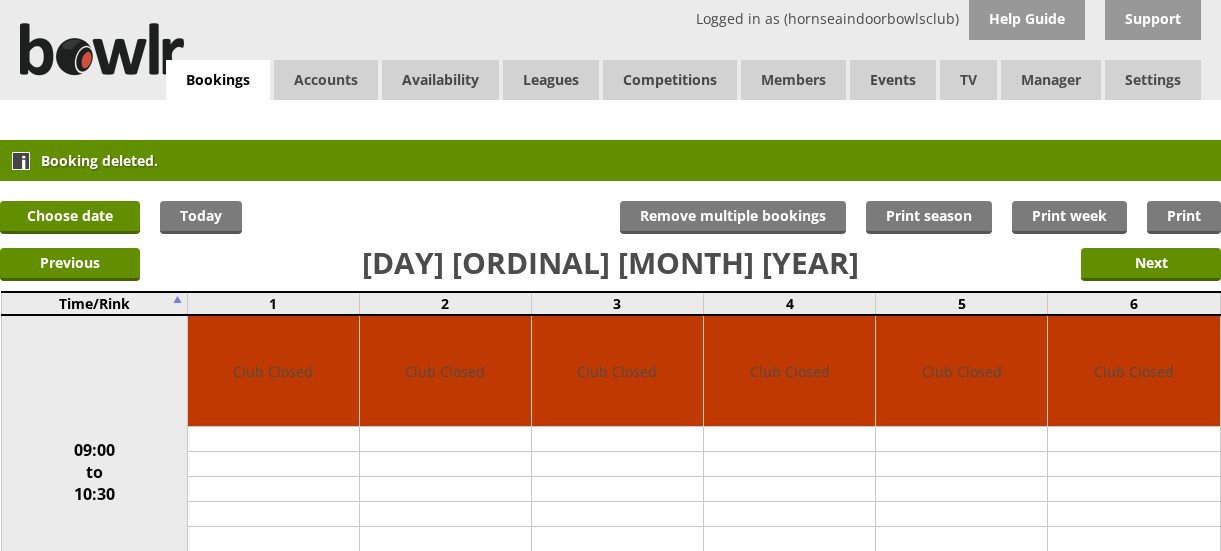 scroll, scrollTop: 0, scrollLeft: 0, axis: both 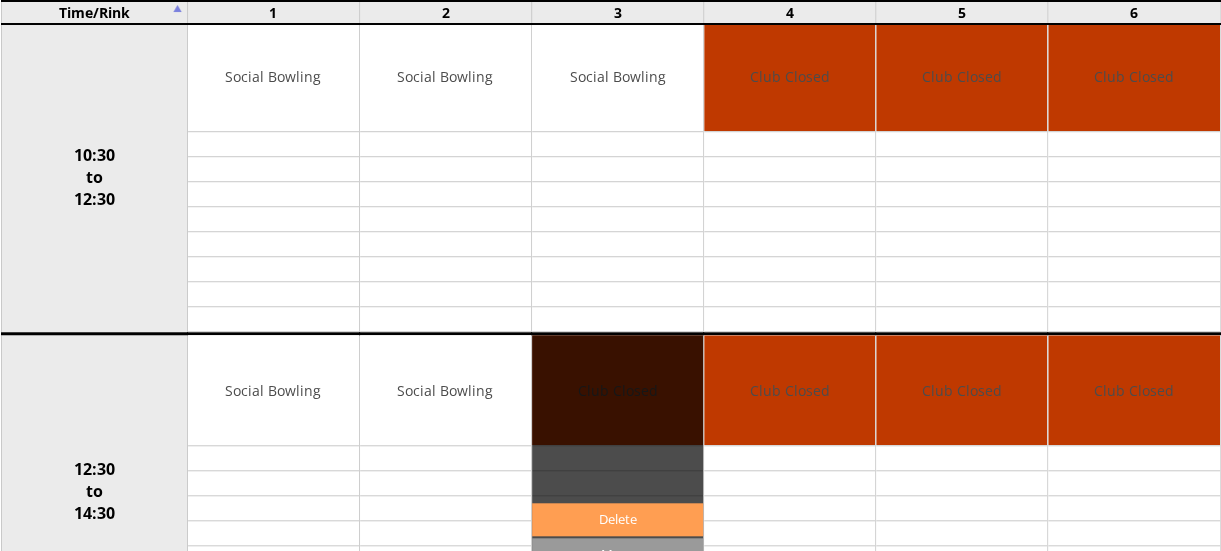 click on "Delete" at bounding box center (617, 519) 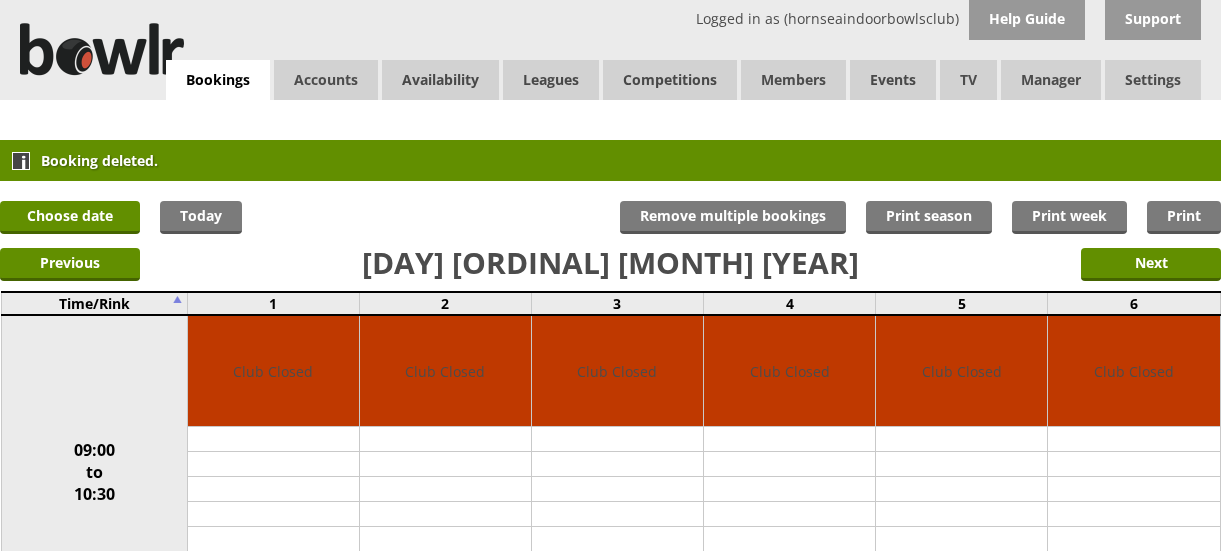 scroll, scrollTop: 0, scrollLeft: 0, axis: both 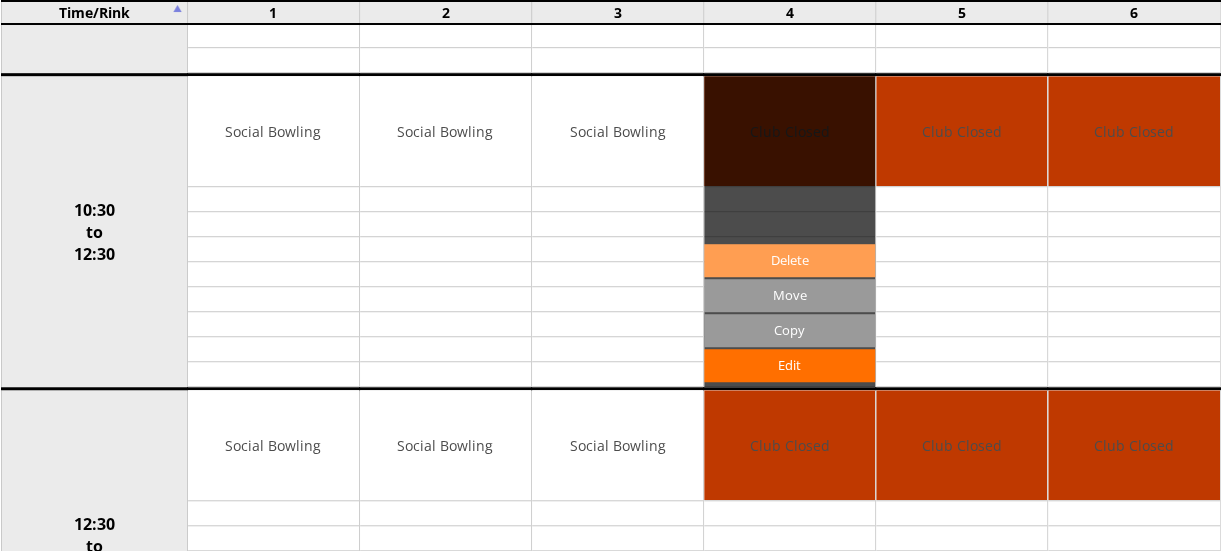 click on "Delete" at bounding box center (789, 260) 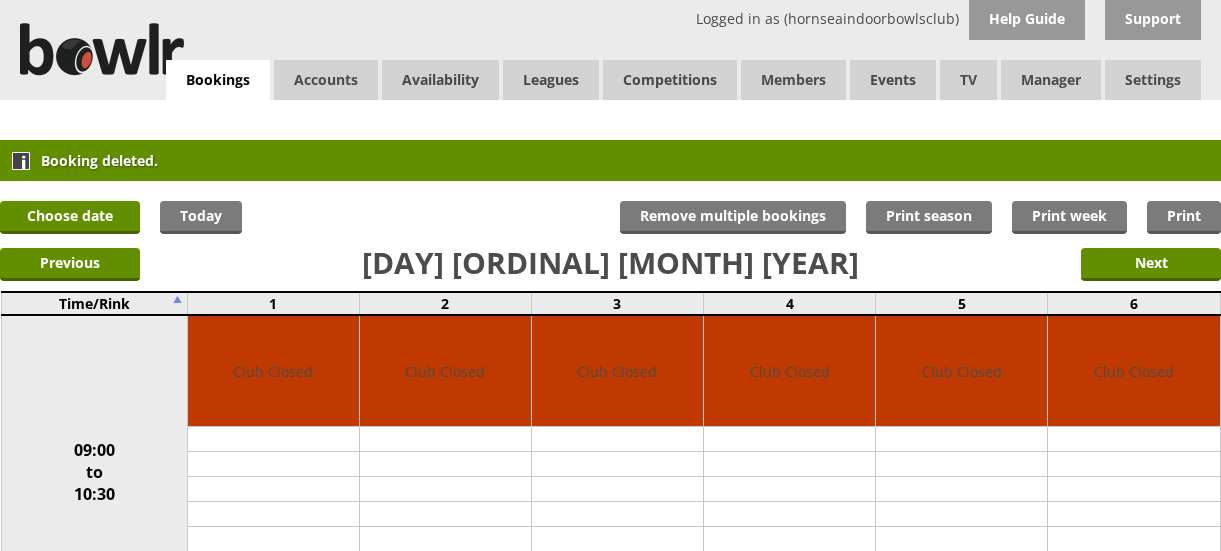 scroll, scrollTop: 0, scrollLeft: 0, axis: both 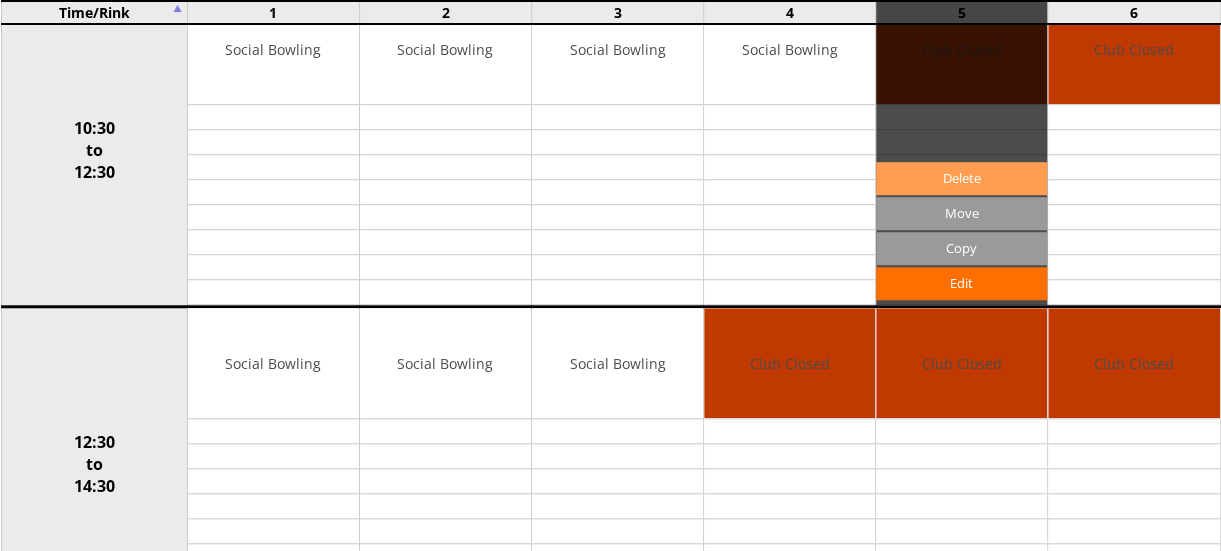 click on "Delete" at bounding box center [961, 178] 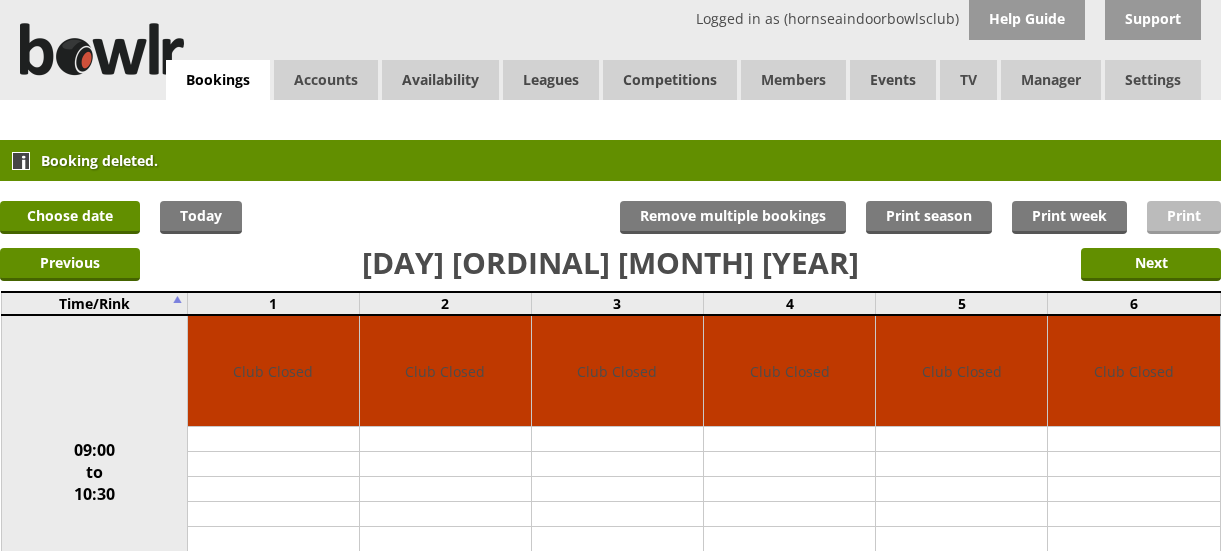 scroll, scrollTop: 0, scrollLeft: 0, axis: both 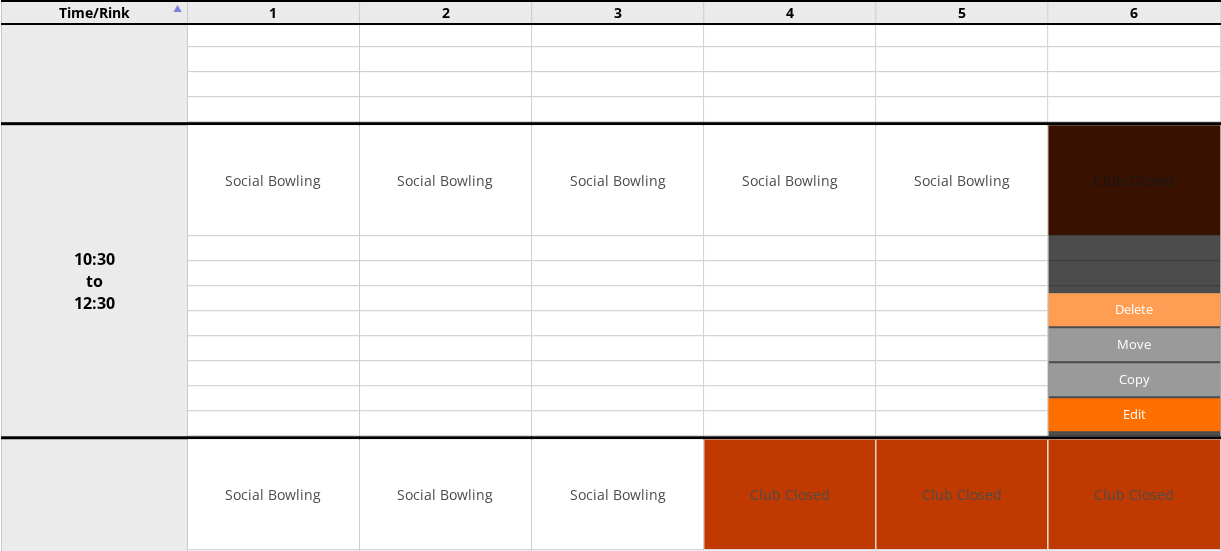 click on "Delete" at bounding box center (1133, 309) 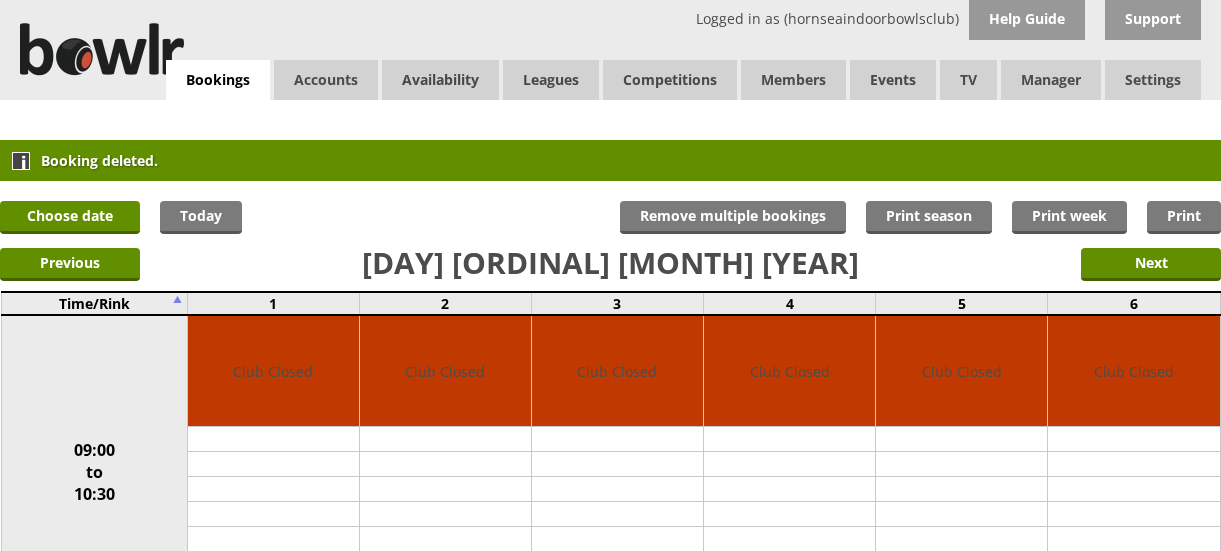 scroll, scrollTop: 0, scrollLeft: 0, axis: both 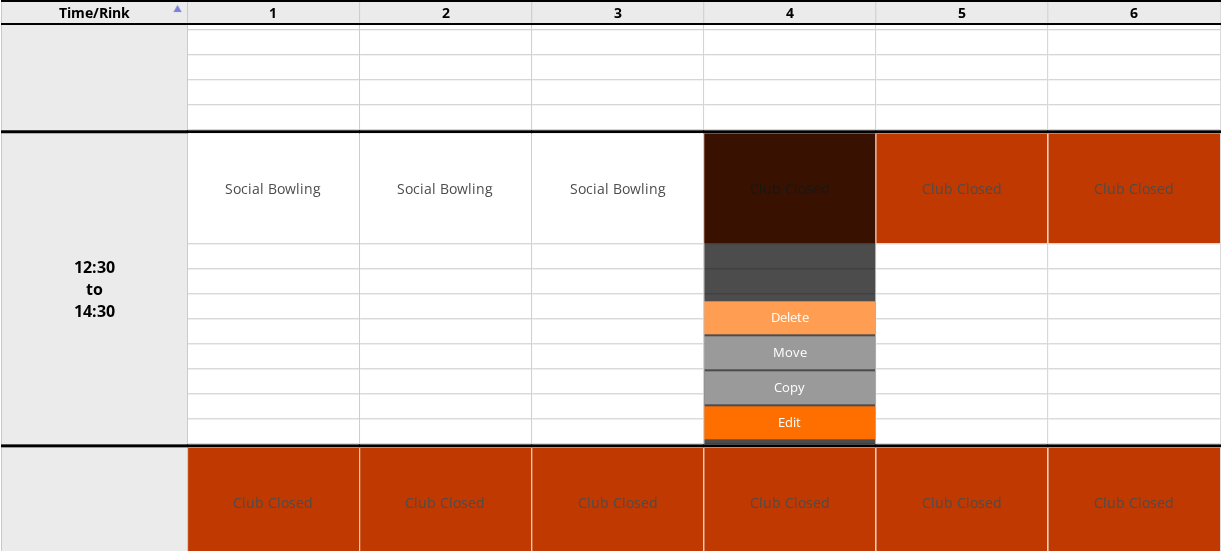 click on "Delete" at bounding box center (789, 317) 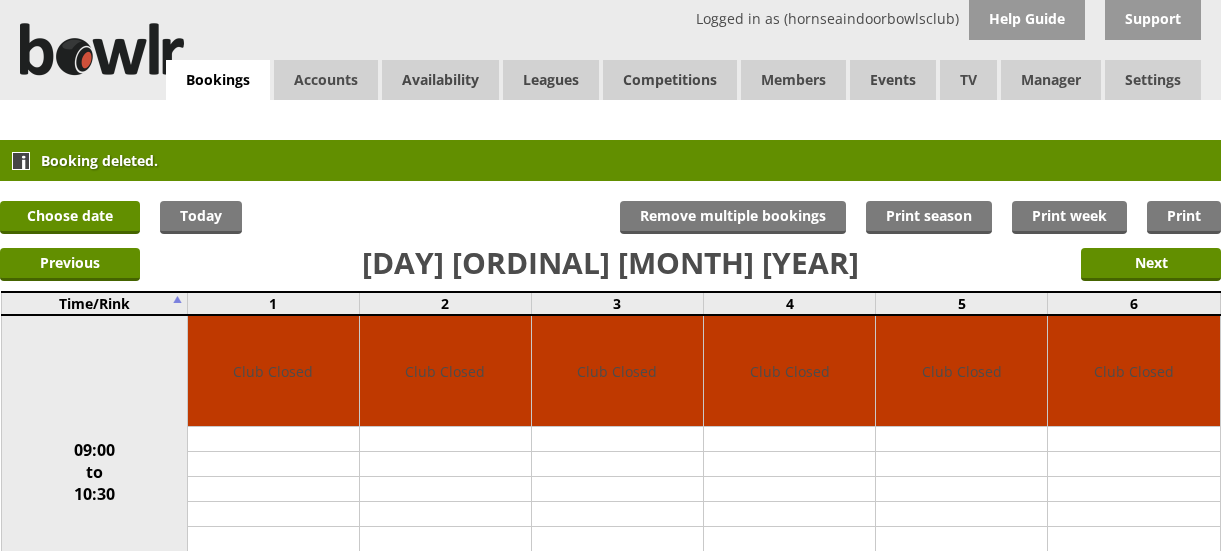 scroll, scrollTop: 0, scrollLeft: 0, axis: both 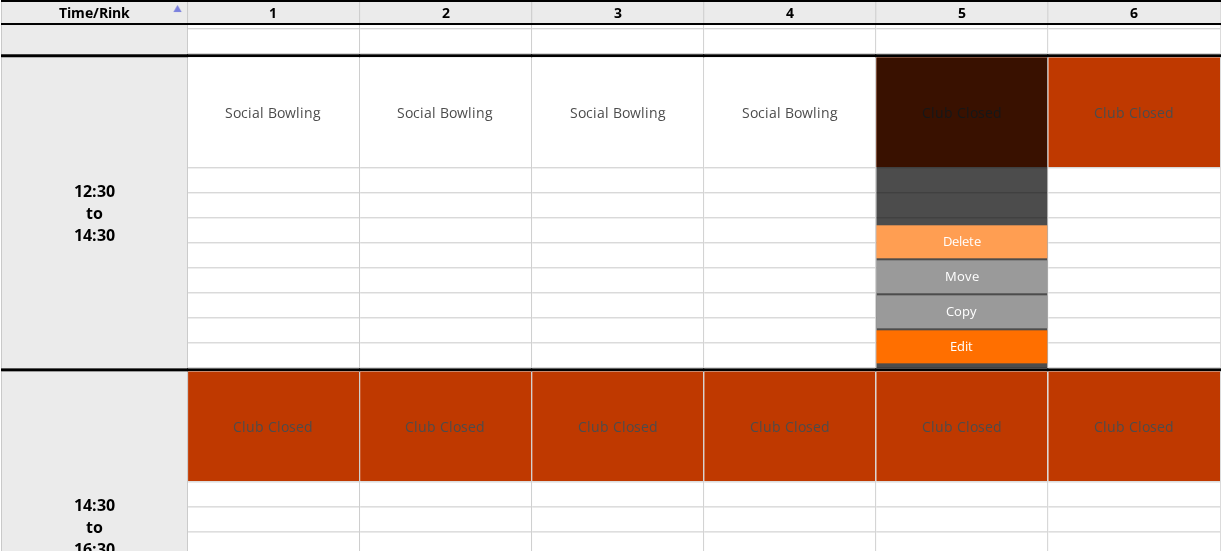 click on "Delete" at bounding box center [961, 241] 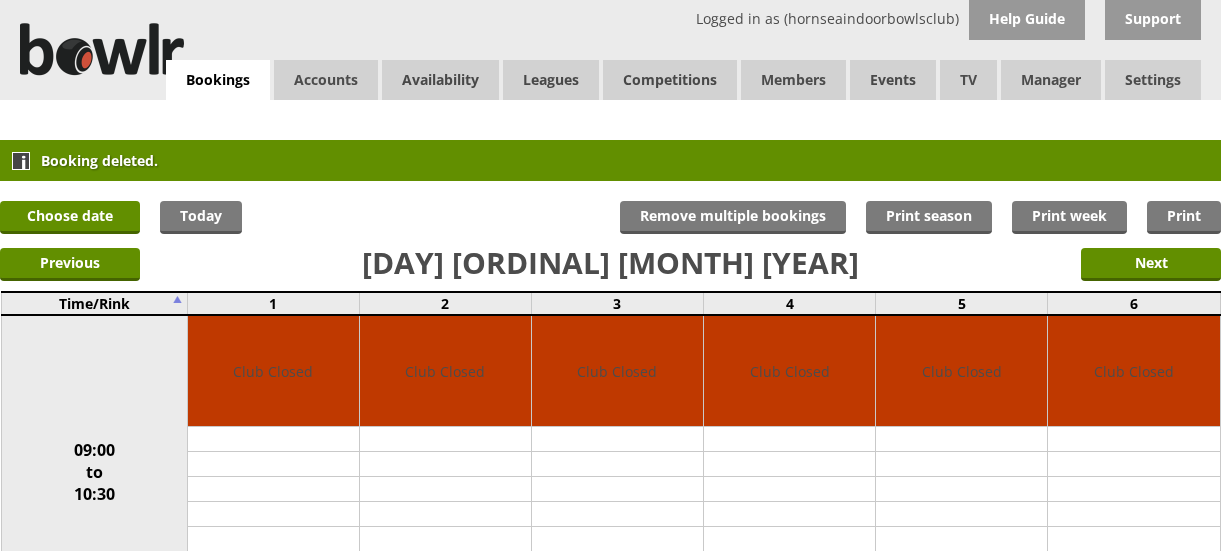 scroll, scrollTop: 0, scrollLeft: 0, axis: both 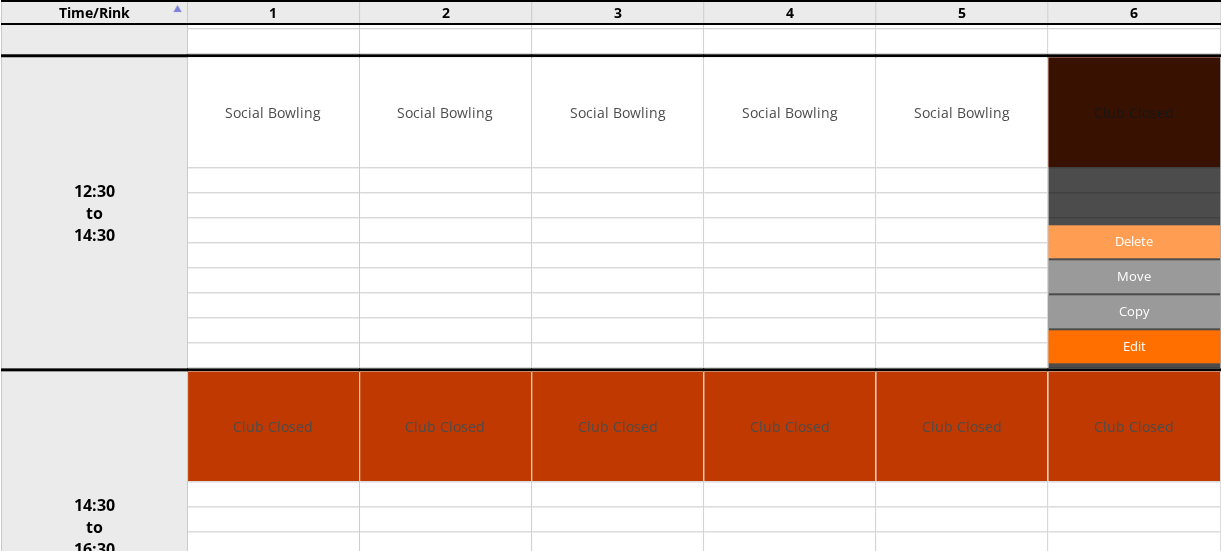 click on "Delete" at bounding box center (1133, 241) 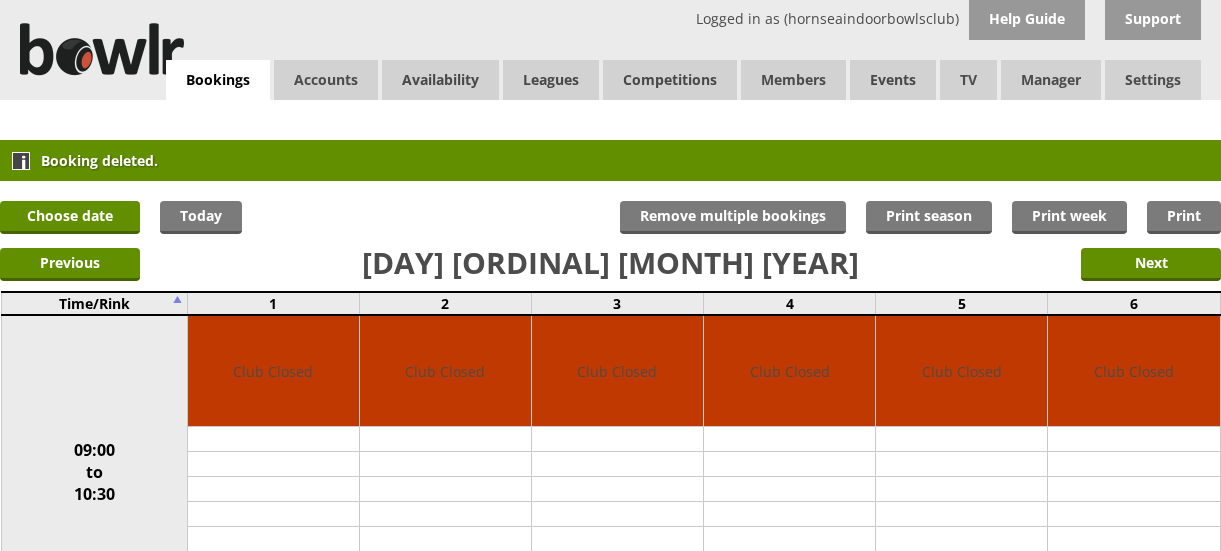 scroll, scrollTop: 0, scrollLeft: 0, axis: both 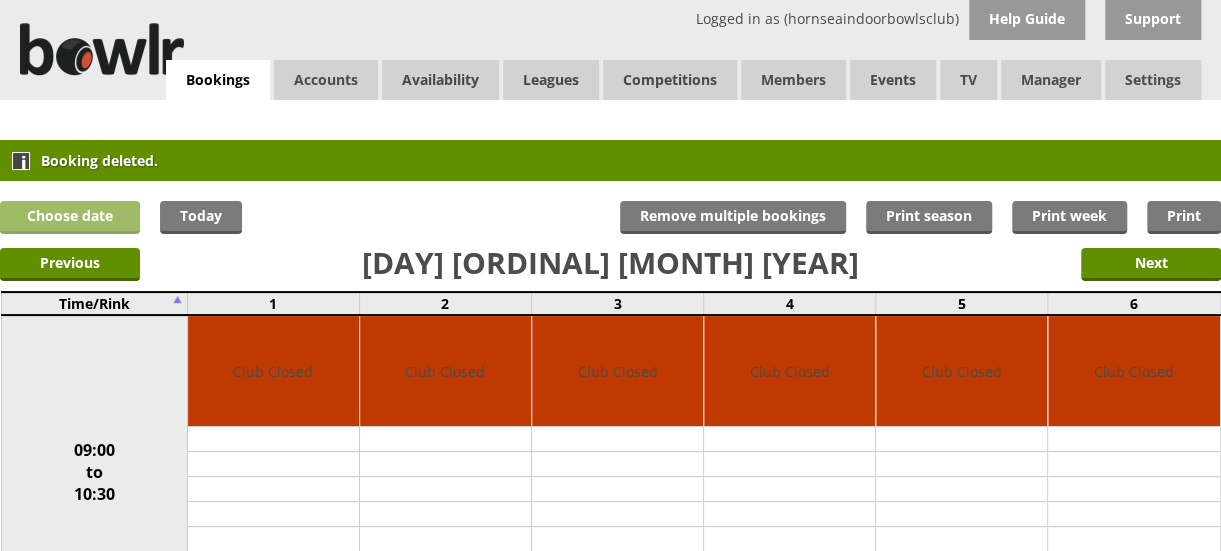 click on "Choose date" at bounding box center [70, 217] 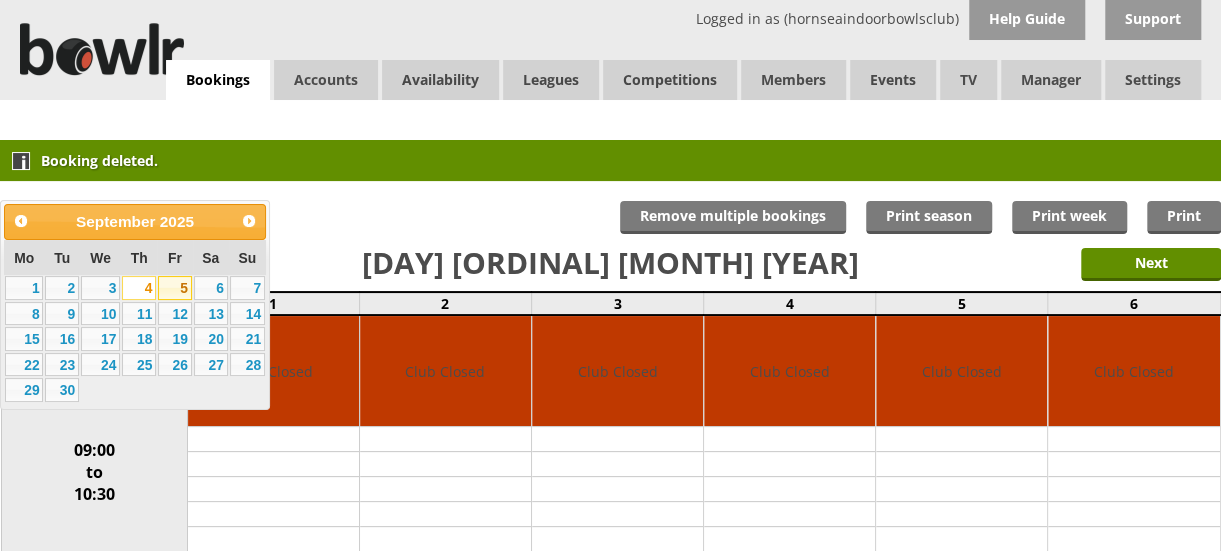 click on "5" at bounding box center (175, 288) 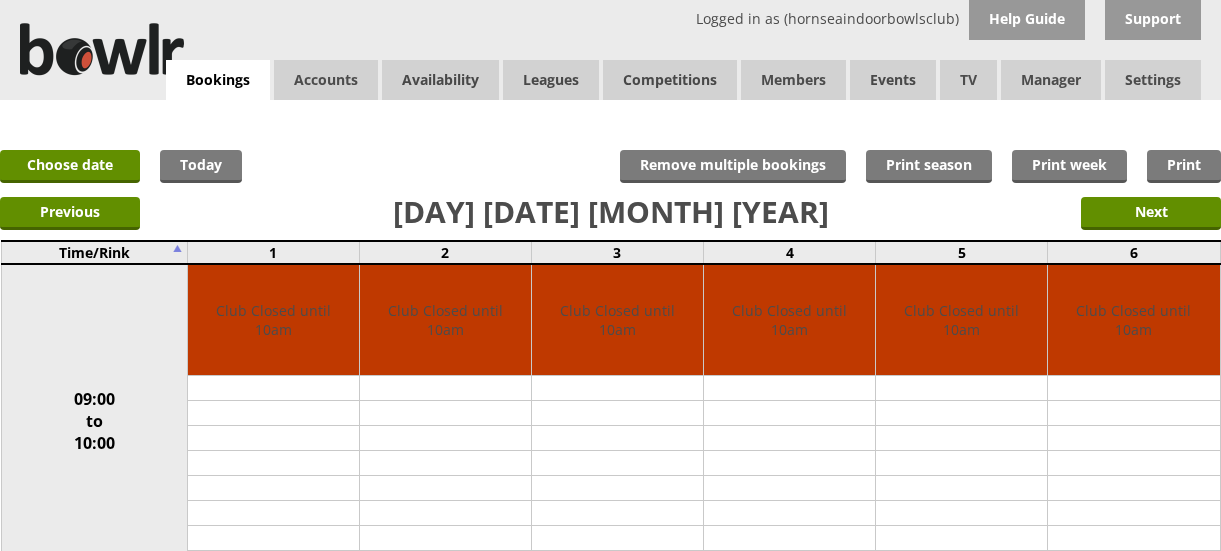scroll, scrollTop: 0, scrollLeft: 0, axis: both 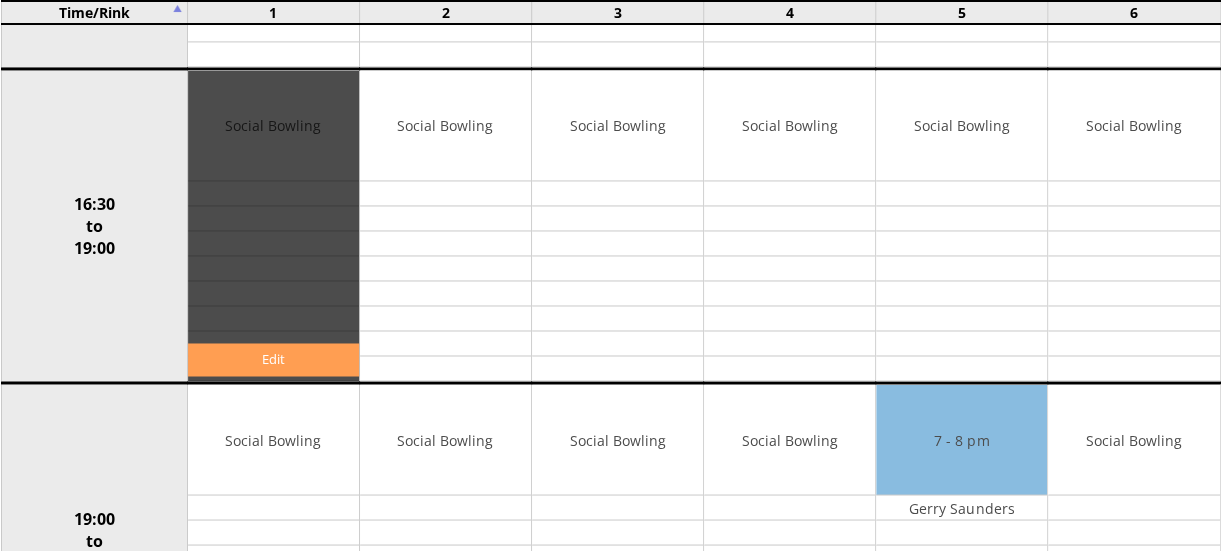 click on "Edit" at bounding box center (273, 359) 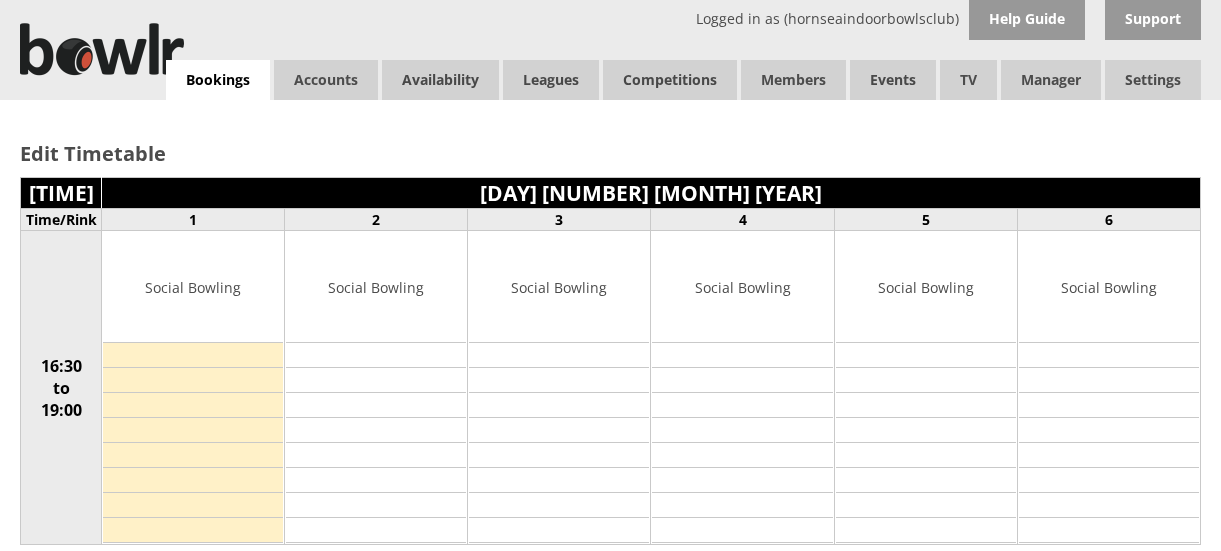 scroll, scrollTop: 0, scrollLeft: 0, axis: both 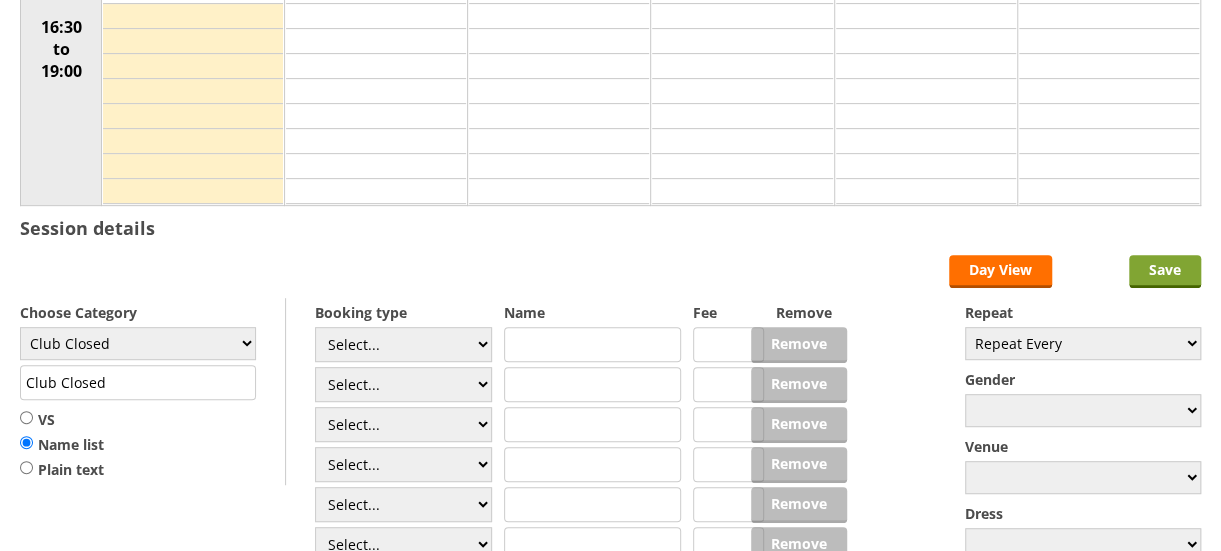 click on "Save" at bounding box center [1165, 271] 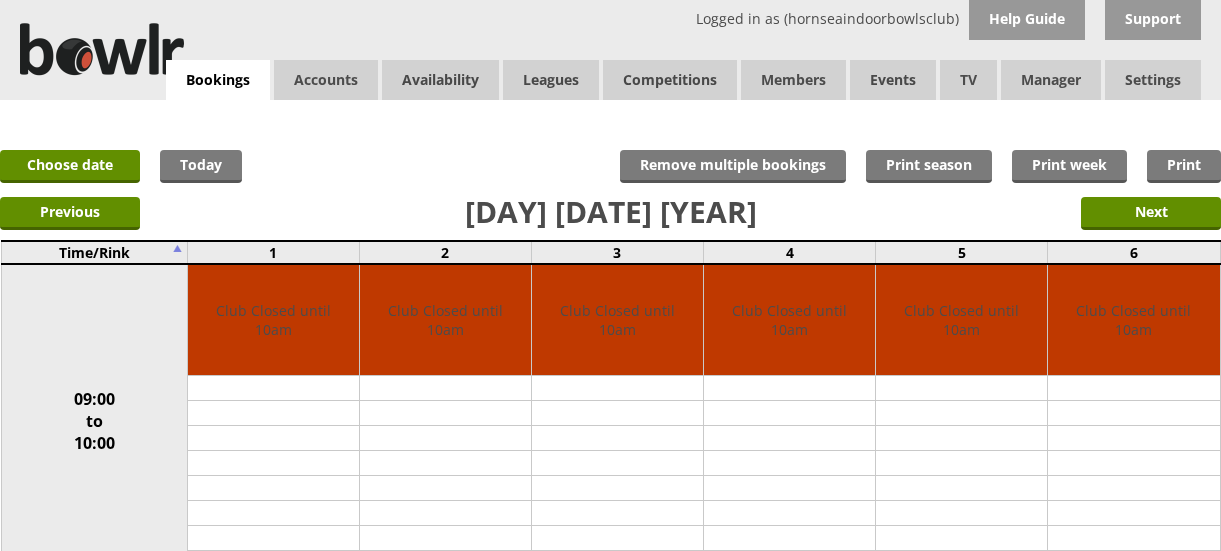 scroll, scrollTop: 0, scrollLeft: 0, axis: both 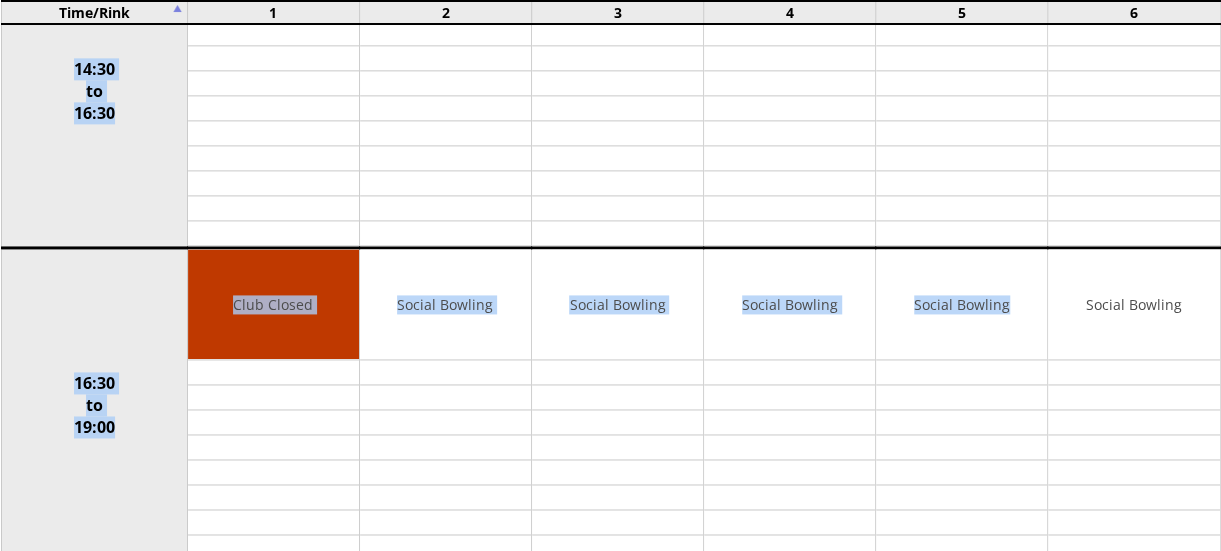 drag, startPoint x: 1220, startPoint y: 317, endPoint x: 1222, endPoint y: 364, distance: 47.042534 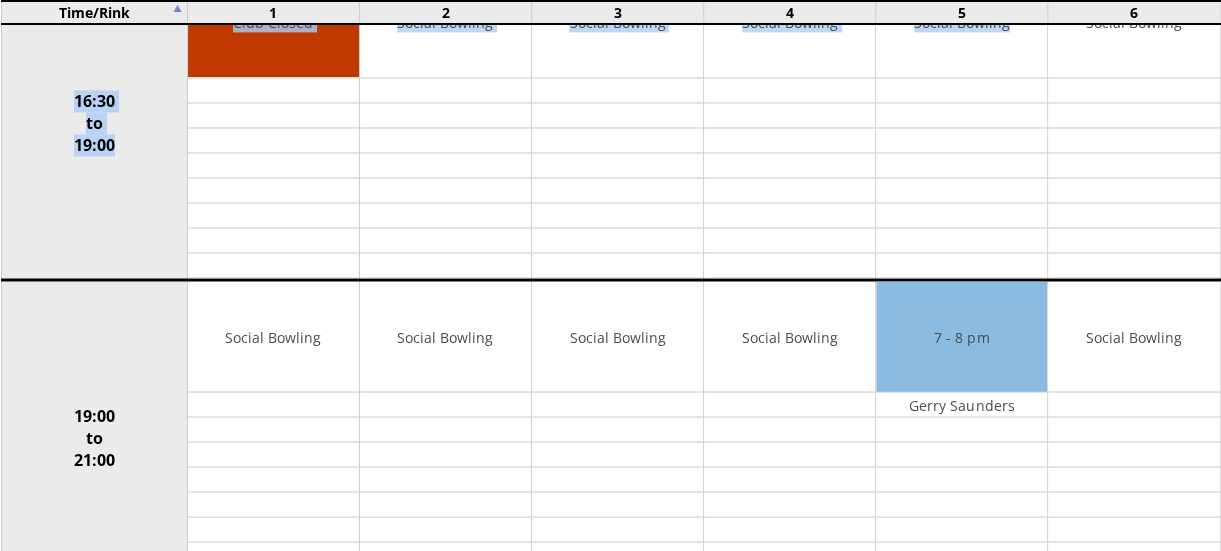 scroll, scrollTop: 1563, scrollLeft: 0, axis: vertical 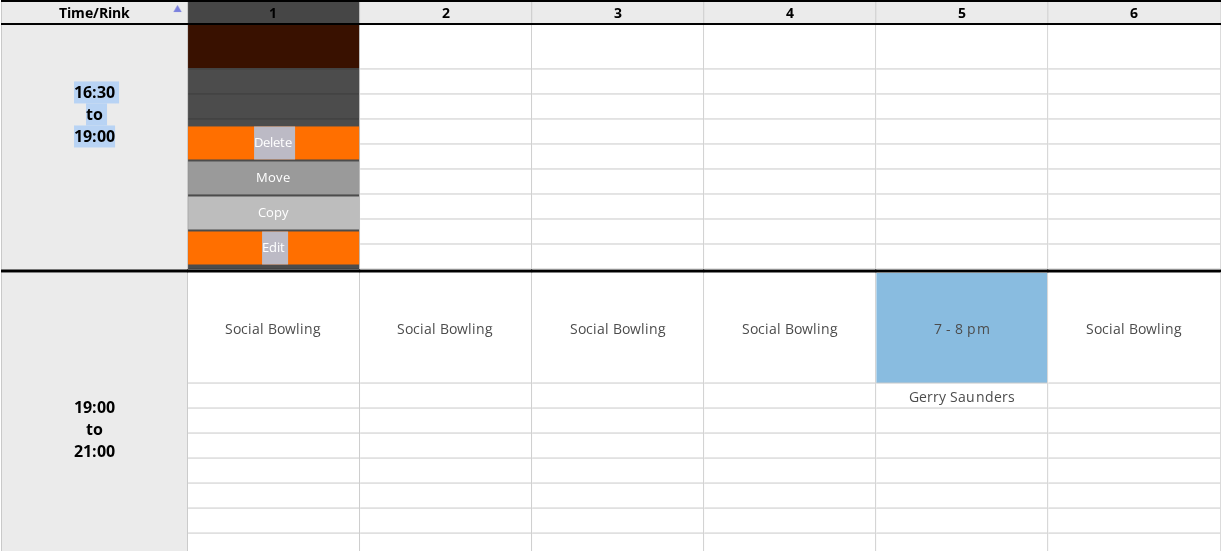 click on "Copy" at bounding box center (0, 0) 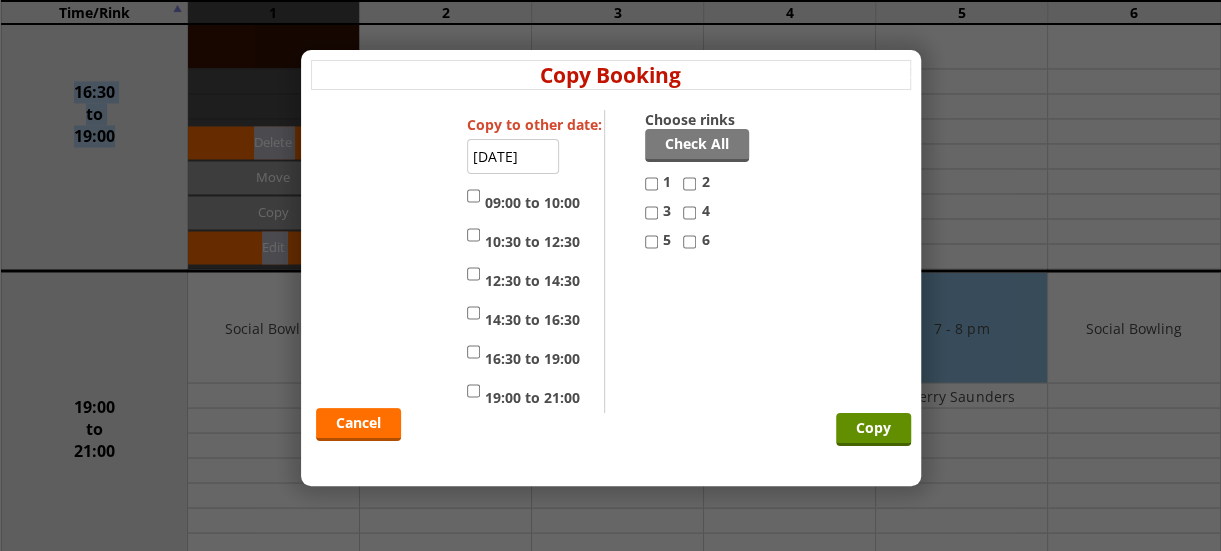 click on "16:30 to 19:00" at bounding box center (473, 352) 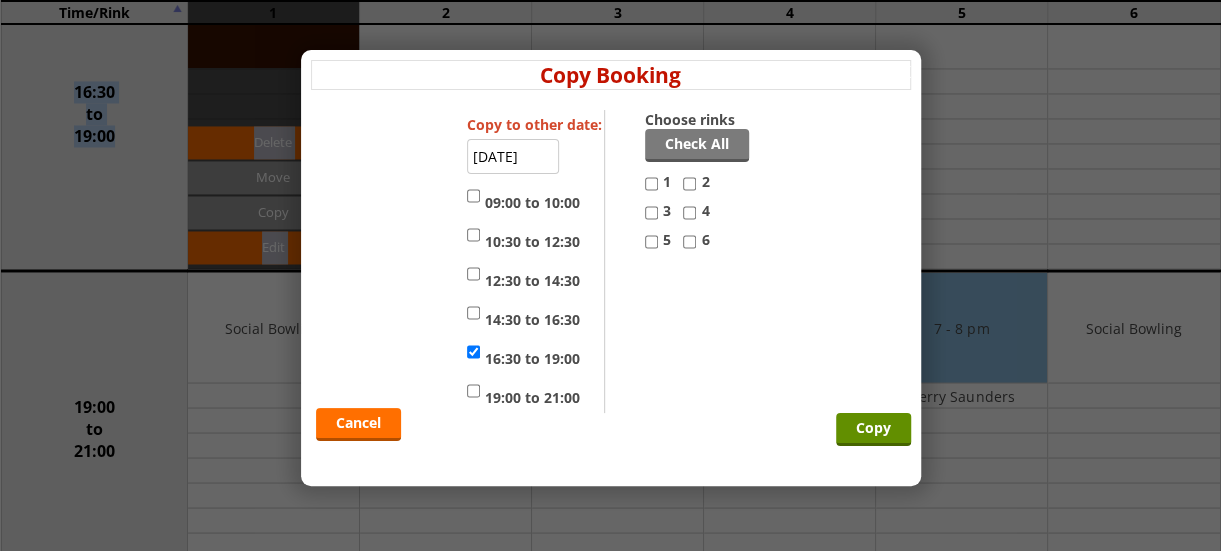 click on "2" at bounding box center (689, 184) 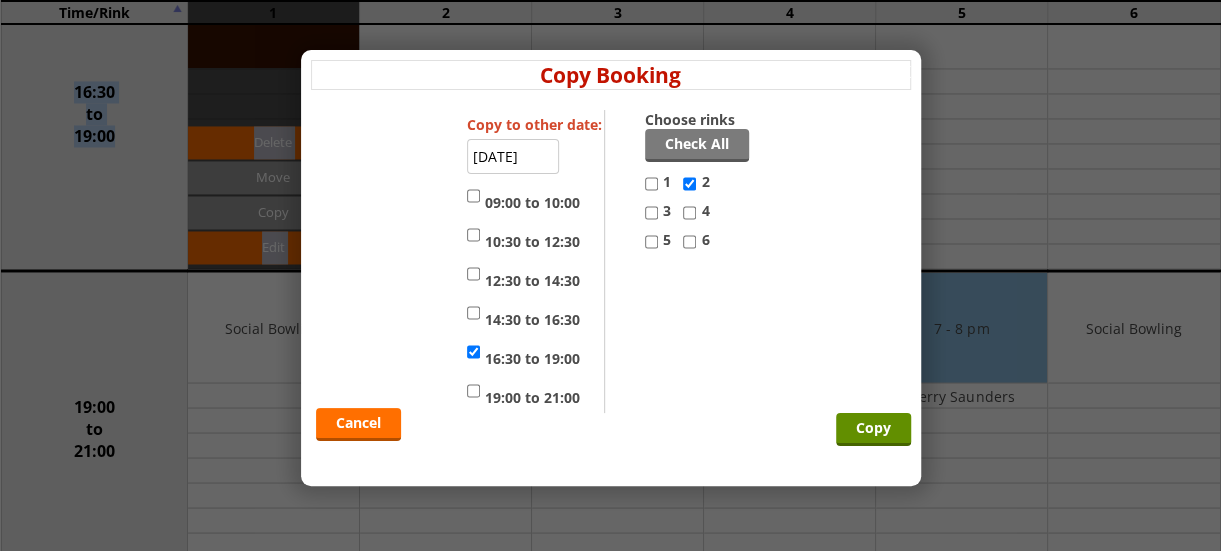 click on "3" at bounding box center (651, 213) 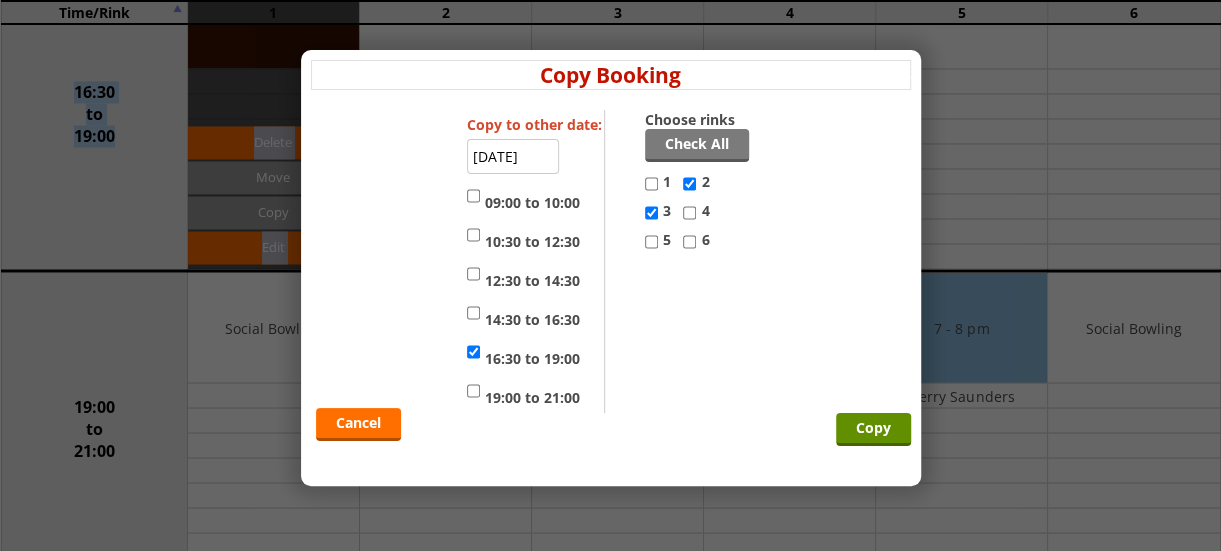 click on "4" at bounding box center [689, 213] 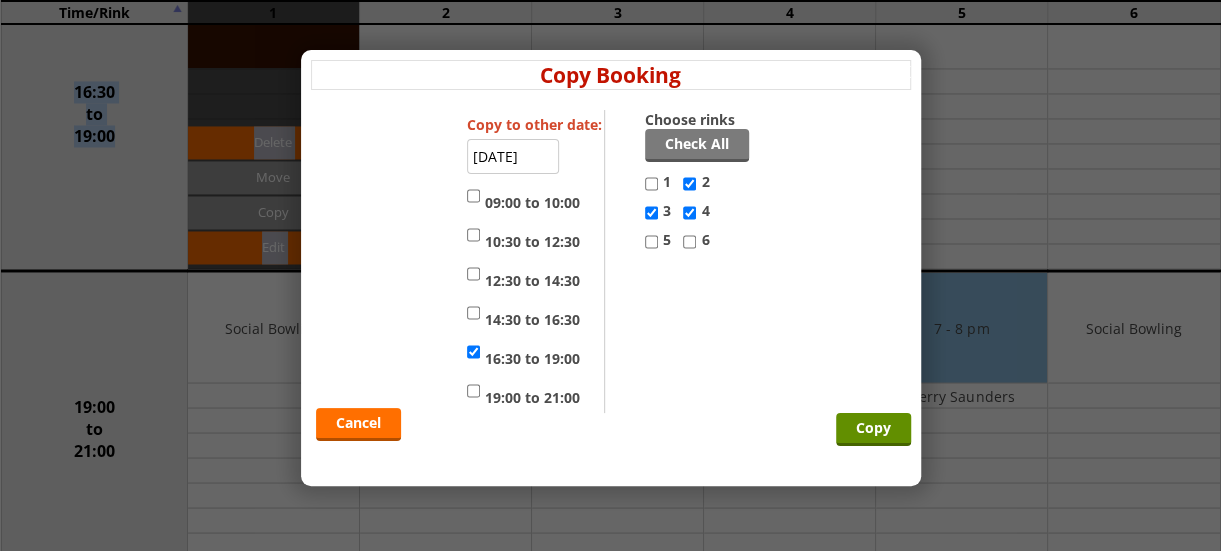 click on "5" at bounding box center (651, 242) 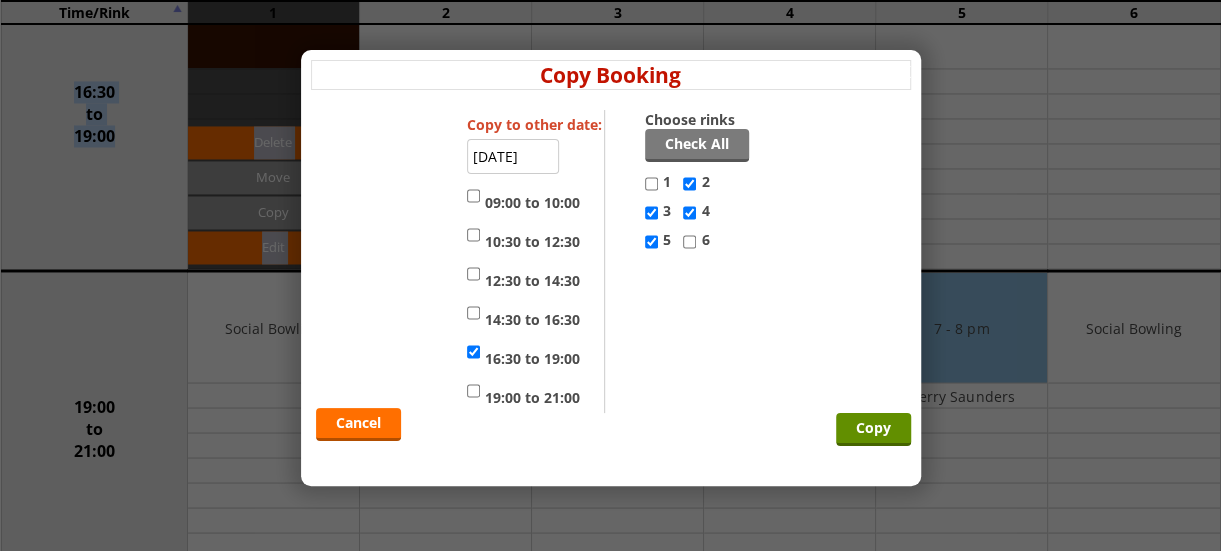 click on "6" at bounding box center (689, 242) 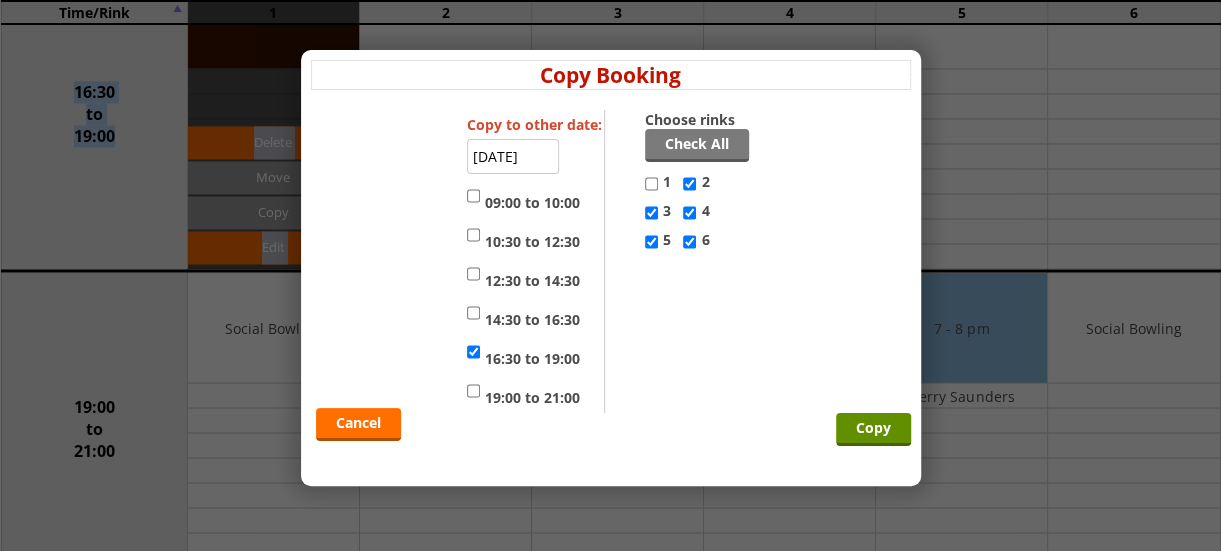 click on "1" at bounding box center [651, 184] 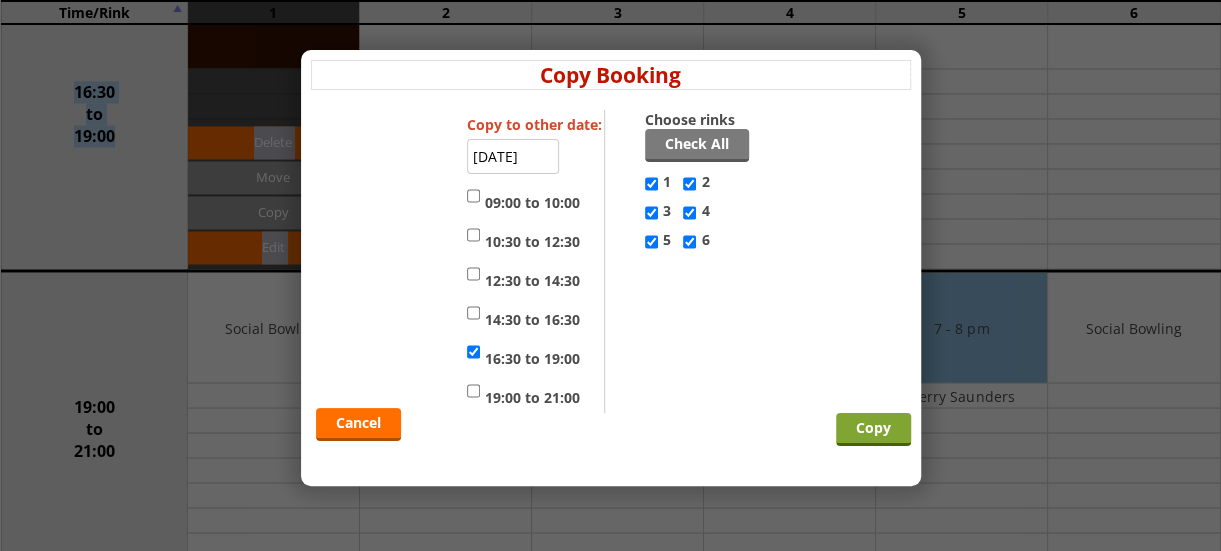 click on "Copy" at bounding box center (873, 429) 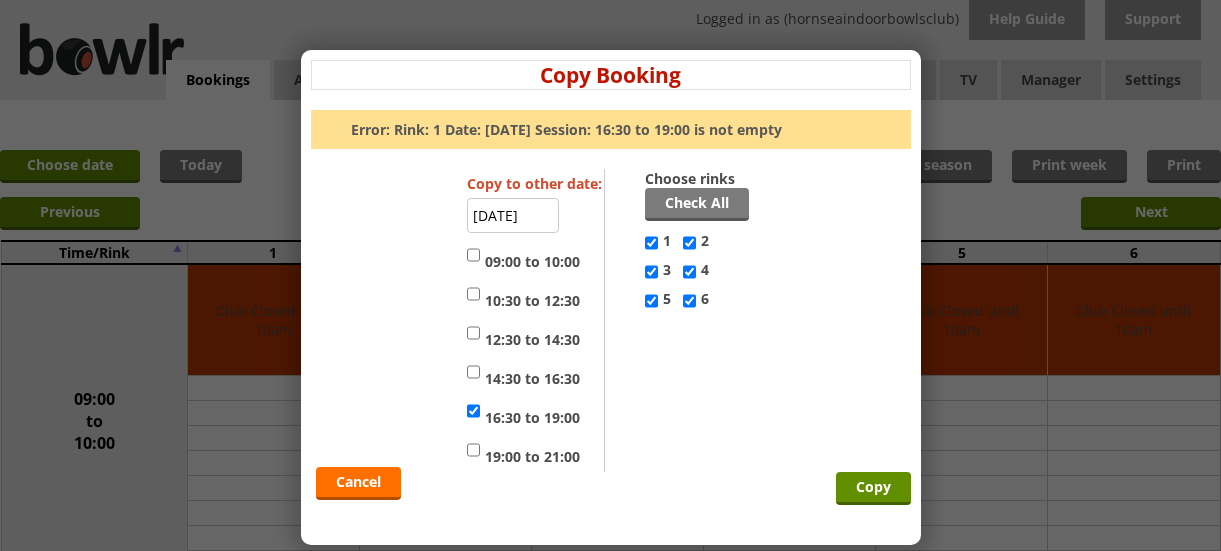 scroll, scrollTop: 0, scrollLeft: 0, axis: both 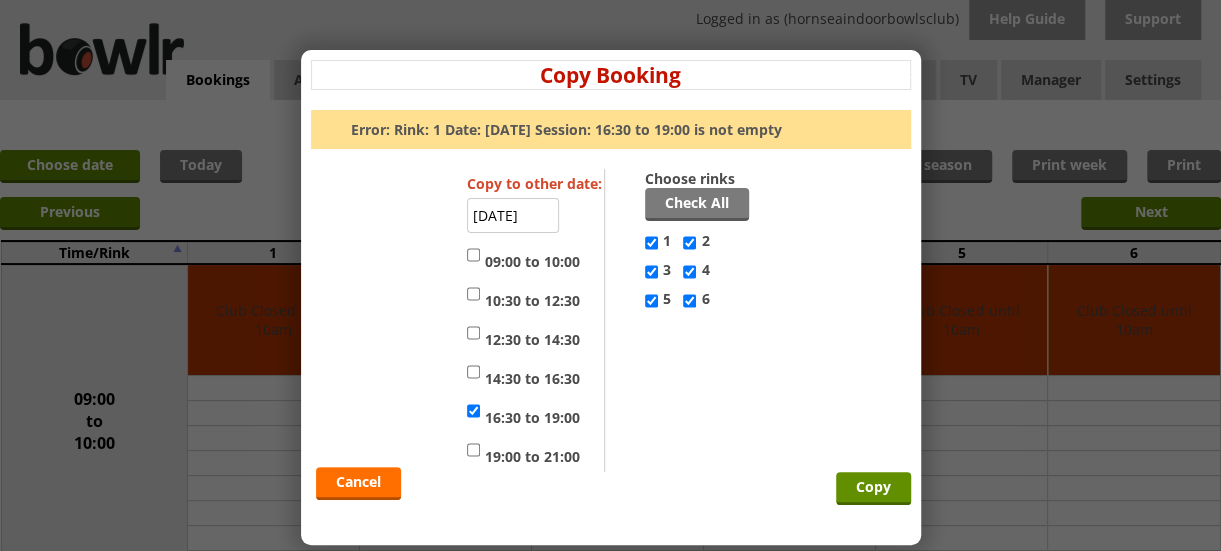 click on "14:30 to 16:30" at bounding box center (473, 372) 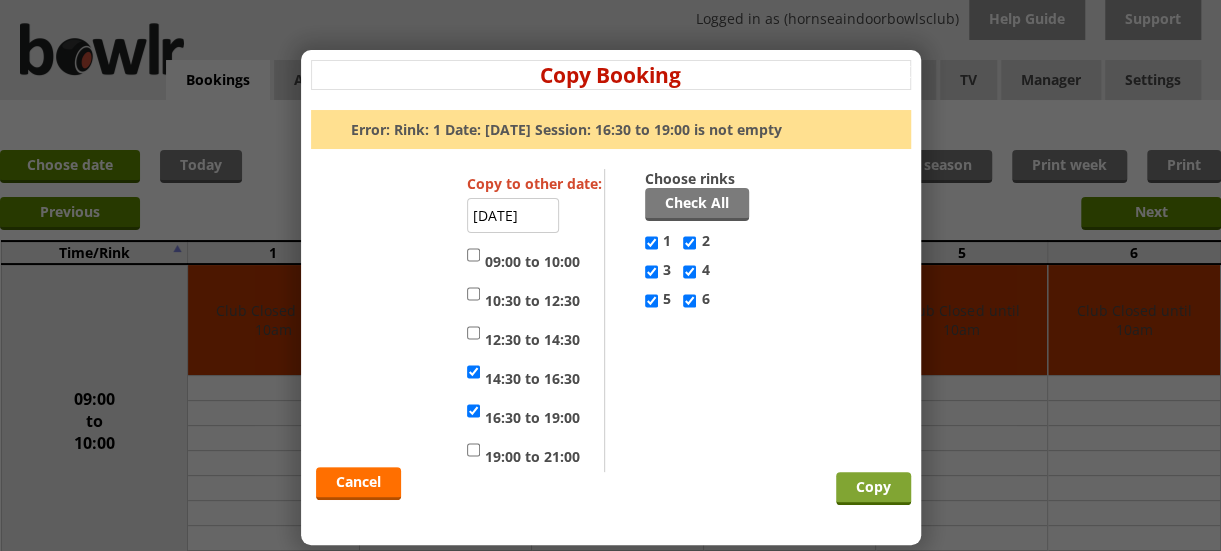 click on "Copy" at bounding box center [873, 488] 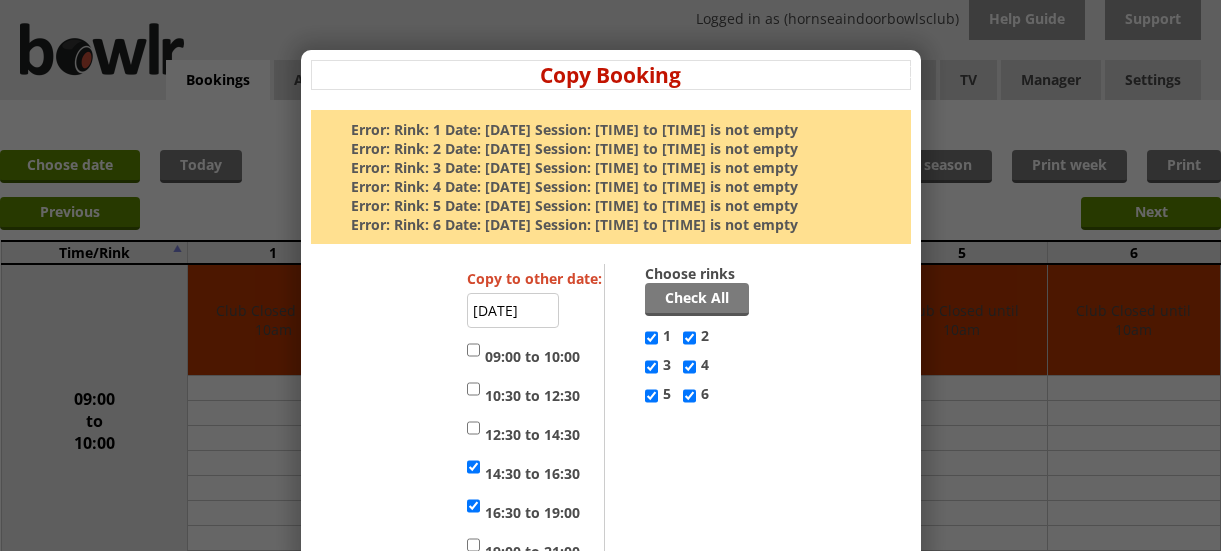 scroll, scrollTop: 0, scrollLeft: 0, axis: both 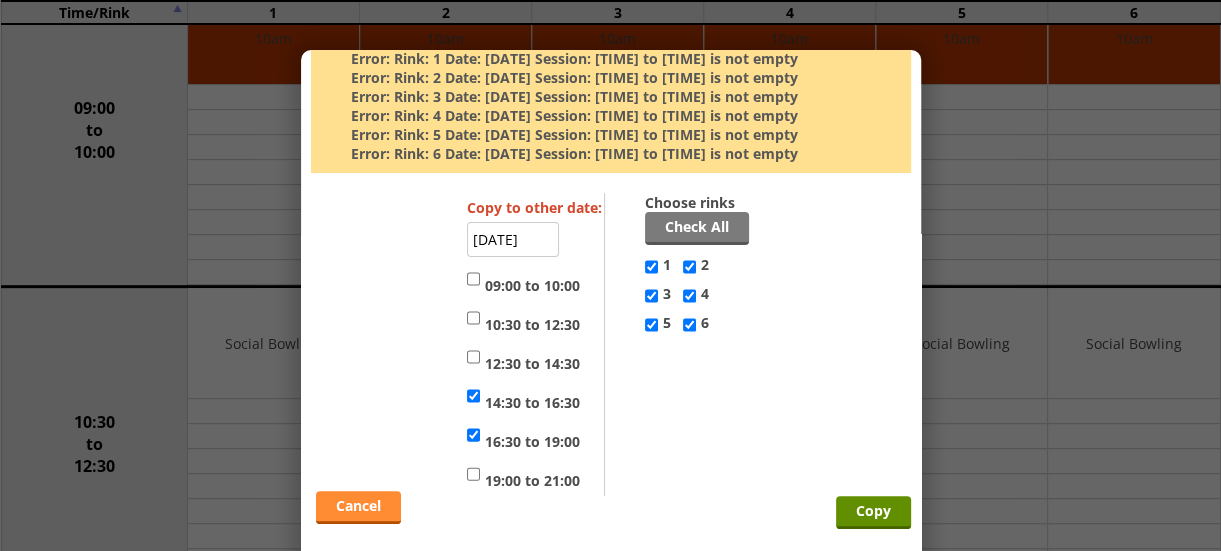 click on "Cancel" at bounding box center [358, 507] 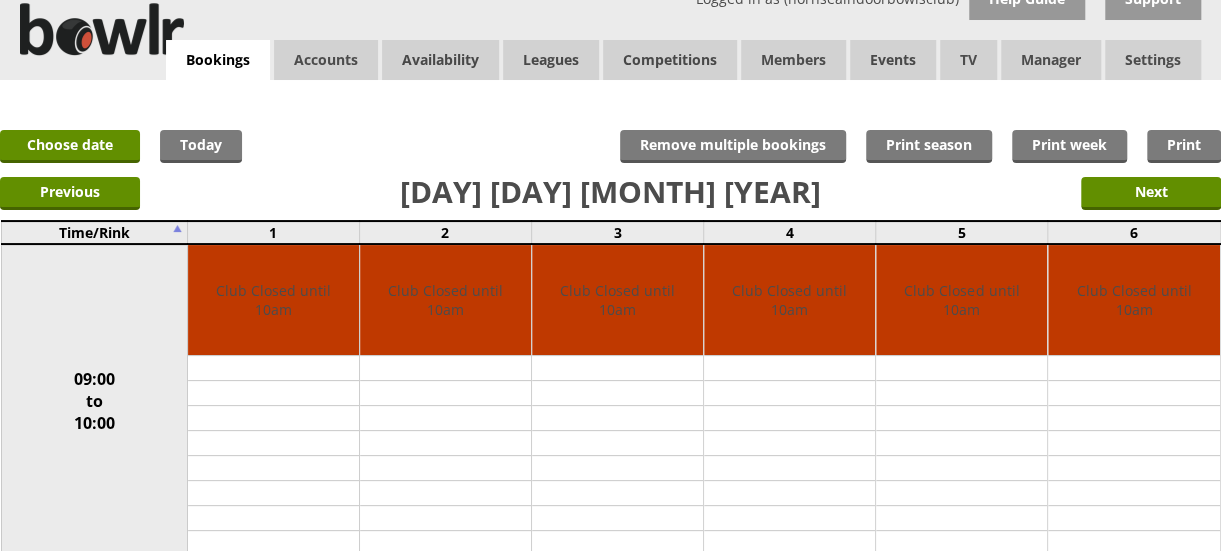 scroll, scrollTop: 0, scrollLeft: 0, axis: both 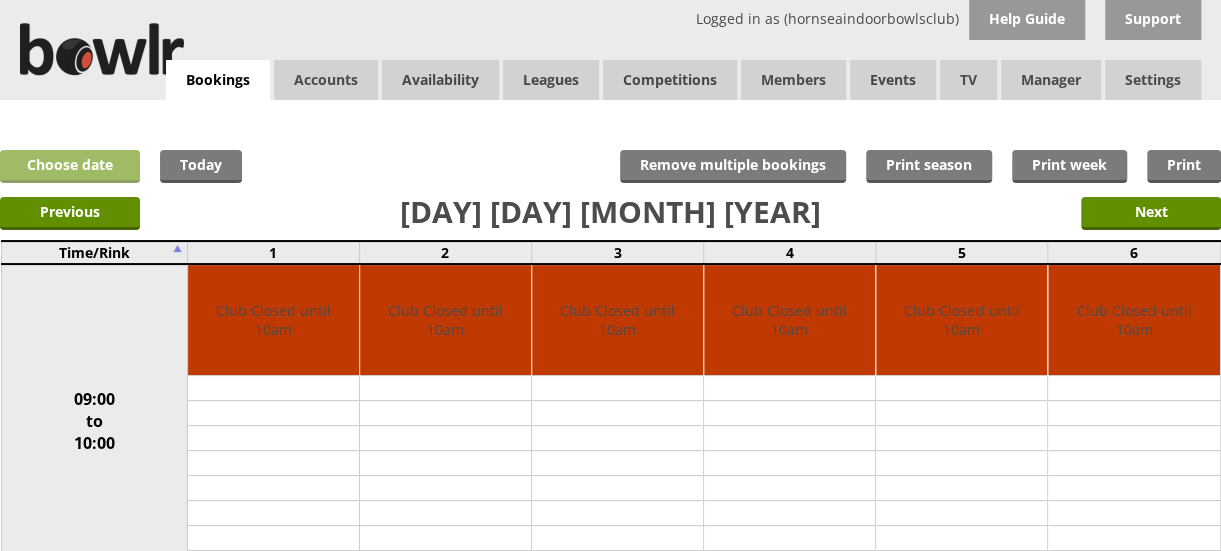 click on "Choose date" at bounding box center (70, 166) 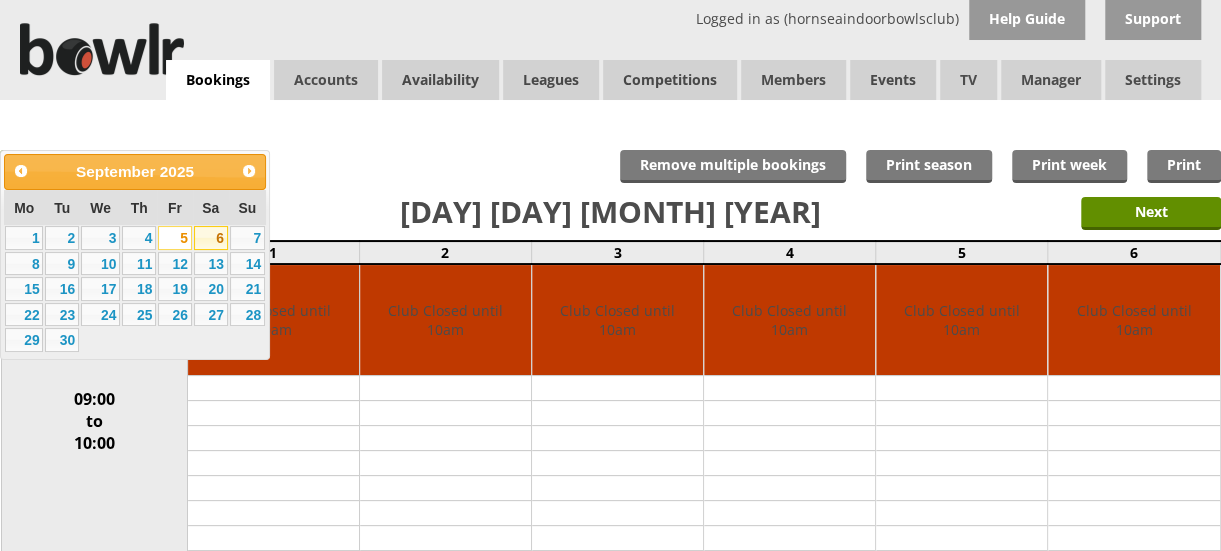 click on "6" at bounding box center (211, 238) 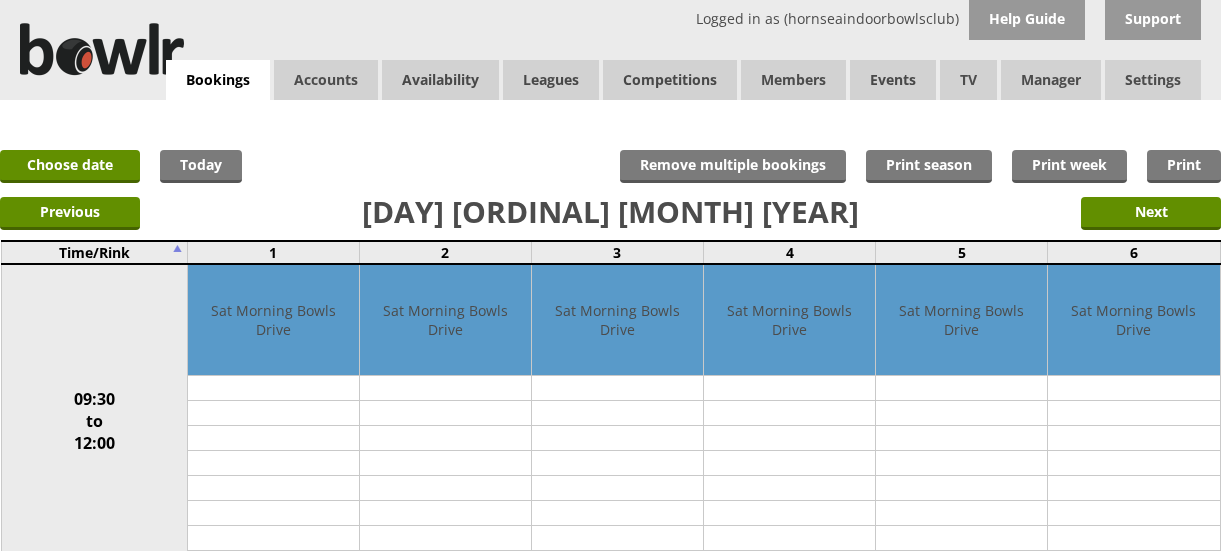 scroll, scrollTop: 0, scrollLeft: 0, axis: both 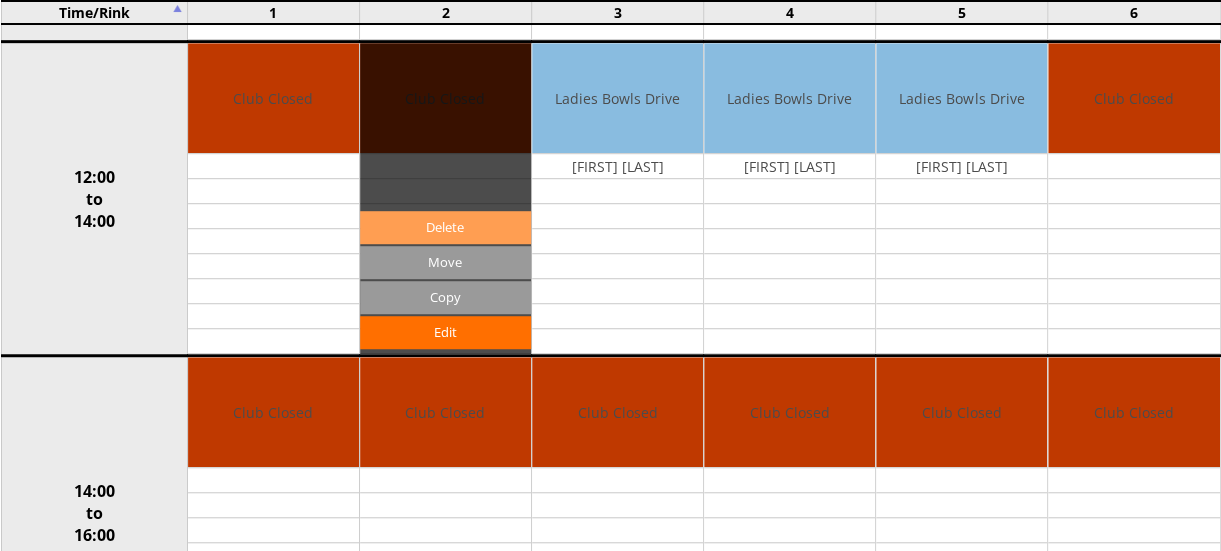 click on "Delete" at bounding box center [445, 227] 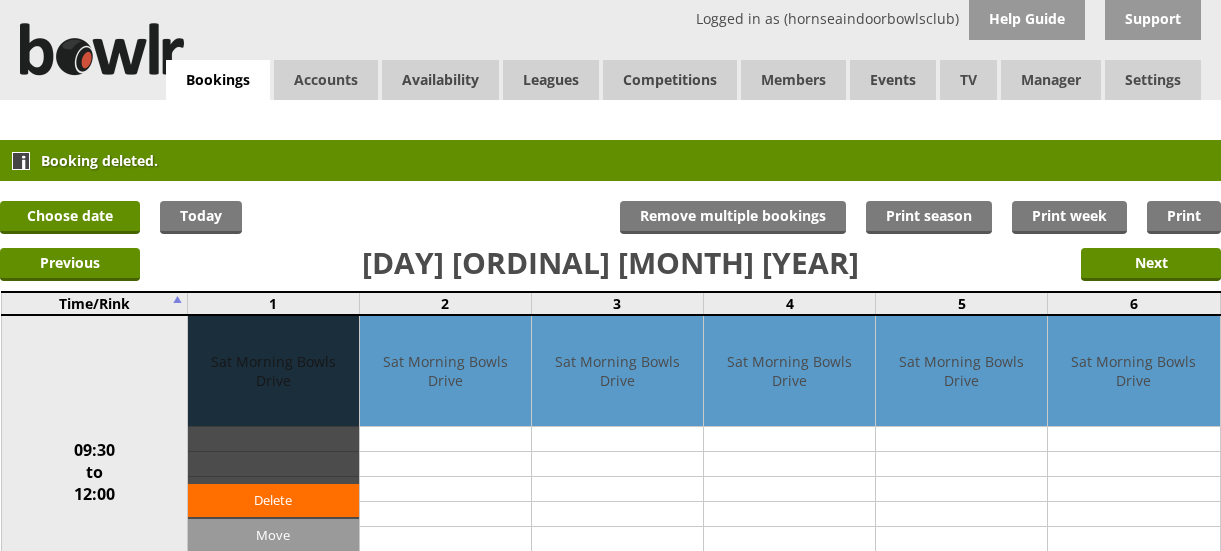 scroll, scrollTop: 0, scrollLeft: 0, axis: both 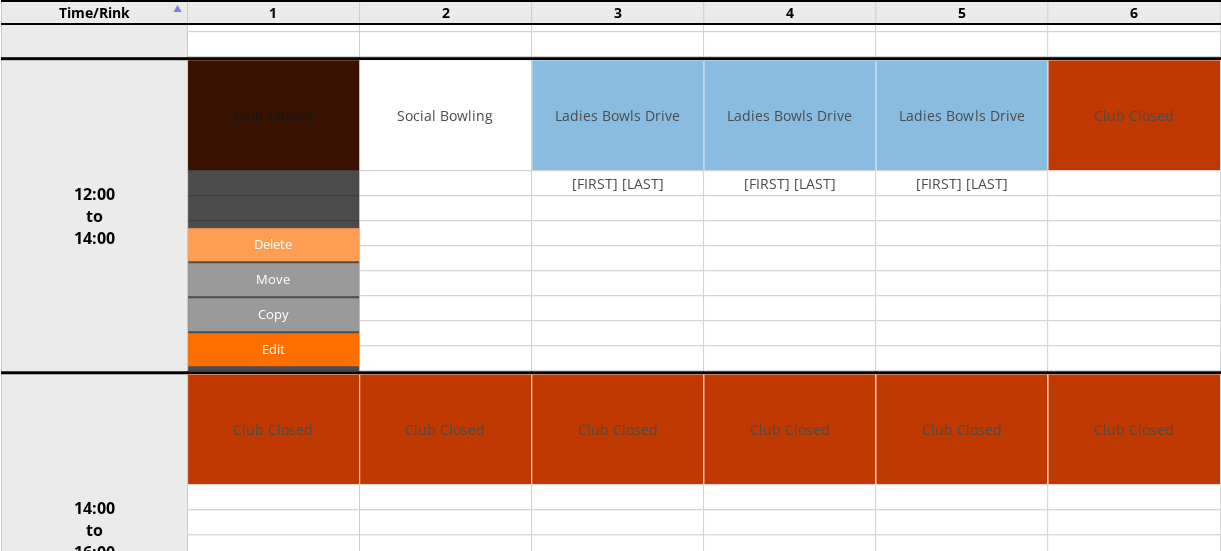 click on "Delete" at bounding box center (273, 244) 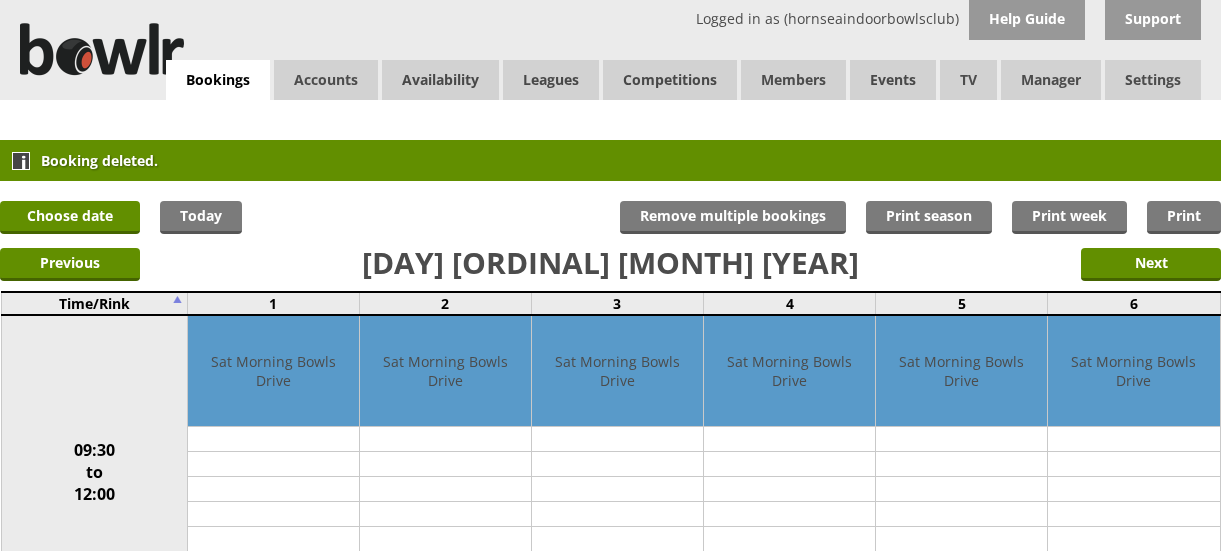 scroll, scrollTop: 0, scrollLeft: 0, axis: both 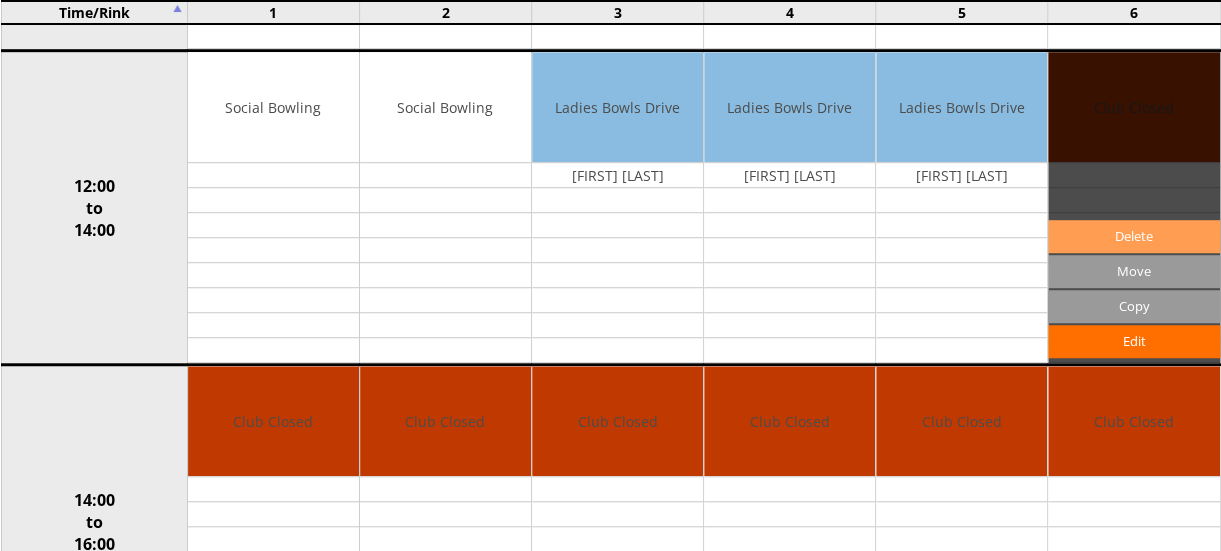 click on "Delete" at bounding box center (1133, 236) 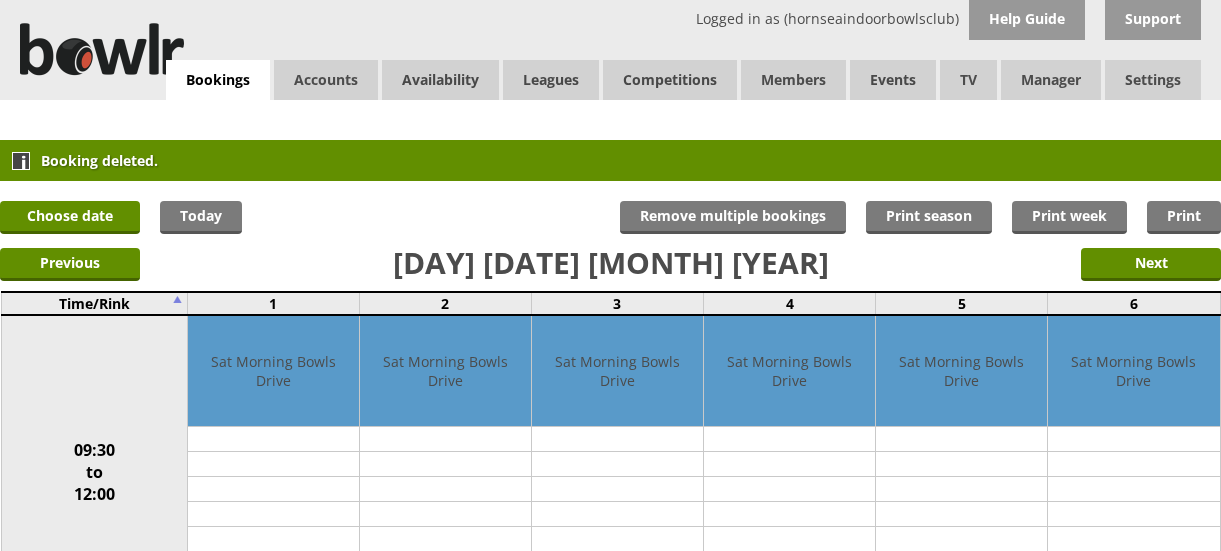 scroll, scrollTop: 0, scrollLeft: 0, axis: both 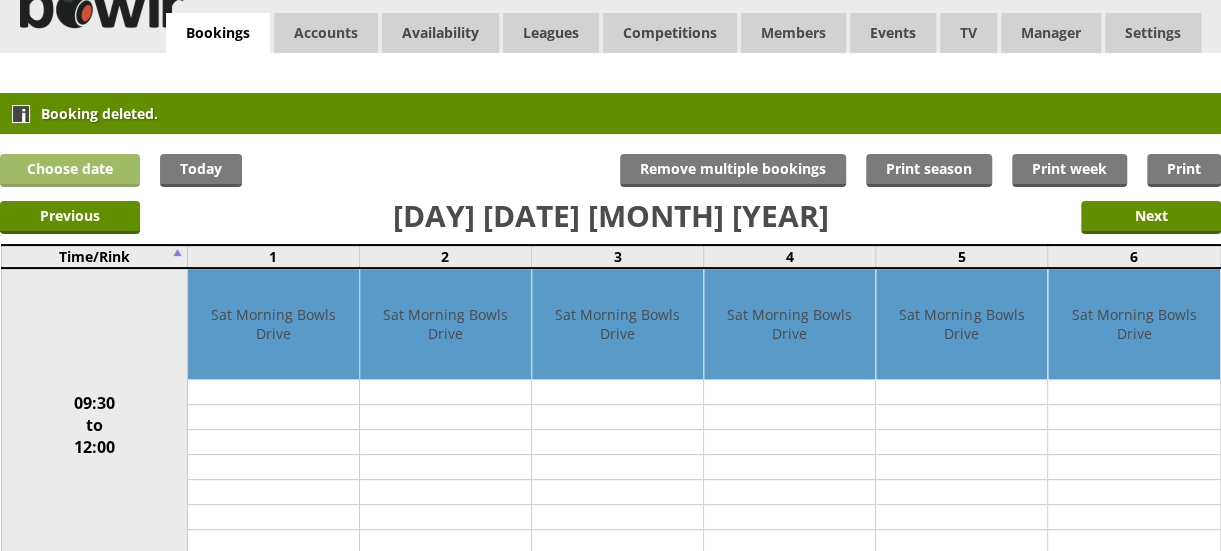 click on "Choose date" at bounding box center (70, 170) 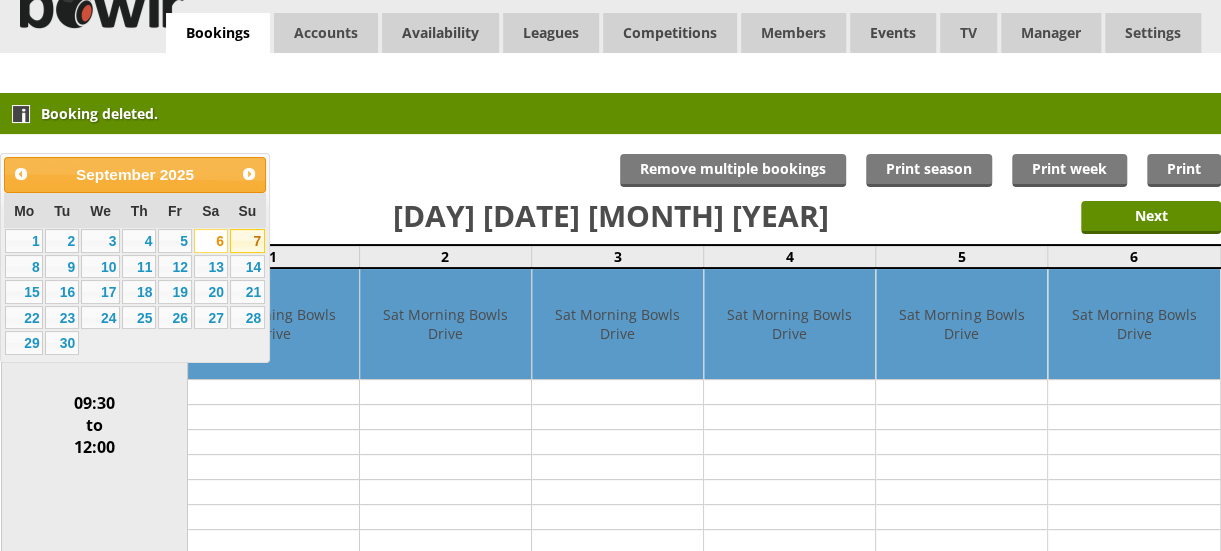 click on "7" at bounding box center [247, 241] 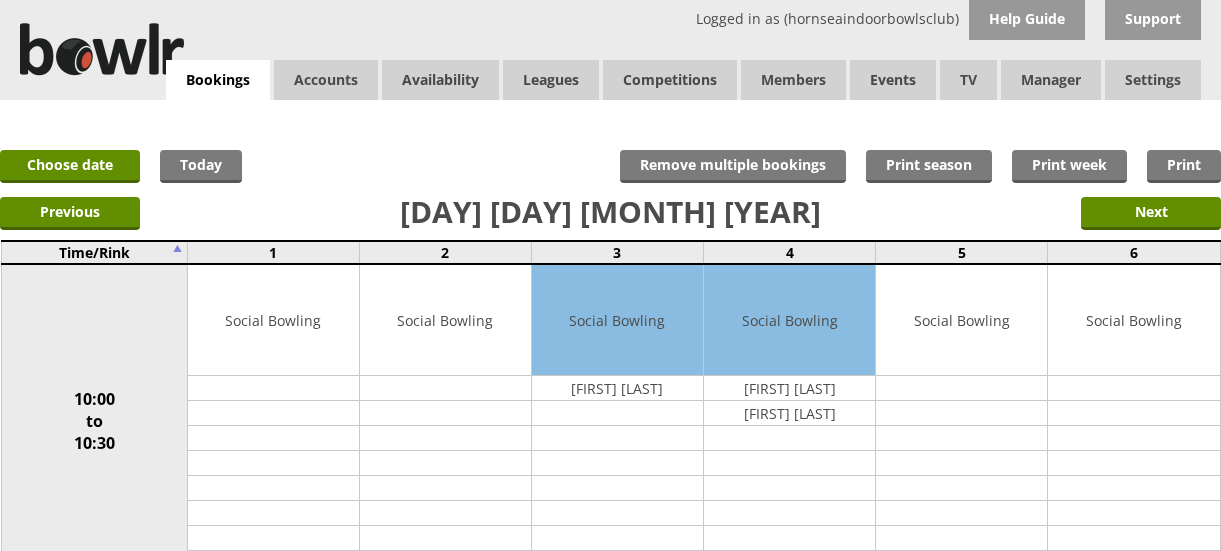 scroll, scrollTop: 0, scrollLeft: 0, axis: both 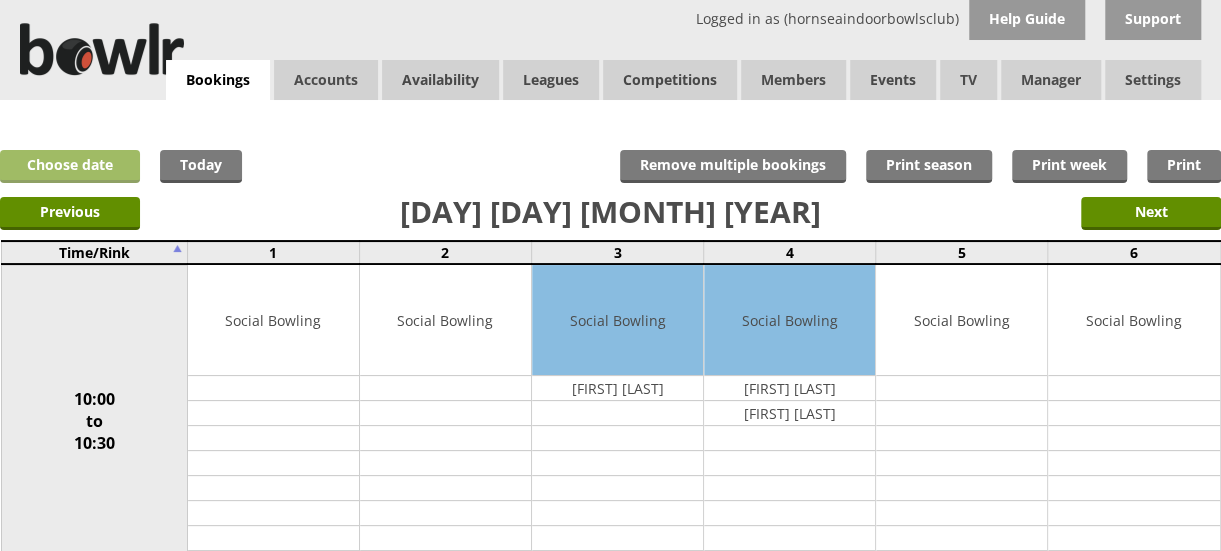 click on "Choose date" at bounding box center [70, 166] 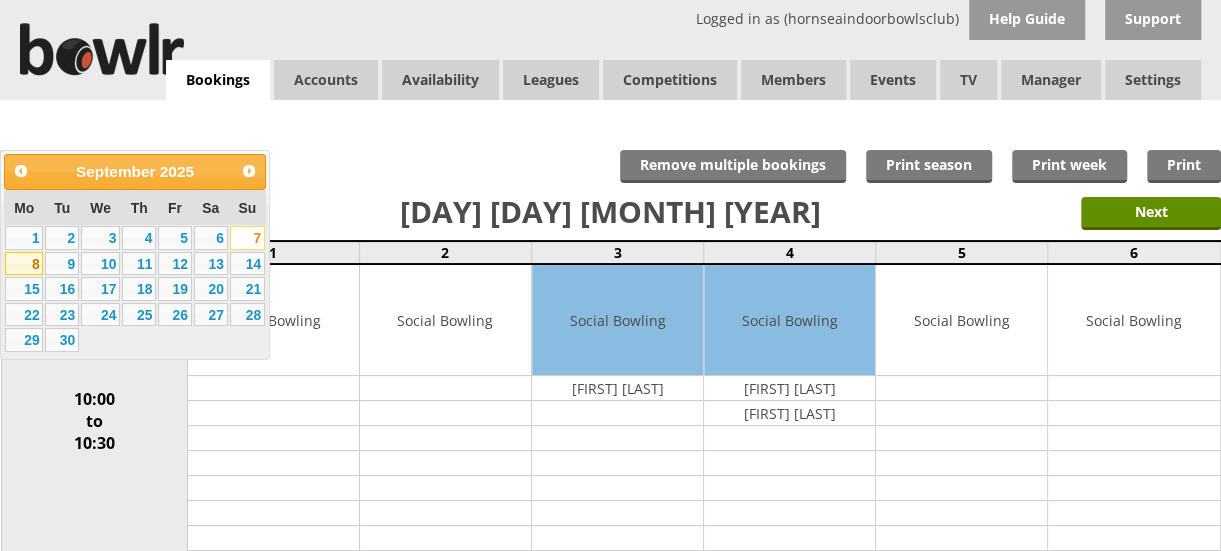 click on "8" at bounding box center [24, 264] 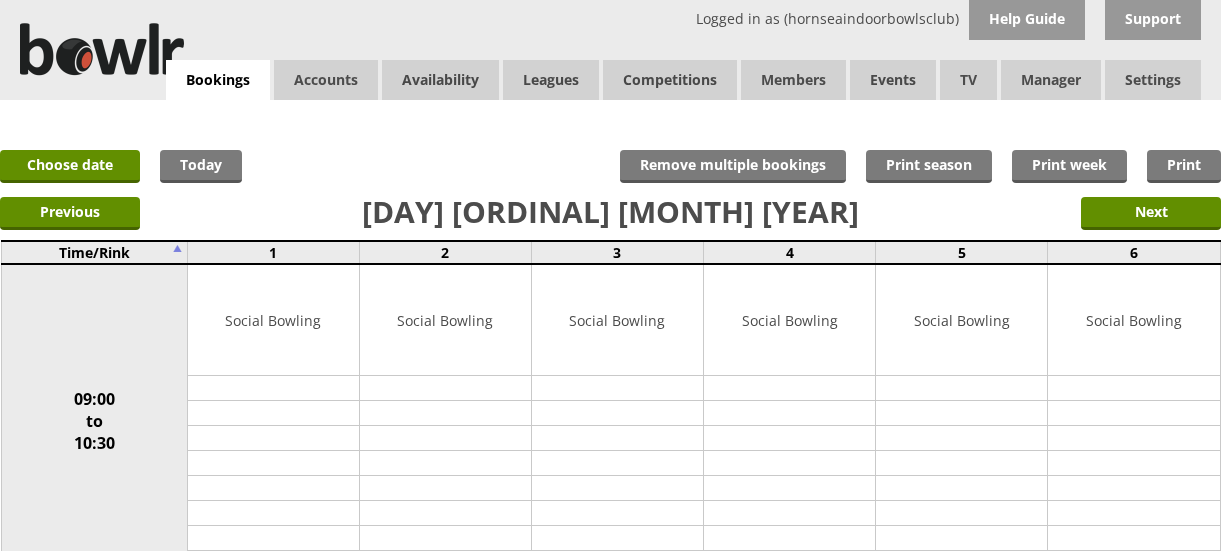 scroll, scrollTop: 0, scrollLeft: 0, axis: both 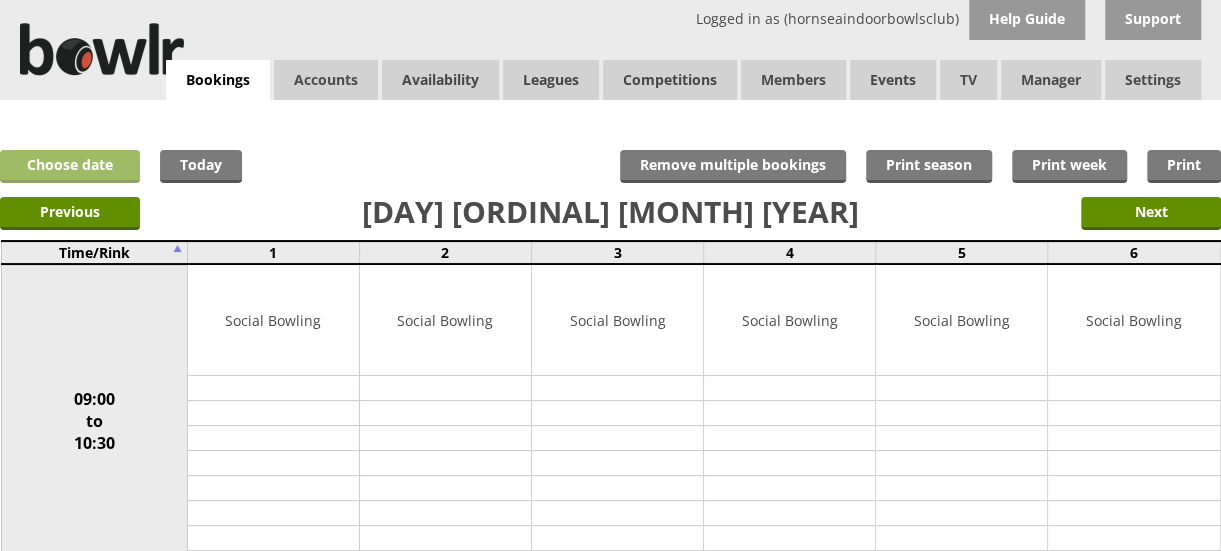 click on "Choose date" at bounding box center (70, 166) 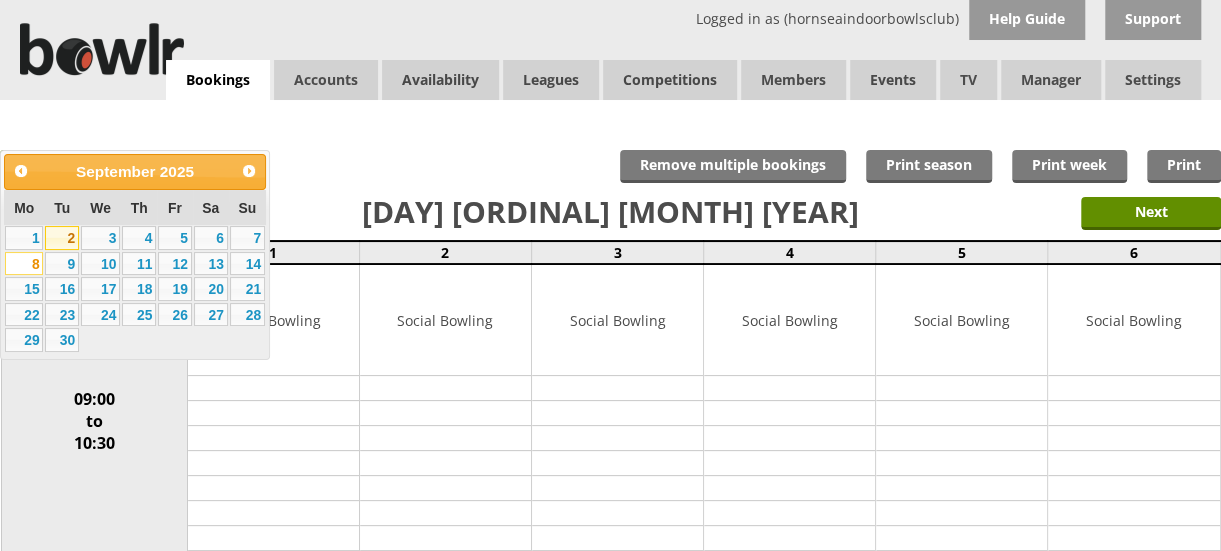 click on "2" at bounding box center [62, 238] 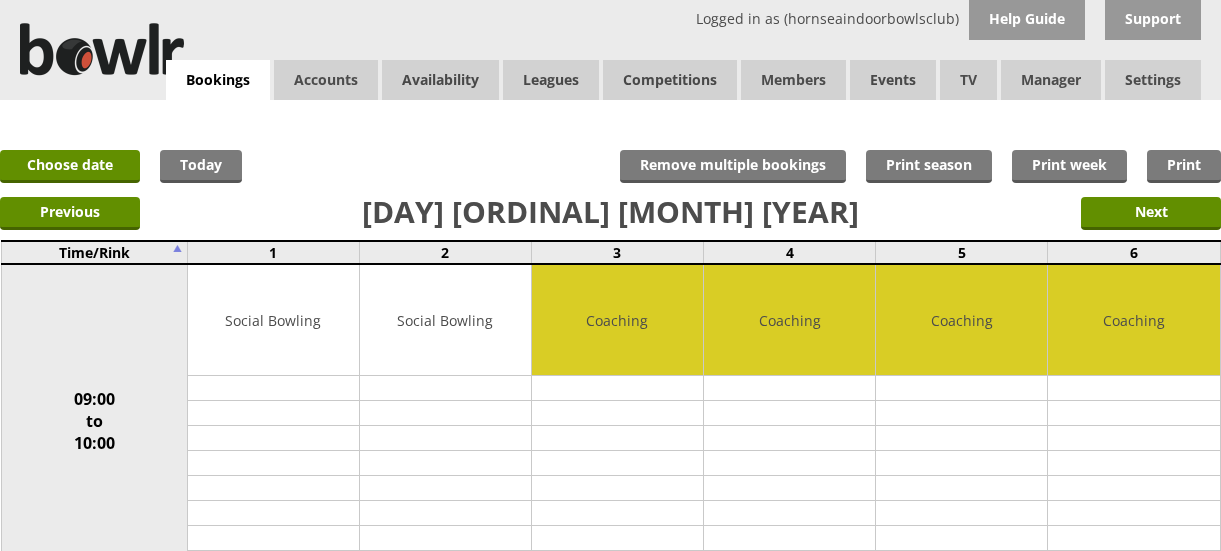 scroll, scrollTop: 0, scrollLeft: 0, axis: both 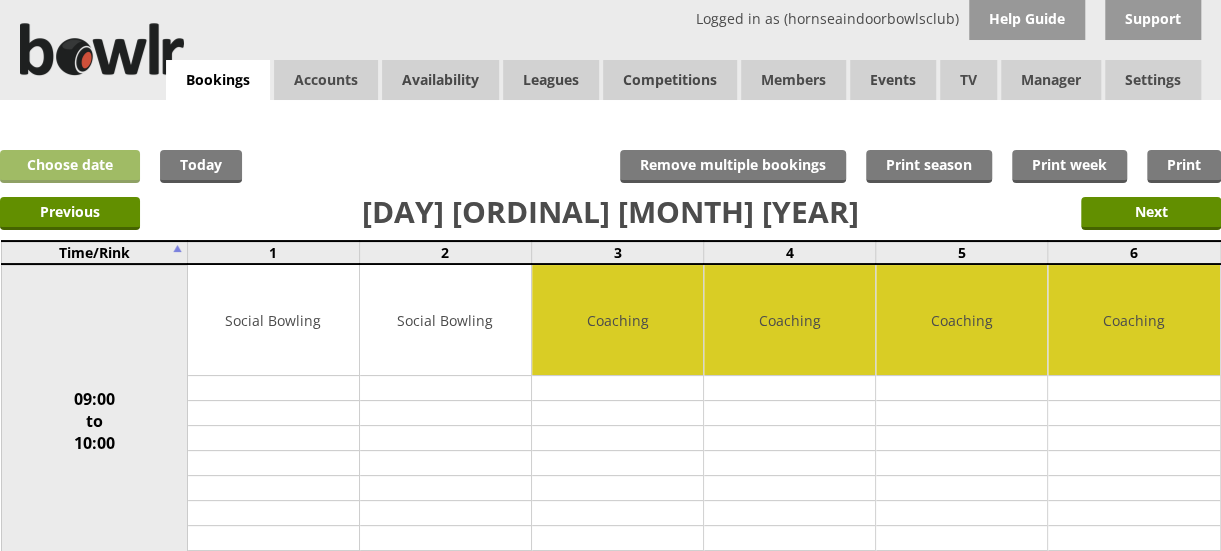click on "Choose date" at bounding box center [70, 166] 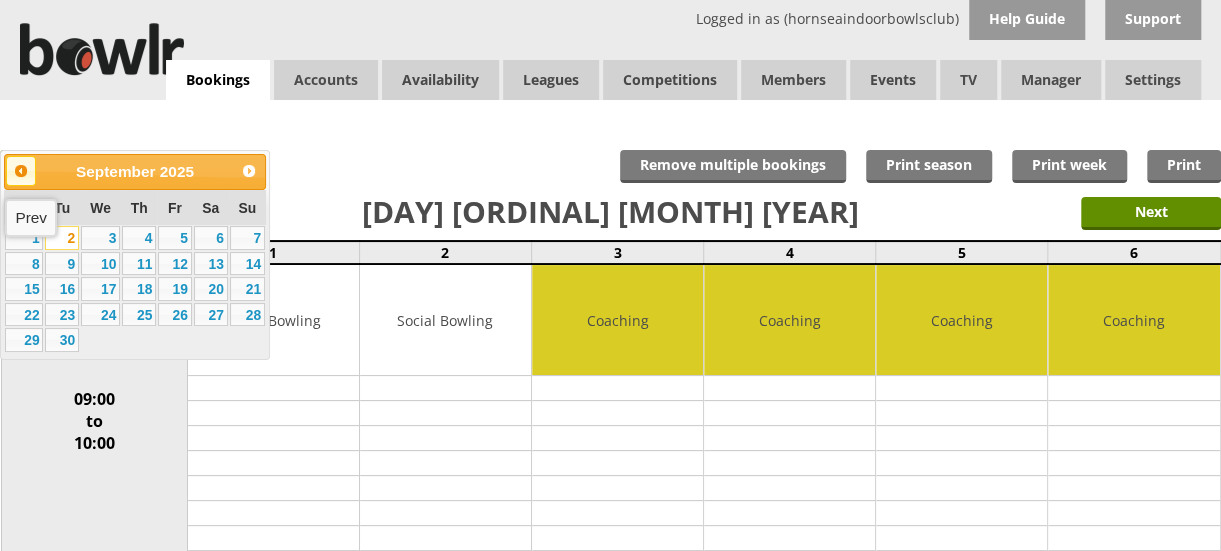 click on "Prev" at bounding box center [21, 171] 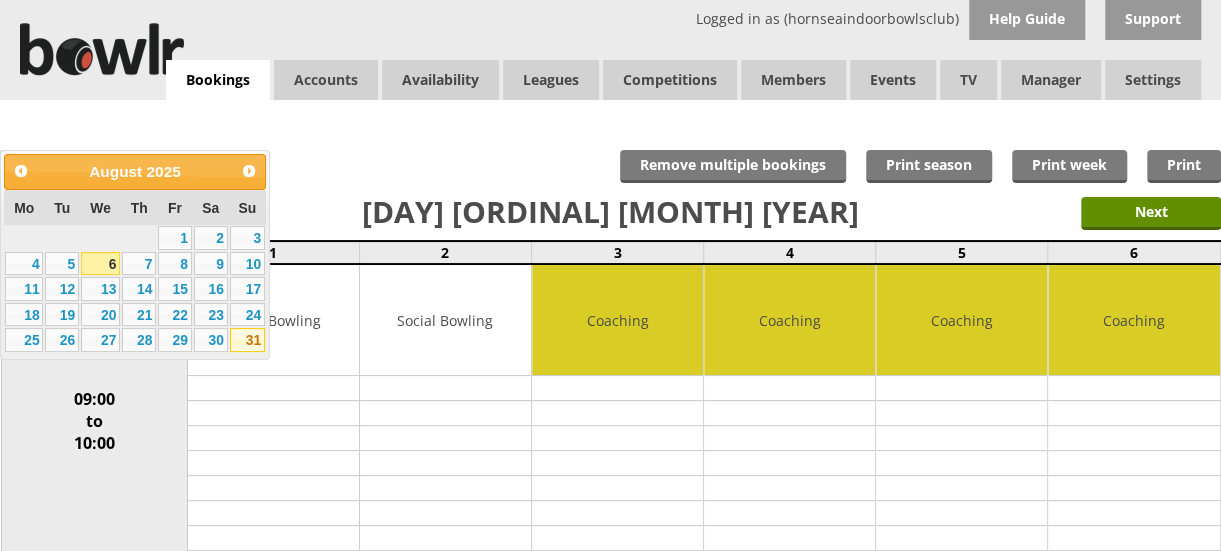 click on "31" at bounding box center (247, 340) 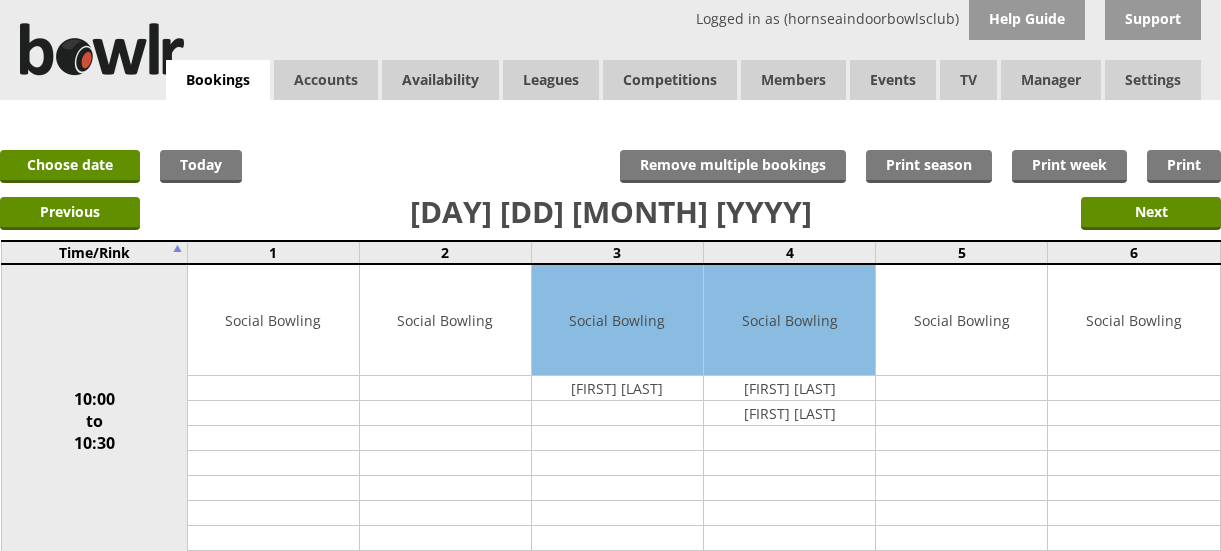 scroll, scrollTop: 0, scrollLeft: 0, axis: both 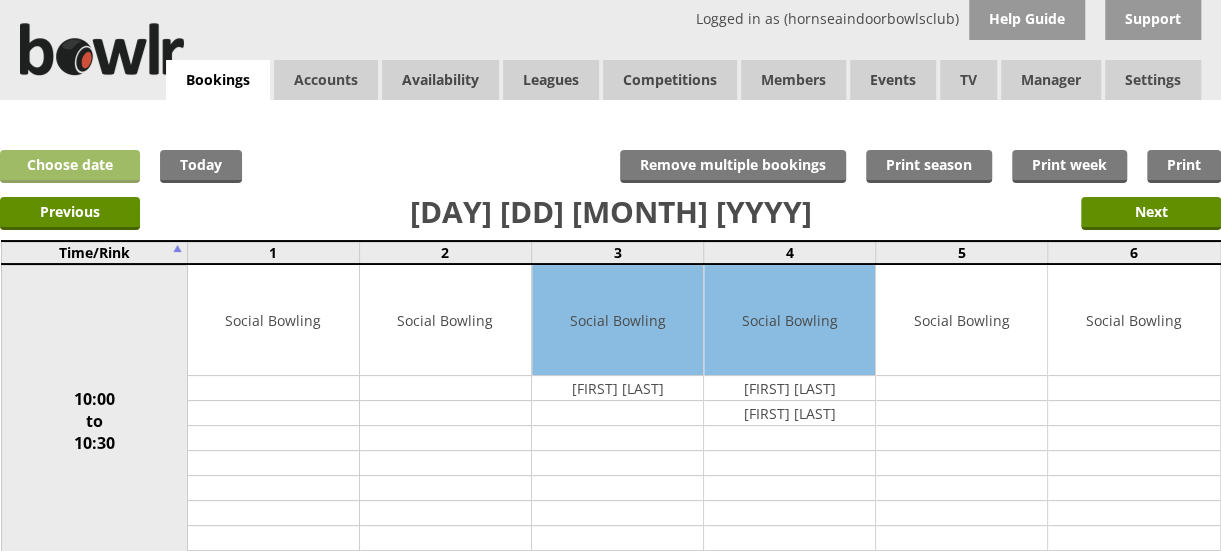 click on "Choose date" at bounding box center (70, 166) 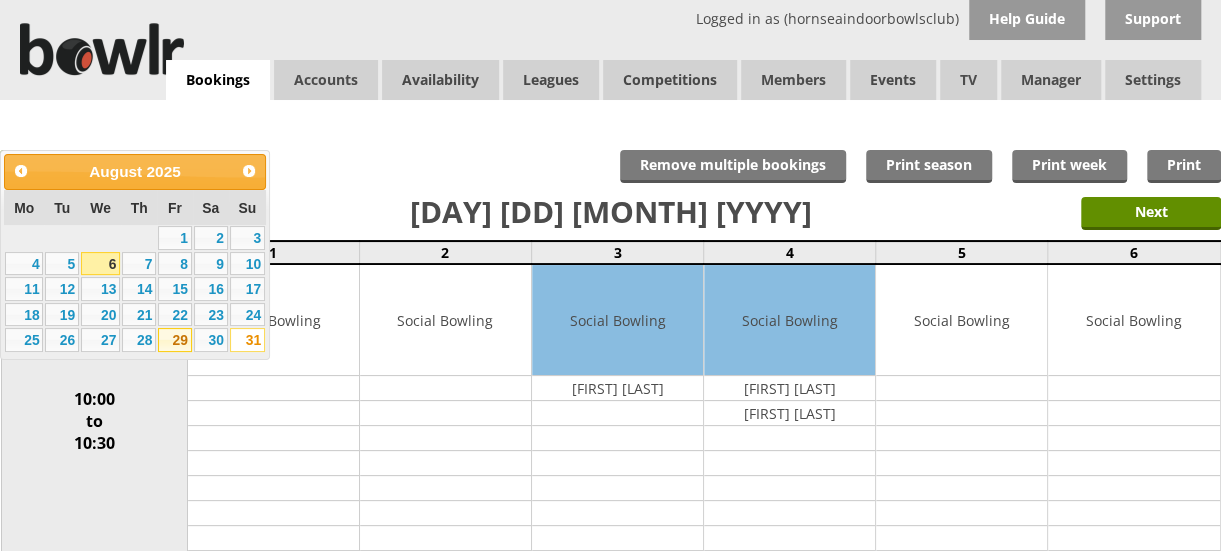 click on "29" at bounding box center [175, 340] 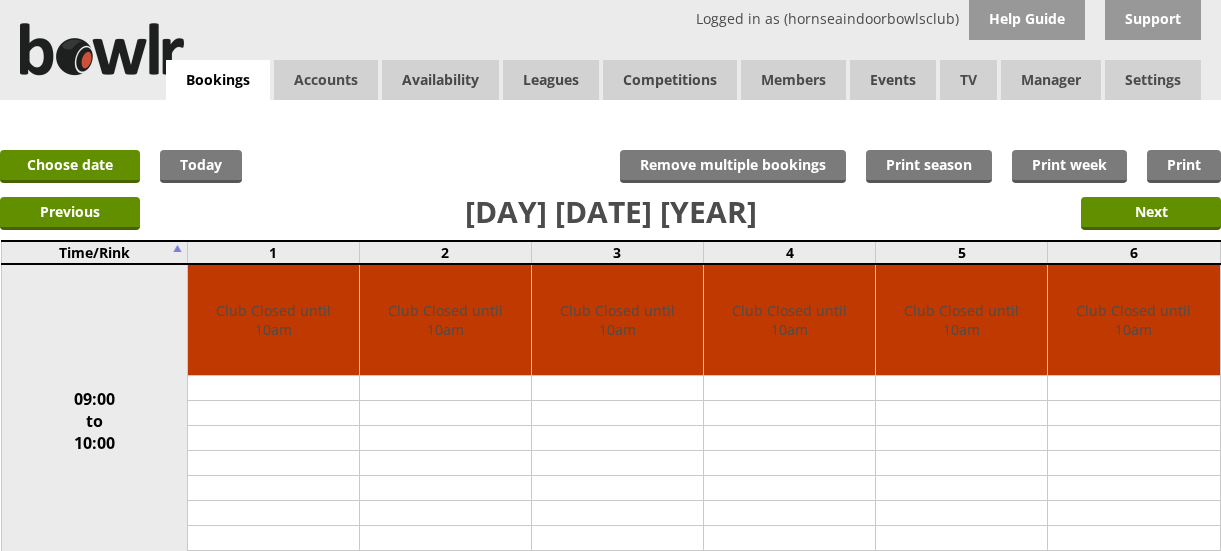 scroll, scrollTop: 0, scrollLeft: 0, axis: both 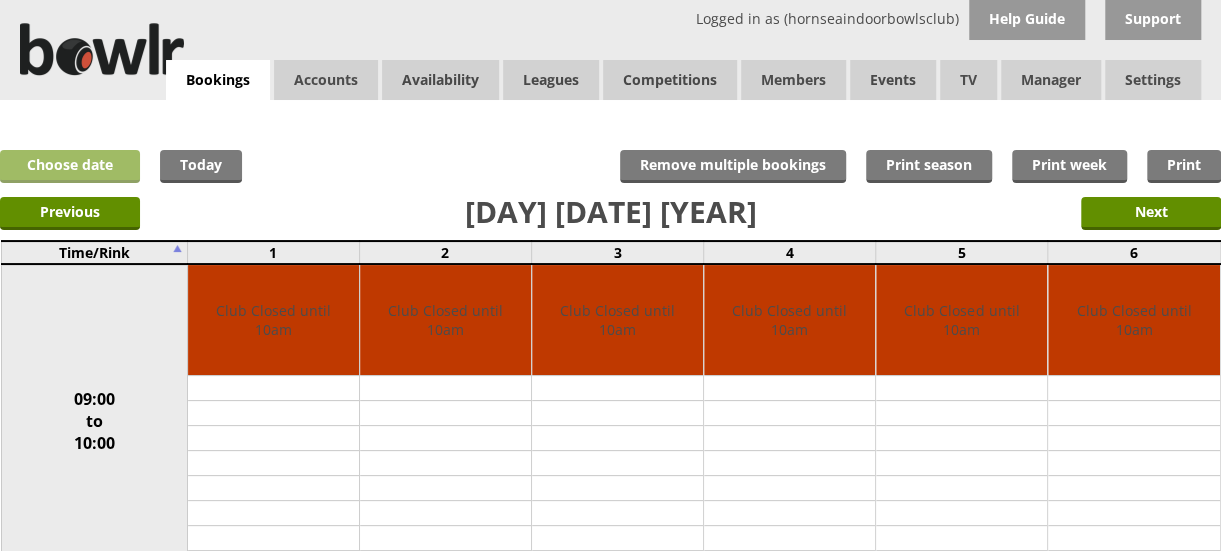 click on "Choose date" at bounding box center [70, 166] 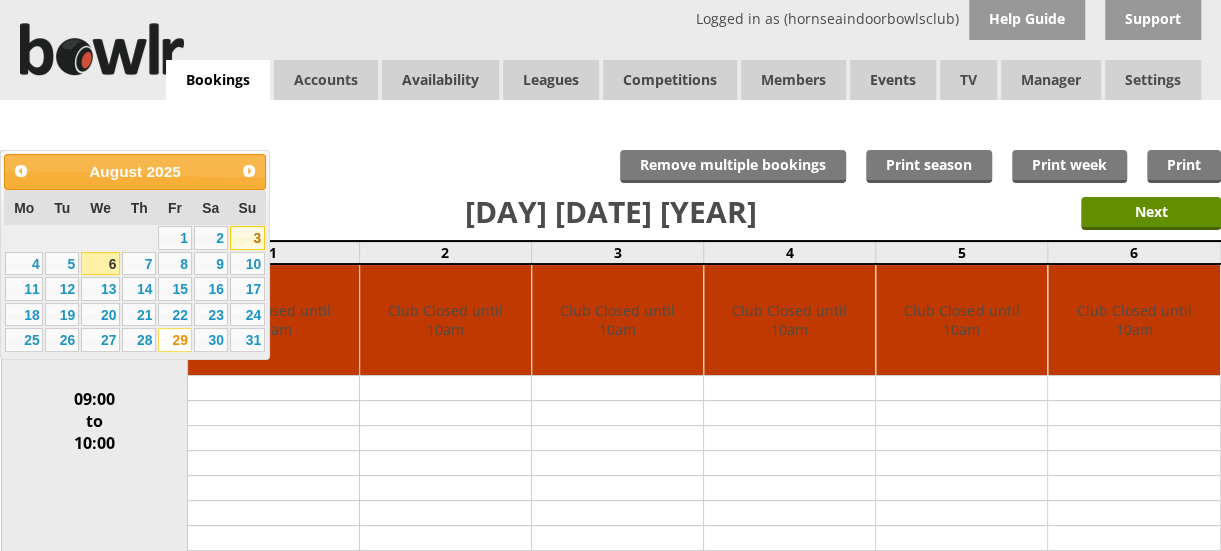 click on "3" at bounding box center (247, 238) 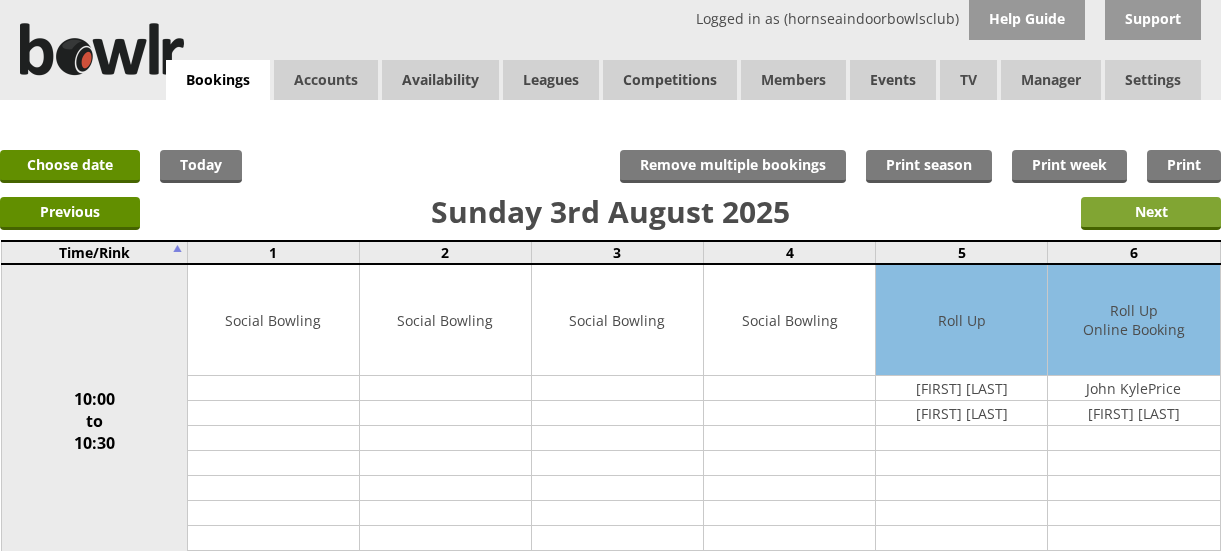 scroll, scrollTop: 0, scrollLeft: 0, axis: both 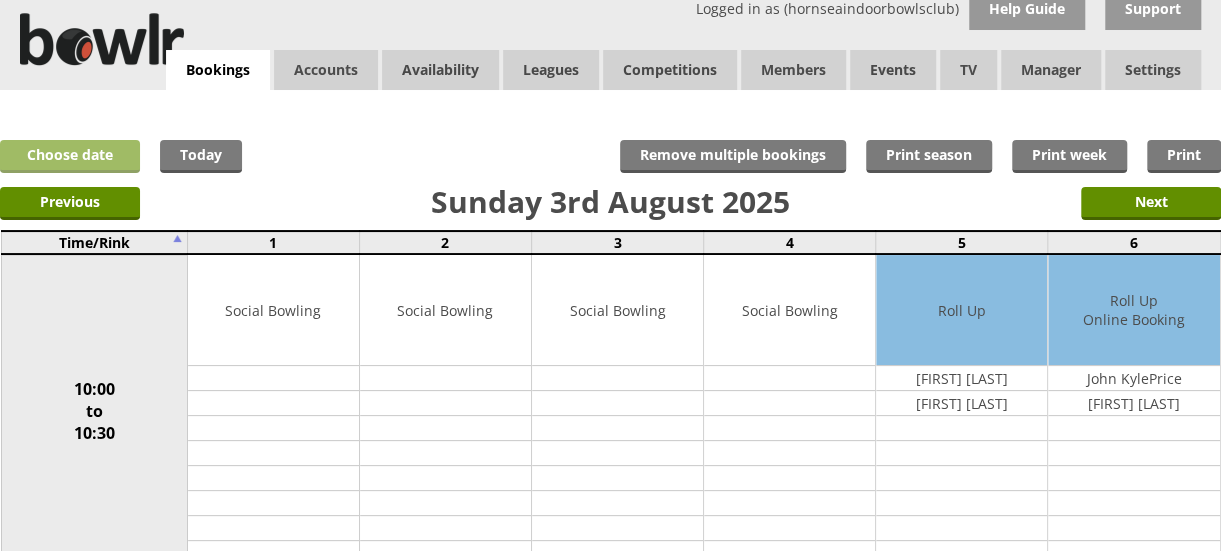 click on "Choose date" at bounding box center (70, 156) 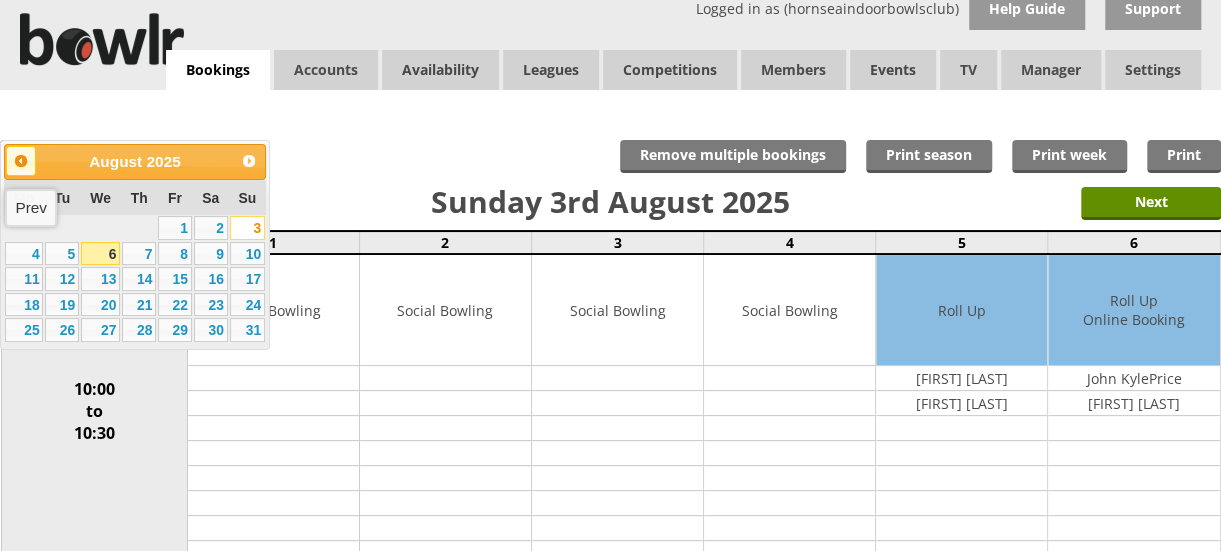 click on "Prev" at bounding box center (21, 161) 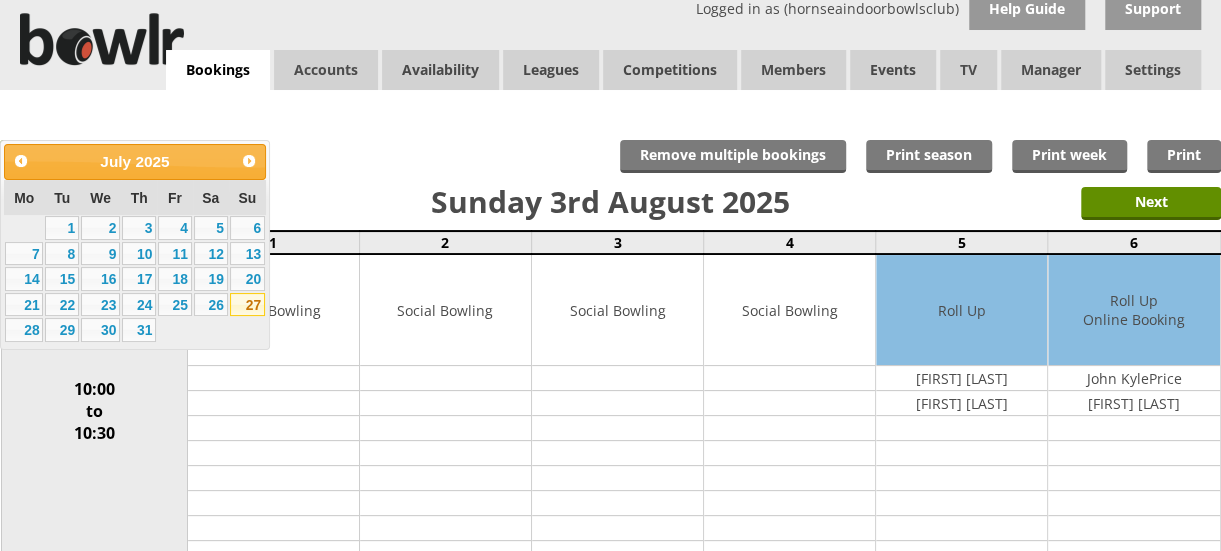 click on "27" at bounding box center (247, 305) 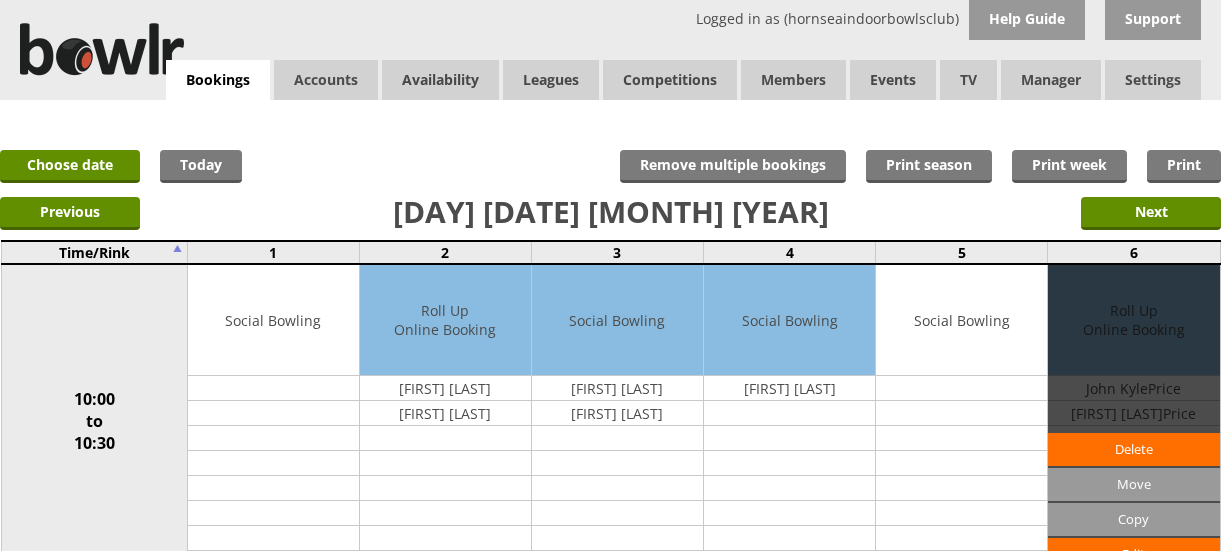 scroll, scrollTop: 0, scrollLeft: 0, axis: both 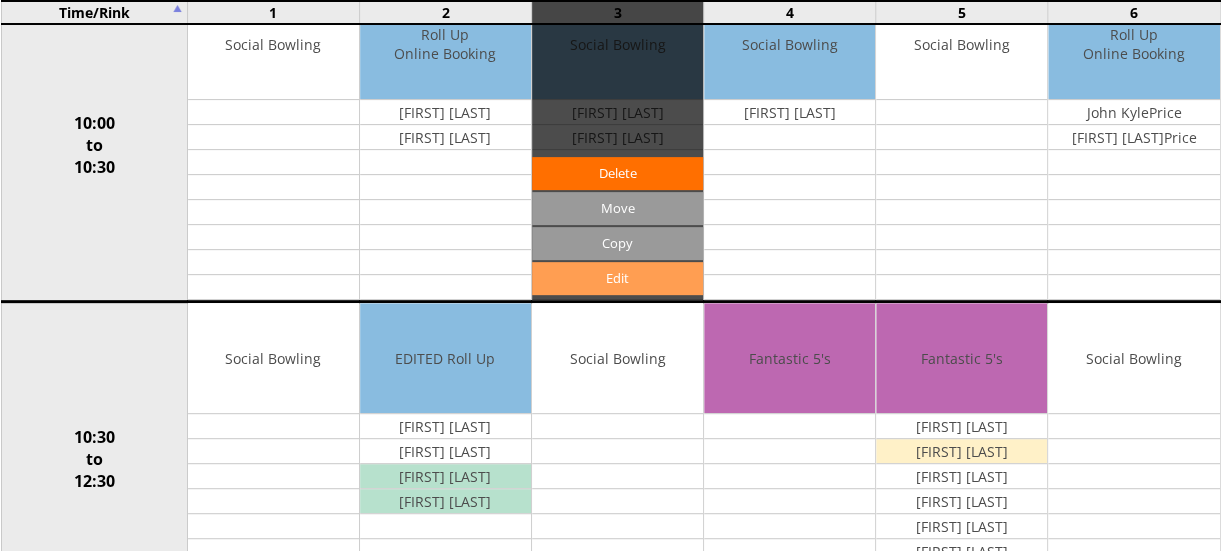 click on "Edit" at bounding box center [617, 278] 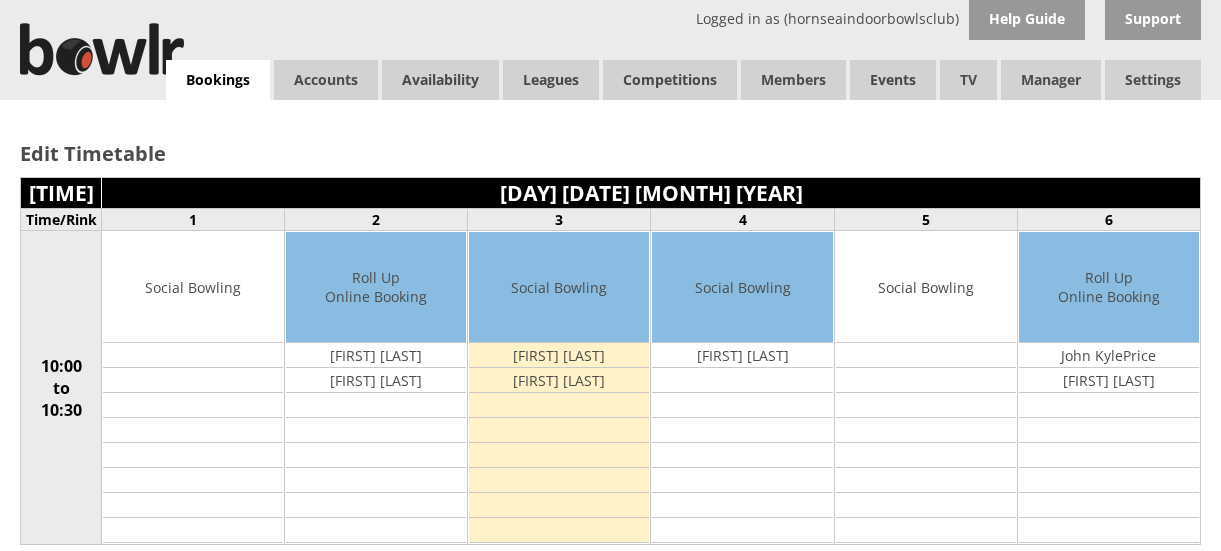 scroll, scrollTop: 0, scrollLeft: 0, axis: both 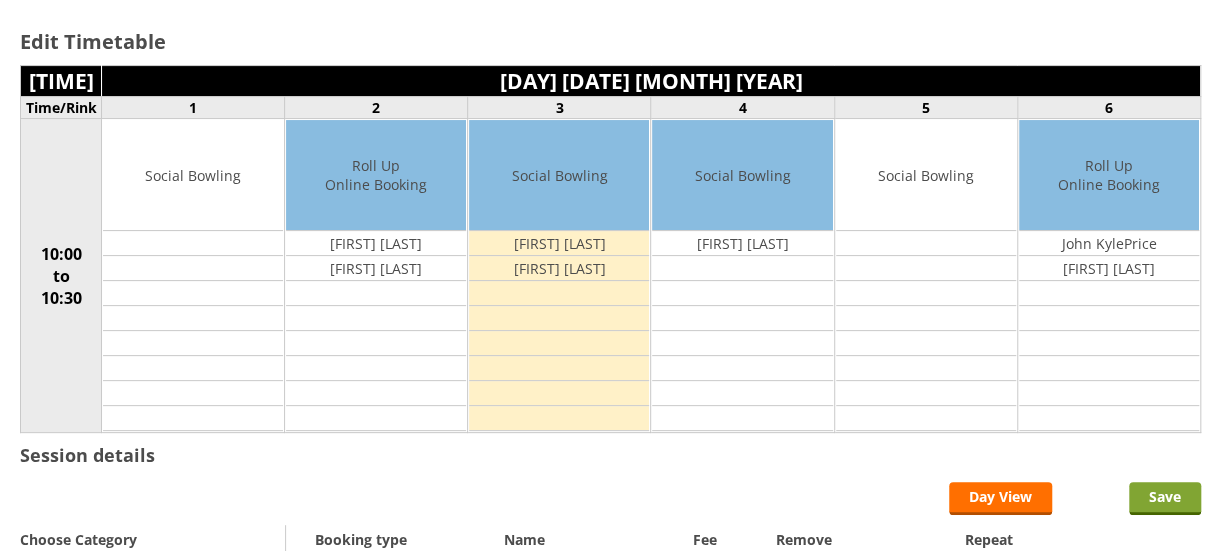 click on "Save" at bounding box center (1165, 498) 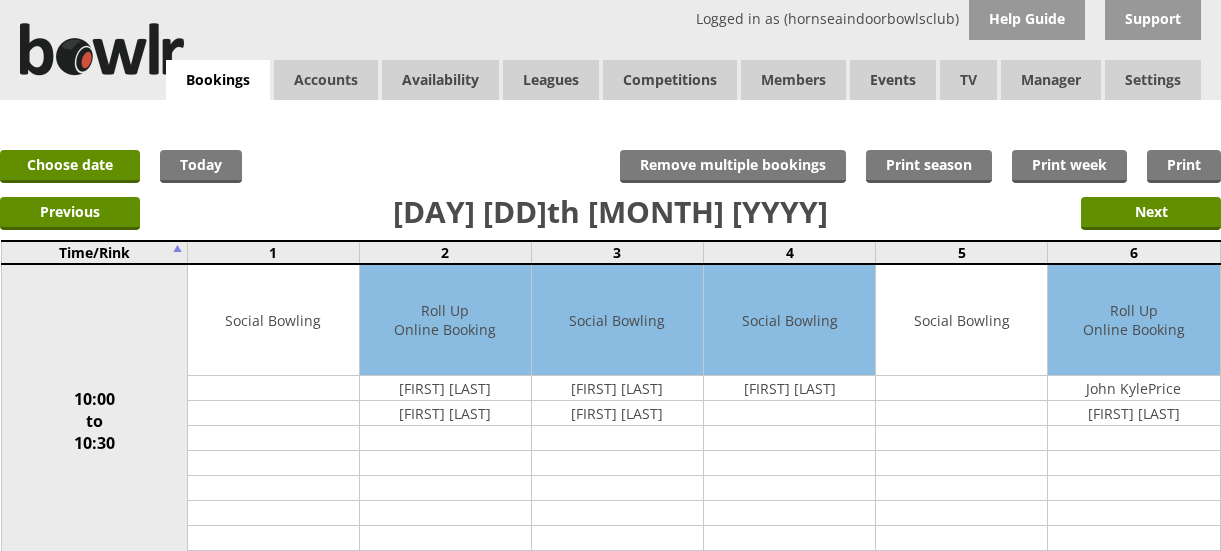 scroll, scrollTop: 0, scrollLeft: 0, axis: both 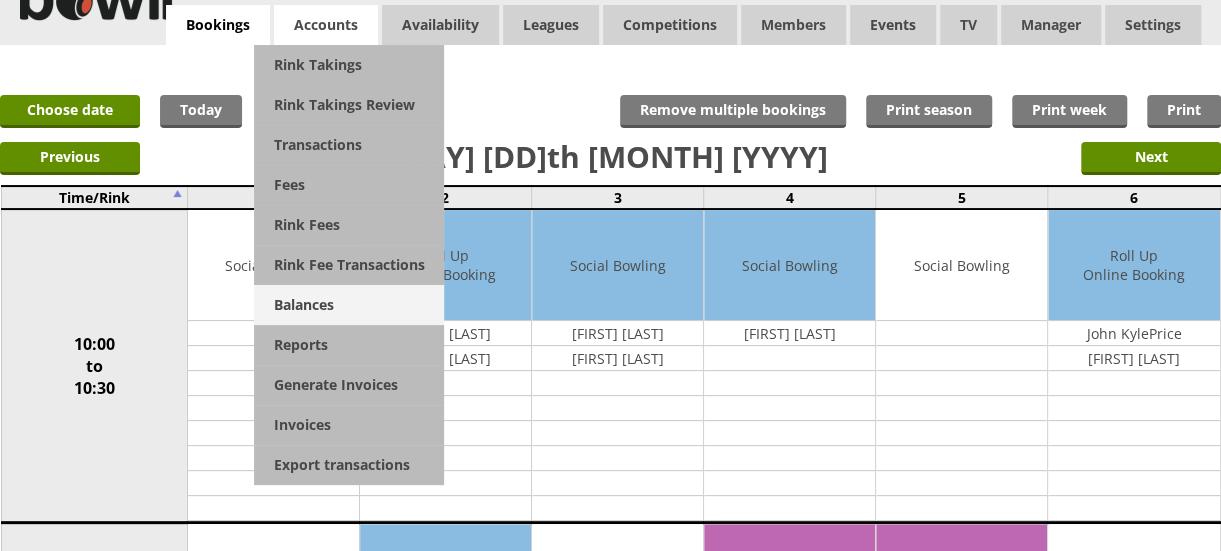 click on "Balances" at bounding box center (349, 305) 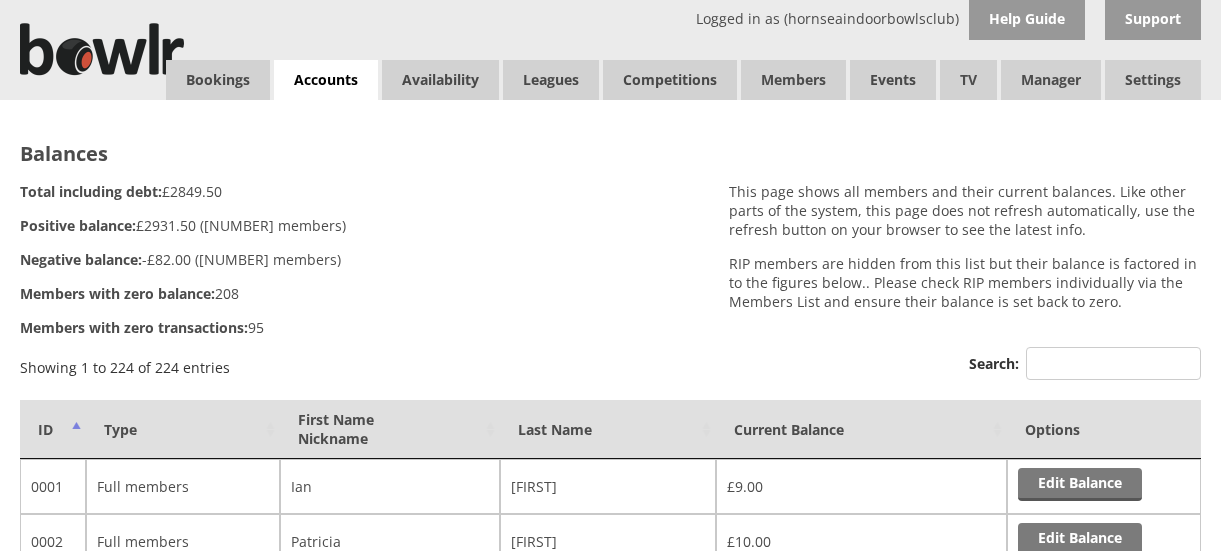 scroll, scrollTop: 0, scrollLeft: 0, axis: both 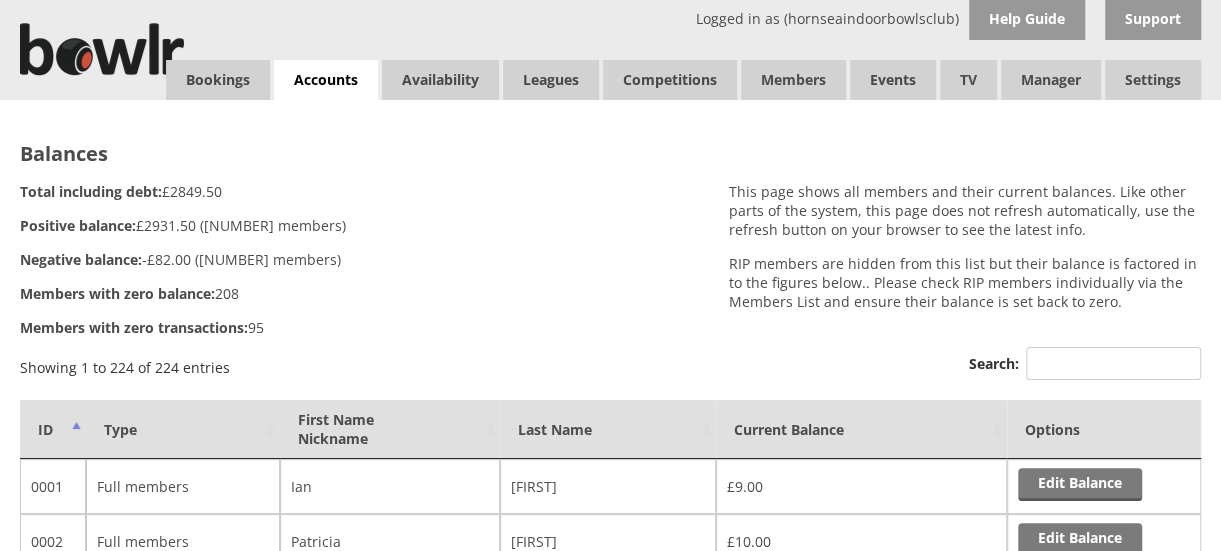 click on "Balances
This page shows all members and their current balances. Like other parts of the system, this page does not refresh automatically, use the refresh button on your browser to see the latest info.
RIP members are hidden from this list but their balance is factored in to the figures below.. Please check RIP members individually via the Members List and ensure their balance is set back to zero.
Total including debt:  £2849.50
Positive balance:  £2931.50 (206 members)
Negative balance:  -£82.00 (18 members)
Members with zero balance:  208
Members with zero transactions:  95
Showing 1 to 224 of 224 entries Search:
ID Type First Name Nickname Last Name Current Balance Options
0001
Full members
Ian
Paddy
£9.00
Edit Balance
0002
Full members
Patricia
Paddy
£10.00
Edit Balance" at bounding box center [610, 6450] 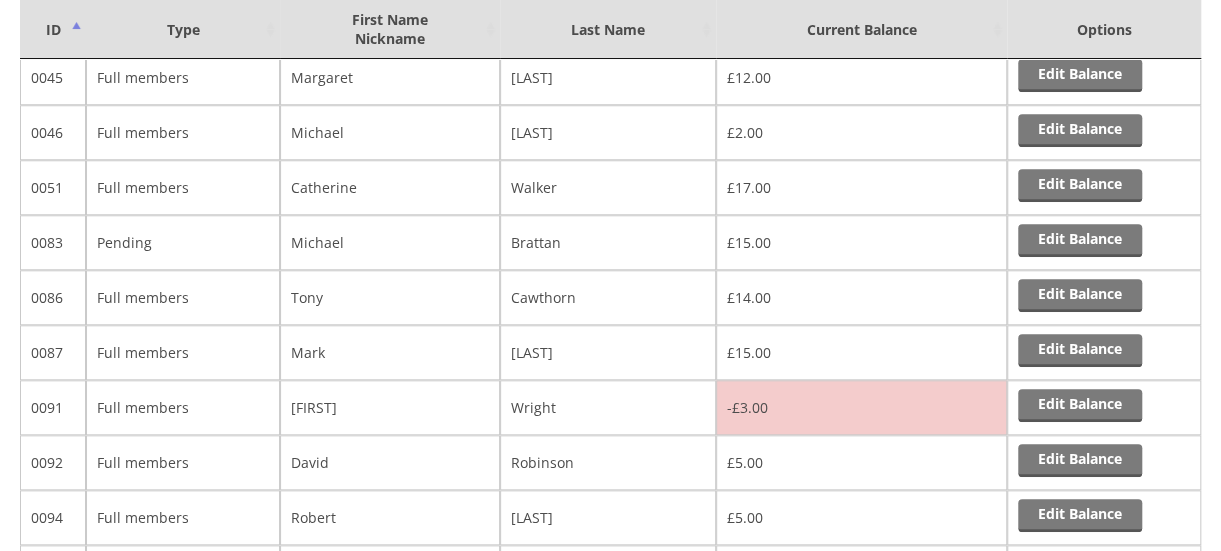 scroll, scrollTop: 0, scrollLeft: 0, axis: both 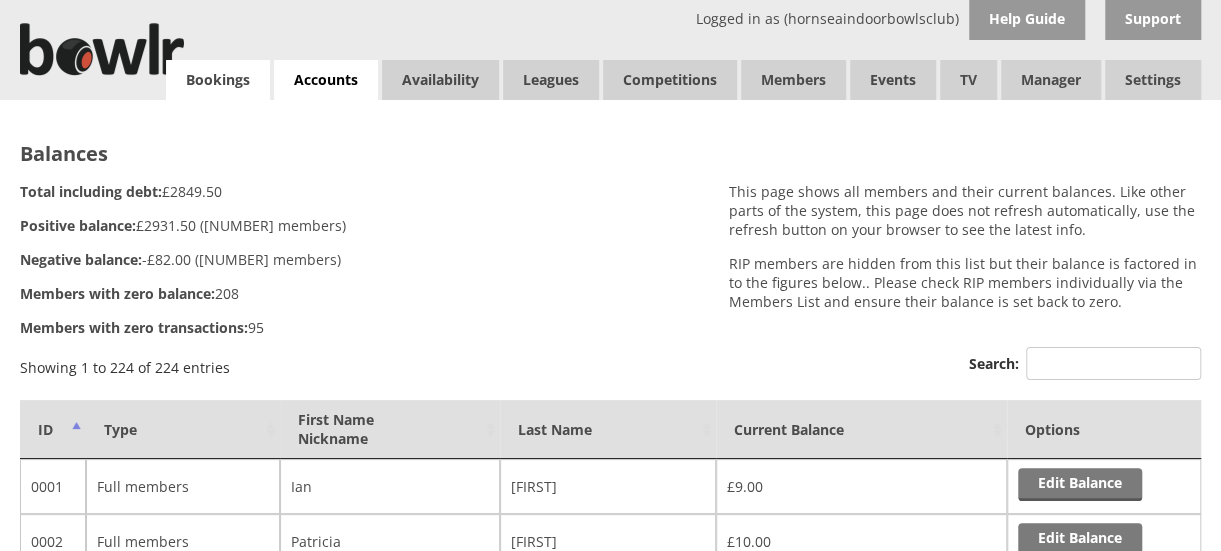 click on "Bookings" at bounding box center [218, 80] 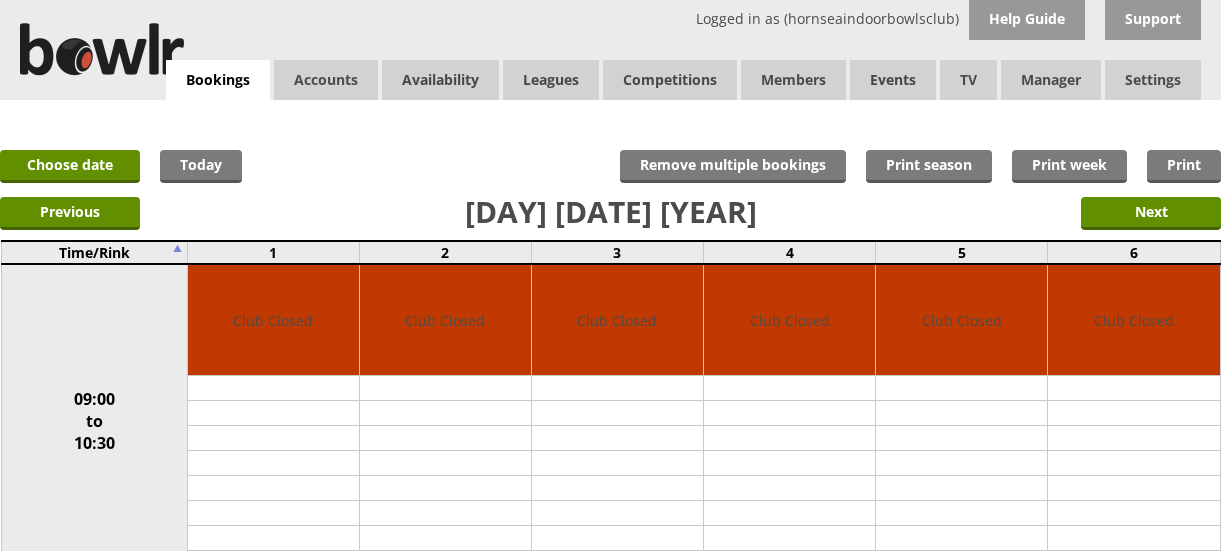 scroll, scrollTop: 0, scrollLeft: 0, axis: both 